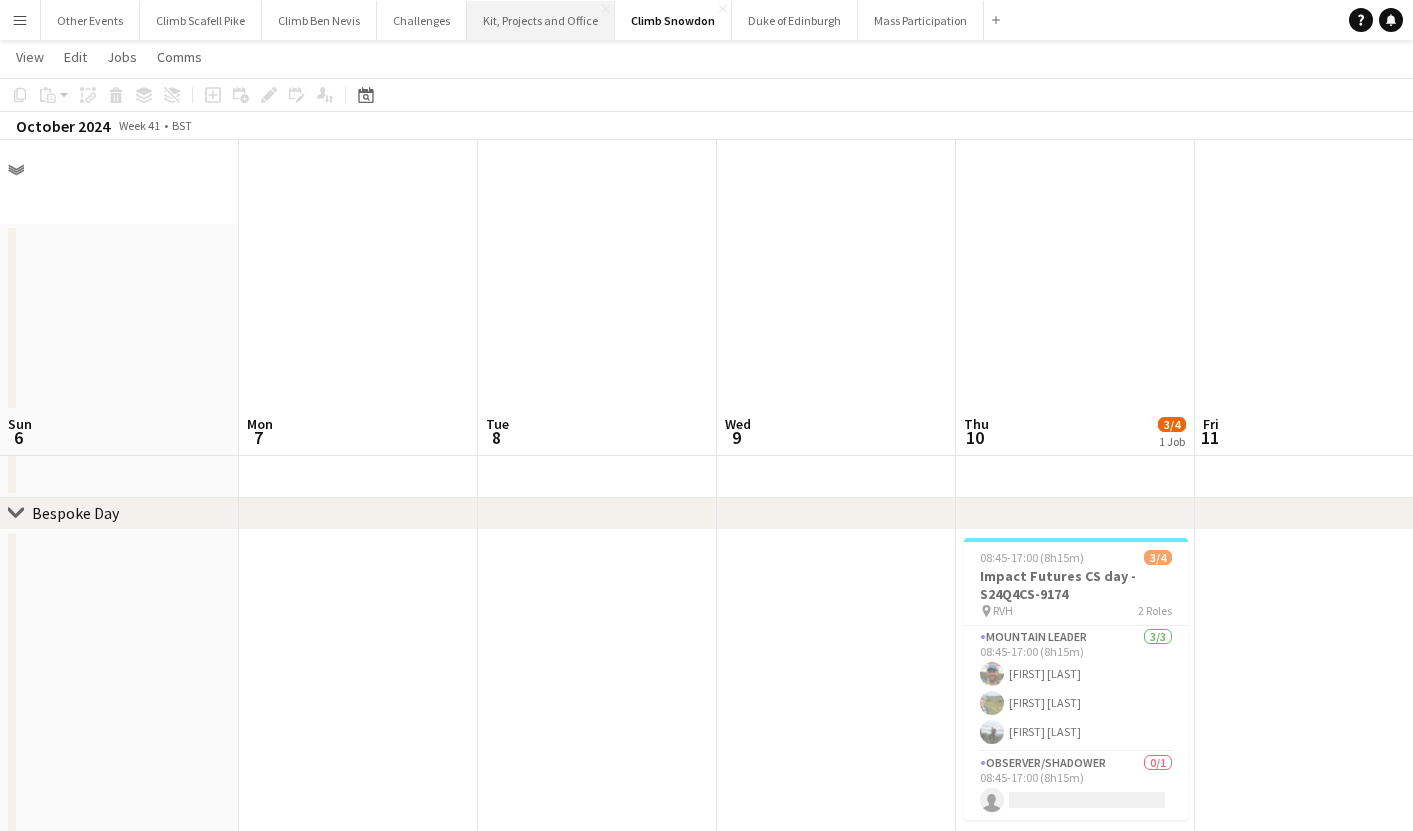 scroll, scrollTop: 267, scrollLeft: 0, axis: vertical 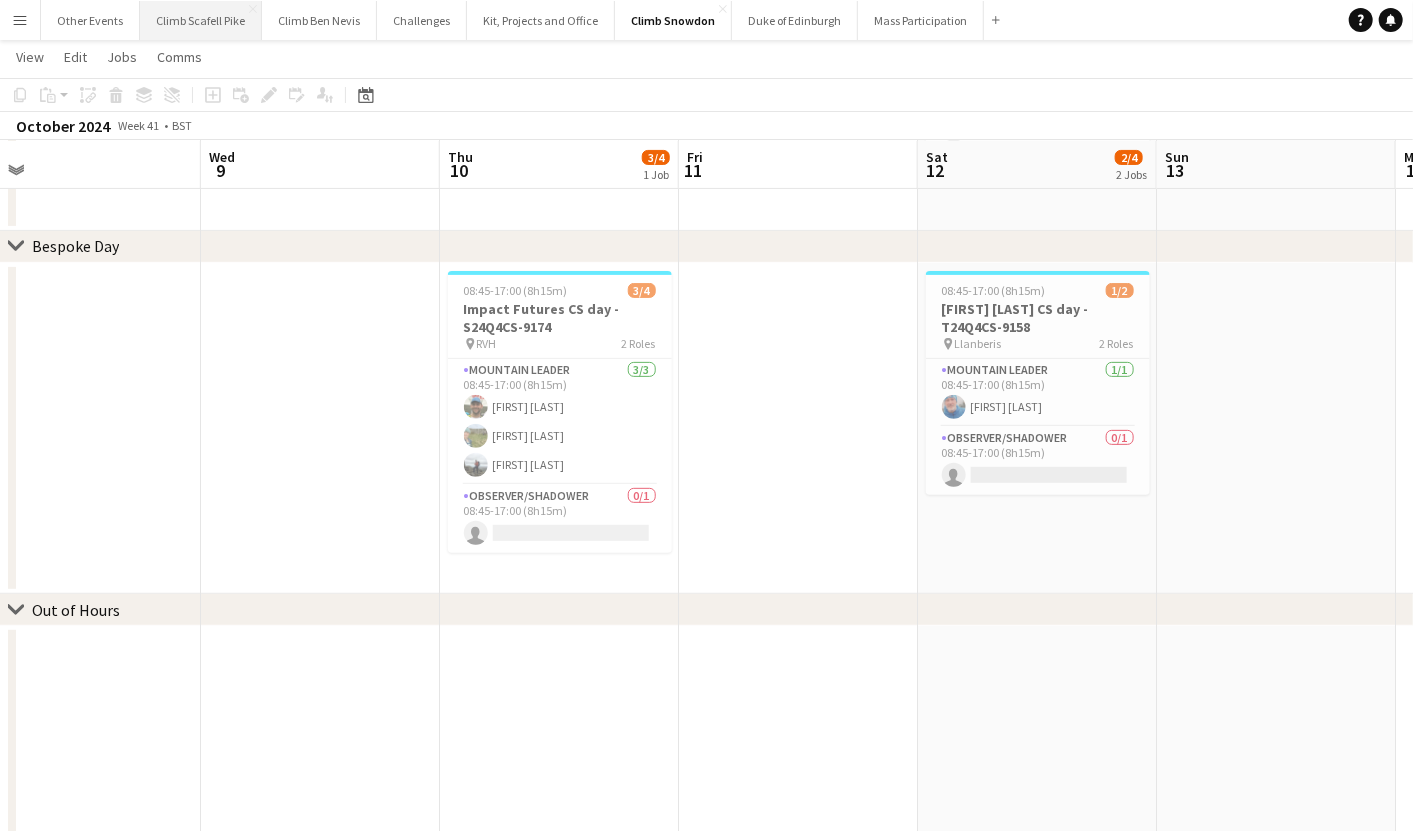 click on "Climb Scafell Pike
Close" at bounding box center (201, 20) 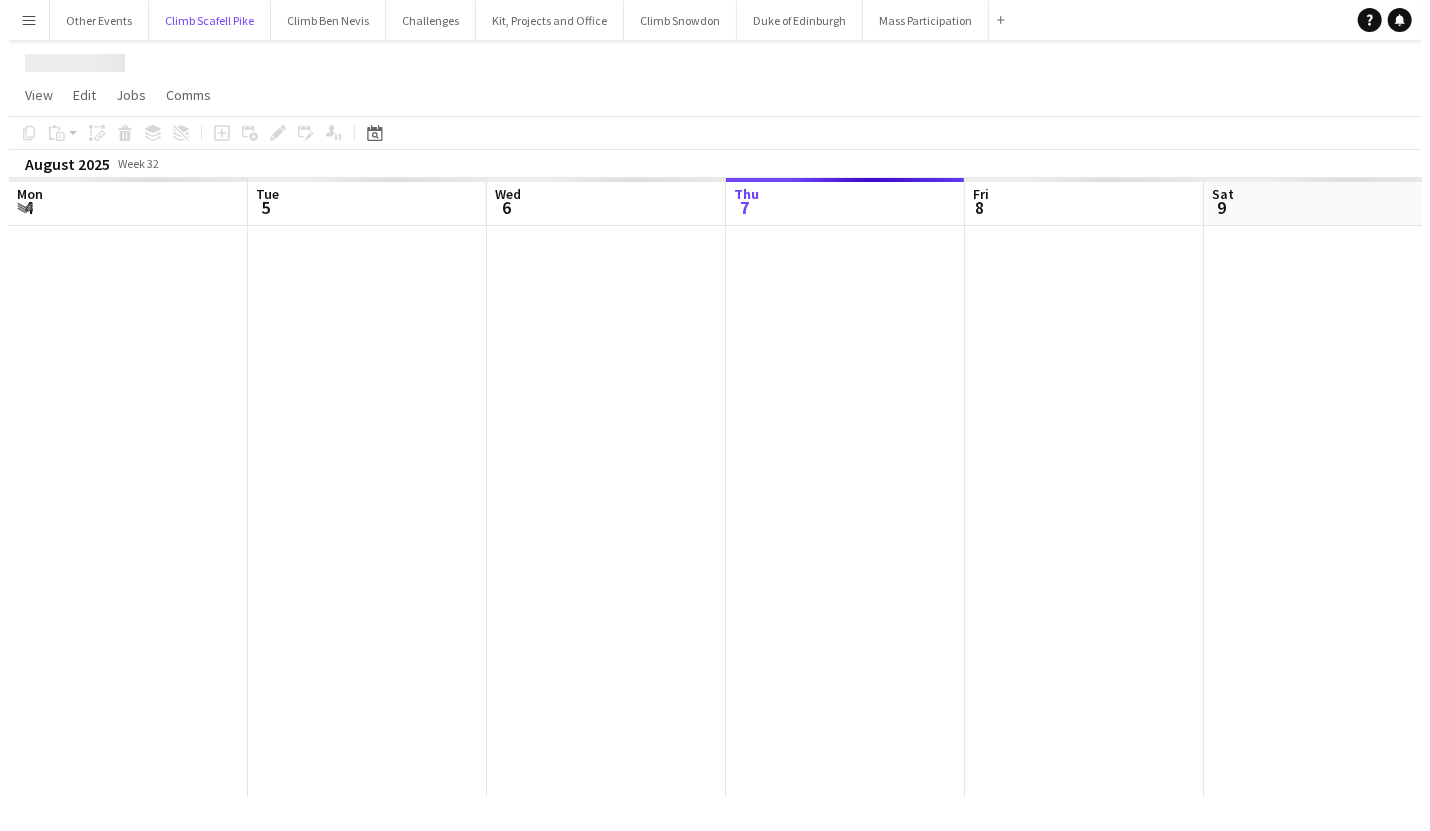 scroll, scrollTop: 0, scrollLeft: 0, axis: both 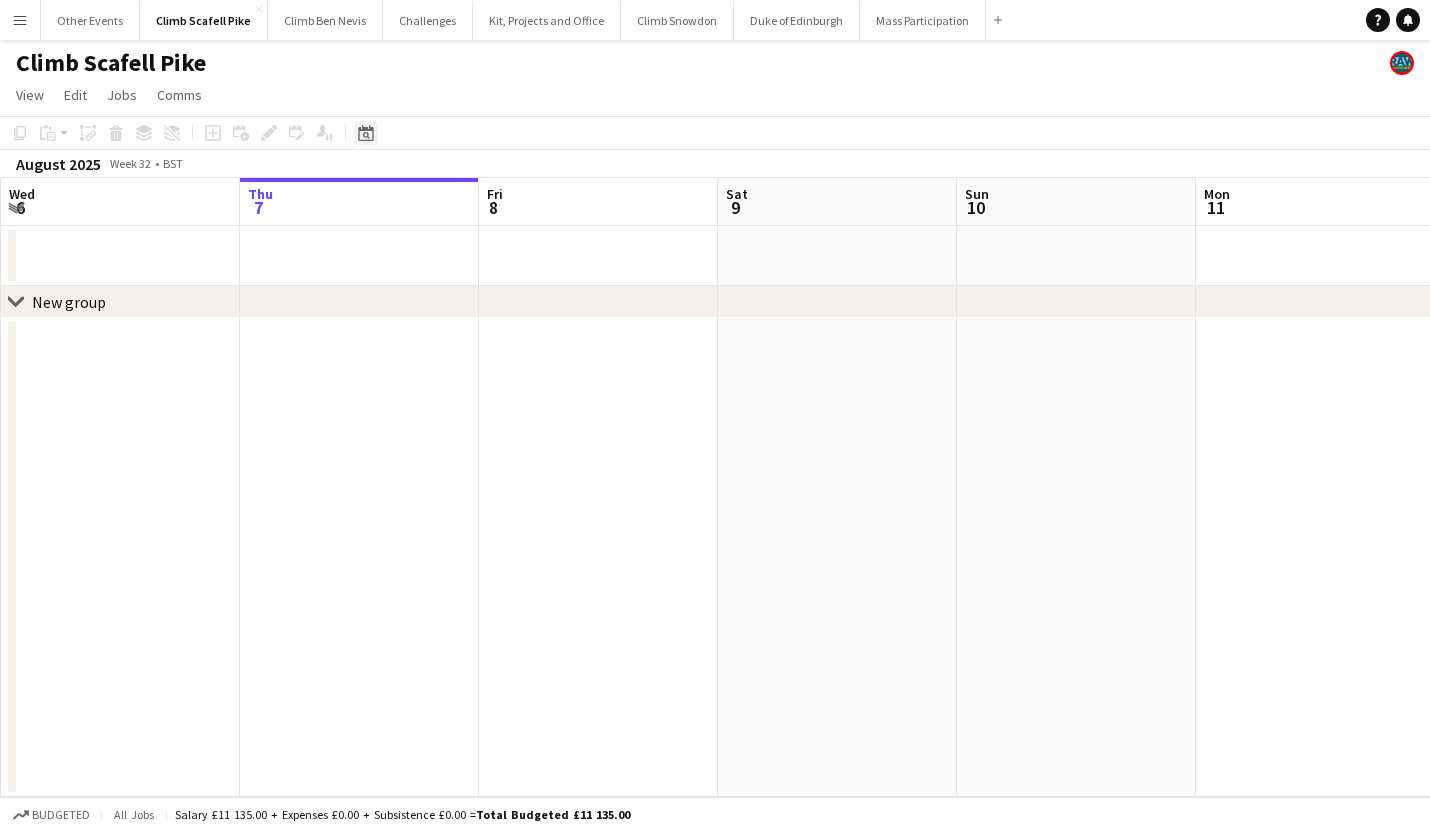 click on "Date picker" at bounding box center [366, 133] 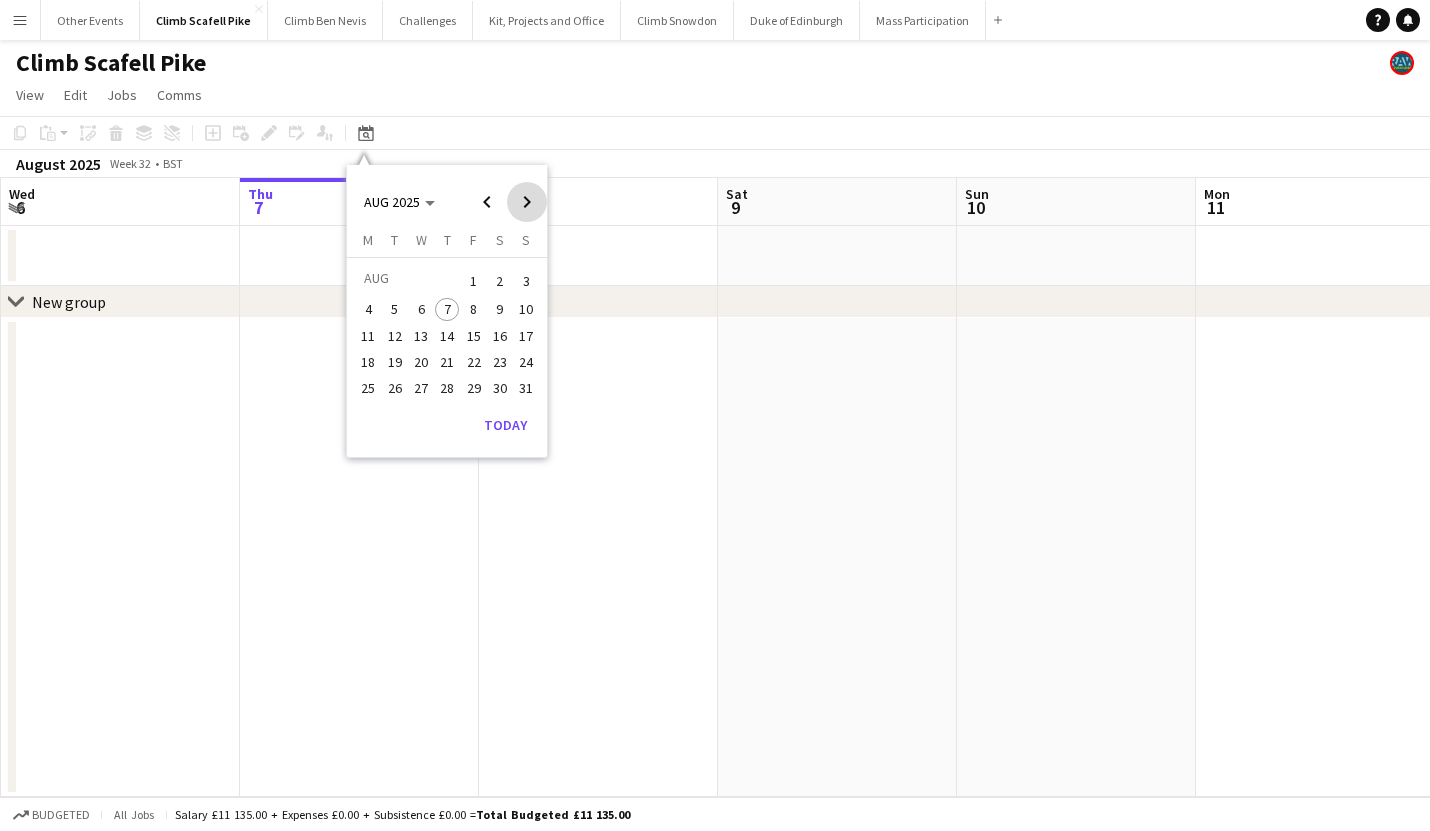 click at bounding box center [527, 202] 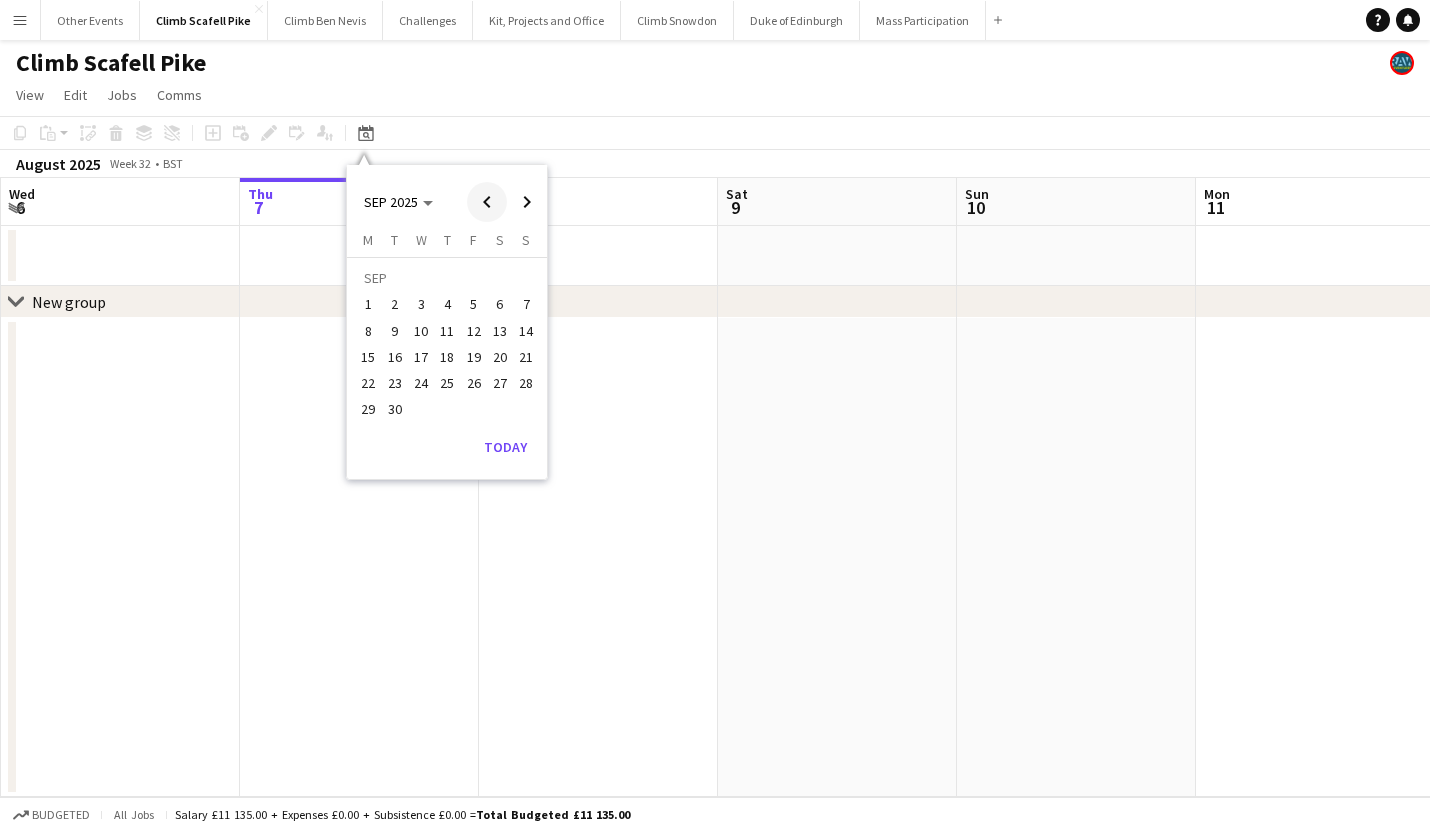 click at bounding box center (487, 202) 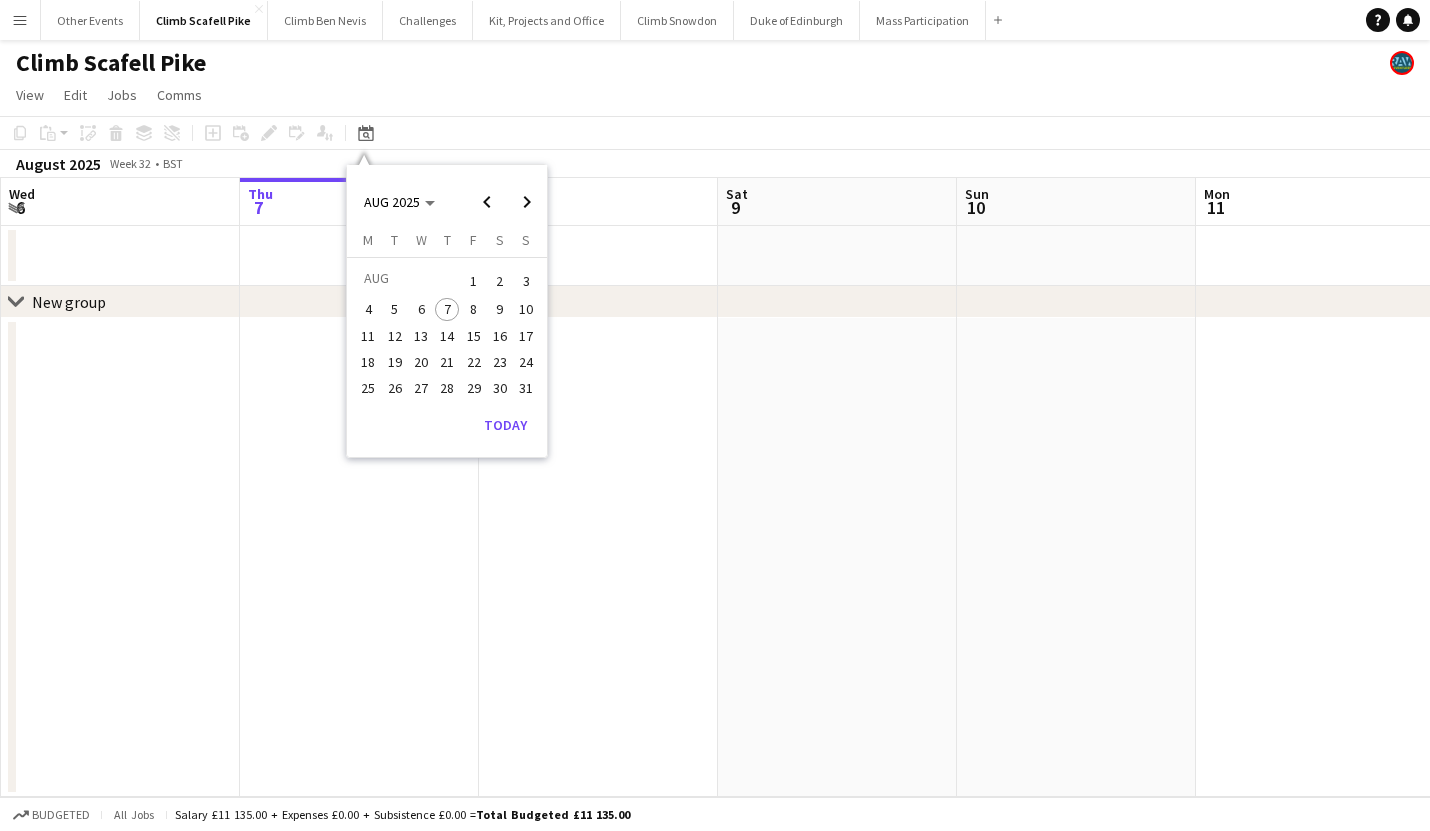 click on "24" at bounding box center (526, 362) 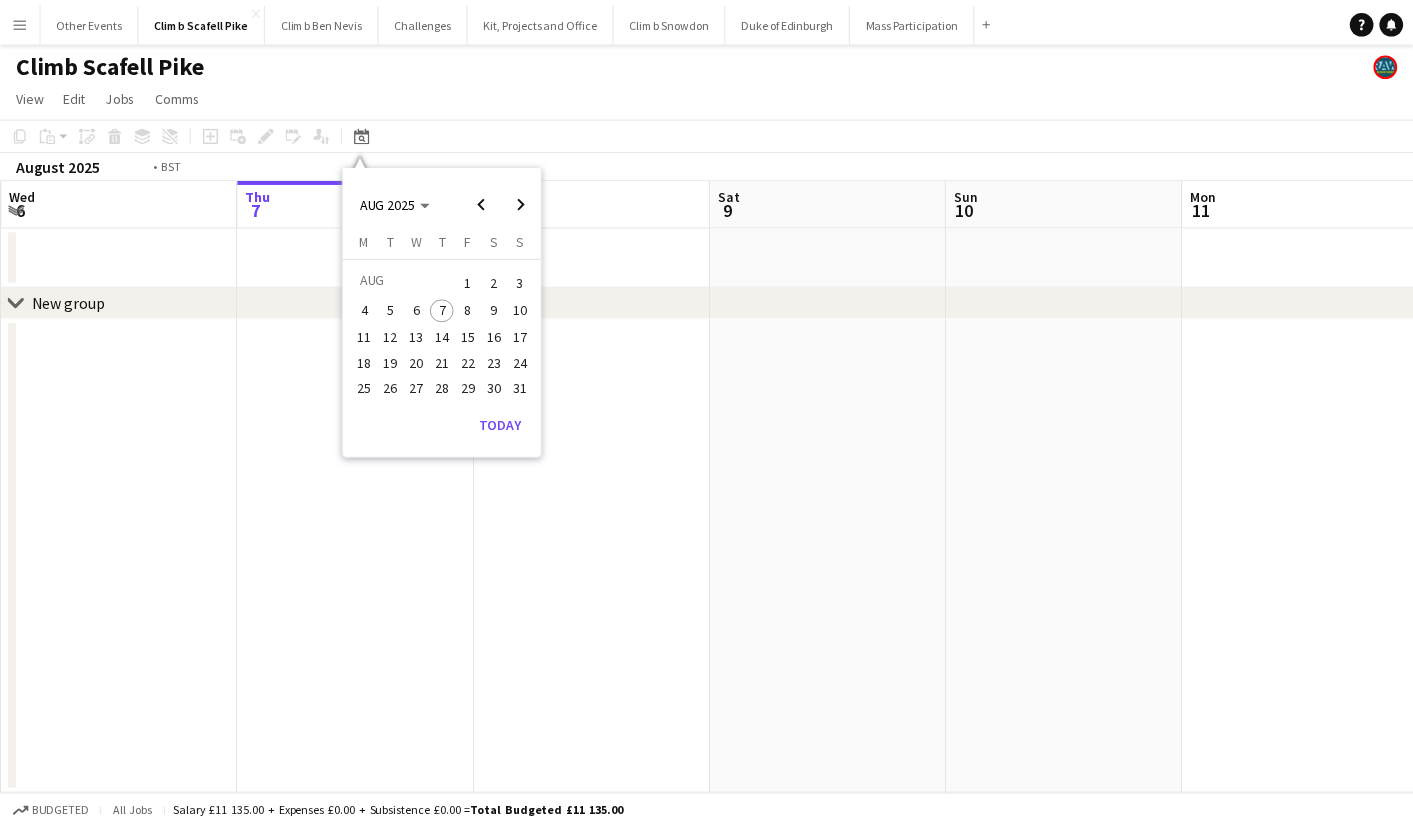 scroll, scrollTop: 0, scrollLeft: 687, axis: horizontal 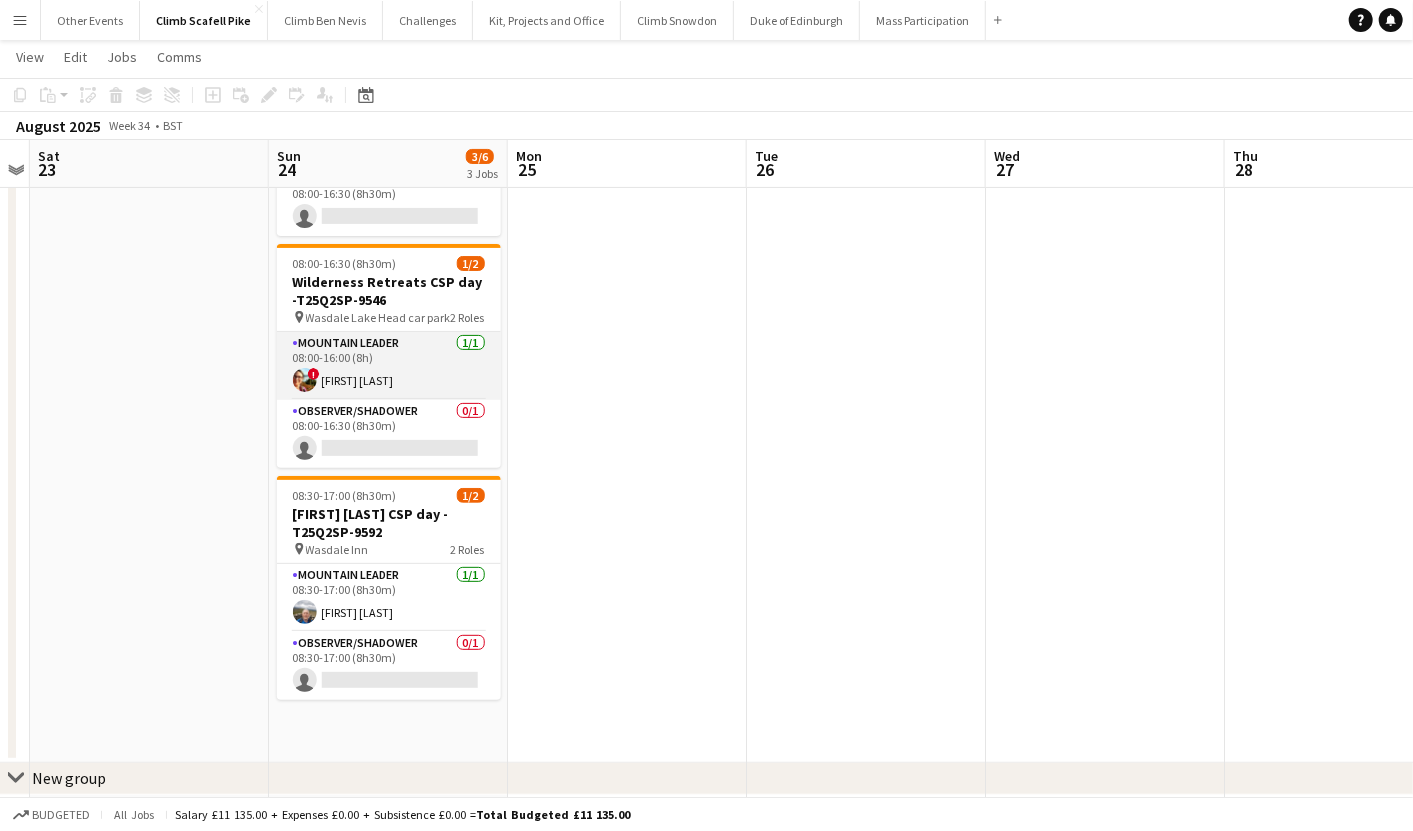 click on "Mountain Leader    1/1   08:00-16:00 (8h)
! [FIRST] [LAST]" at bounding box center (389, 366) 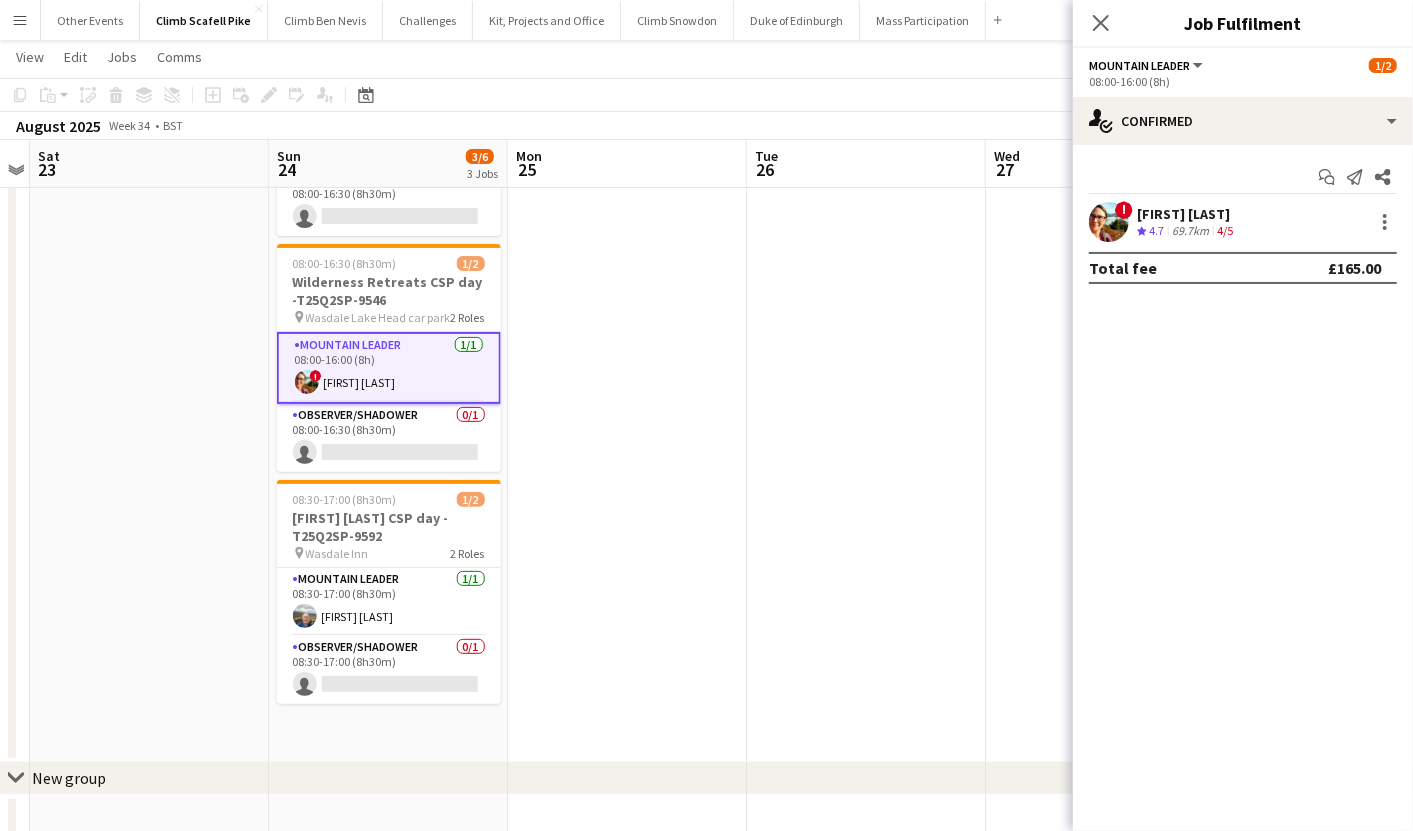 drag, startPoint x: 1109, startPoint y: 216, endPoint x: 1068, endPoint y: 301, distance: 94.371605 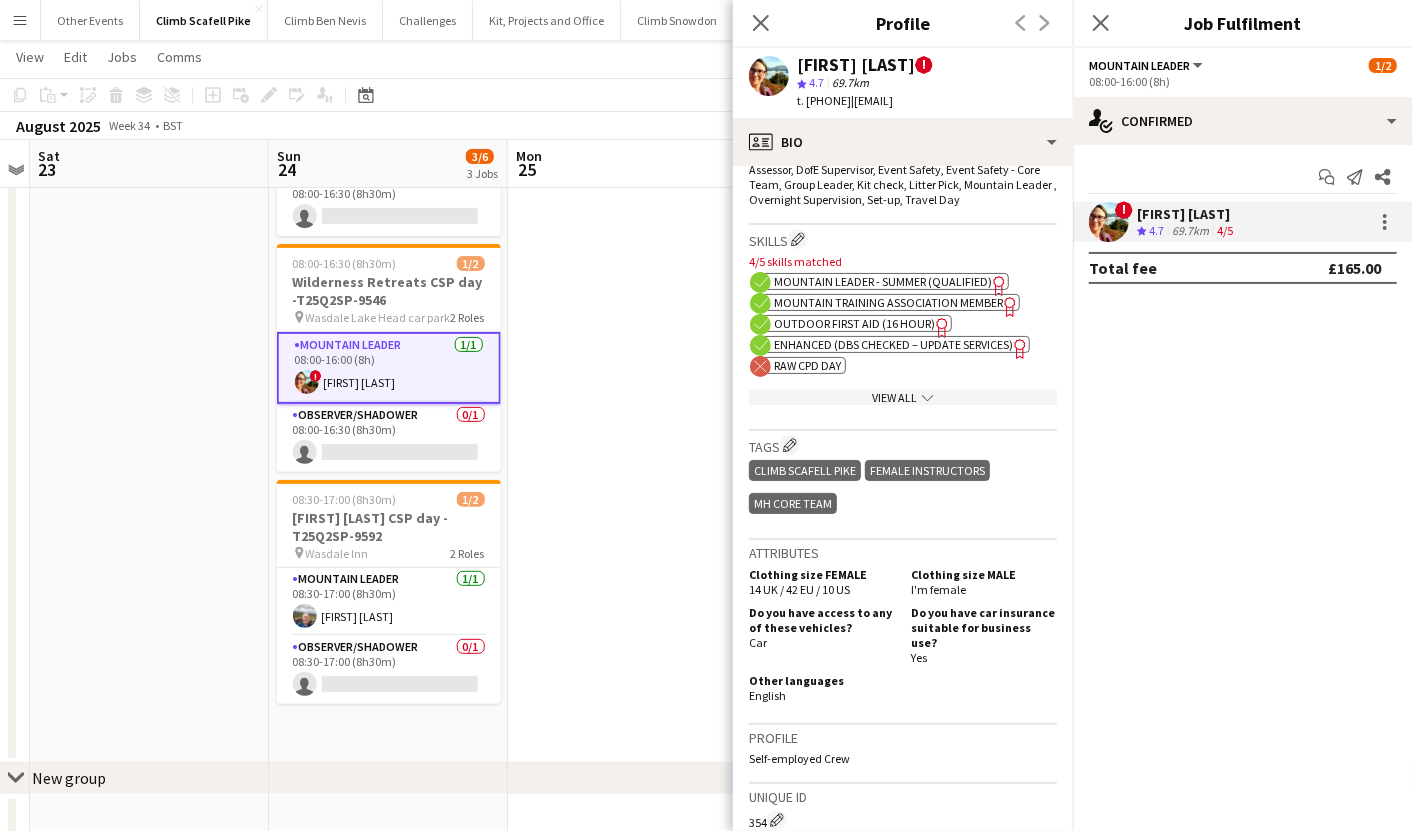 scroll, scrollTop: 960, scrollLeft: 0, axis: vertical 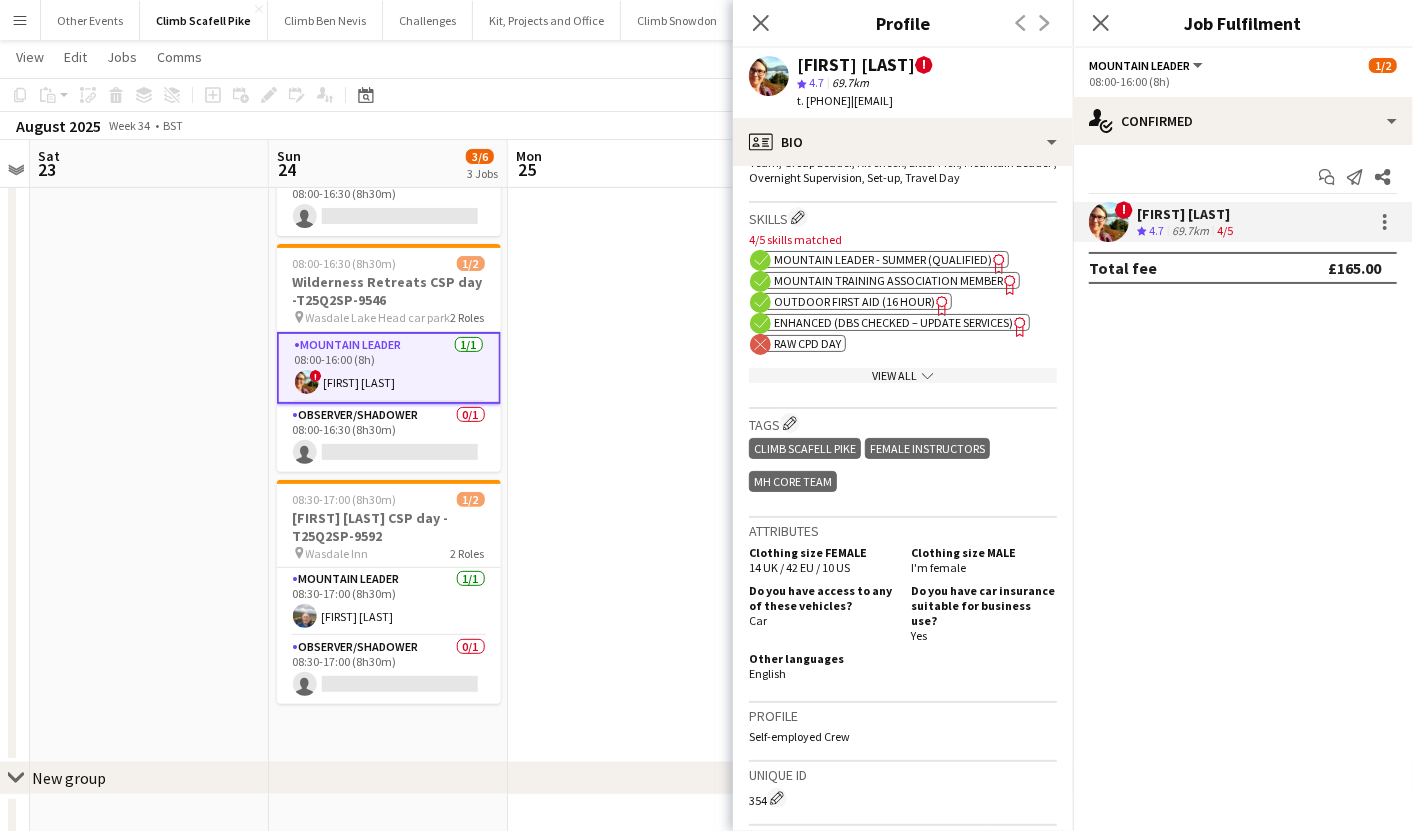 click at bounding box center [627, 392] 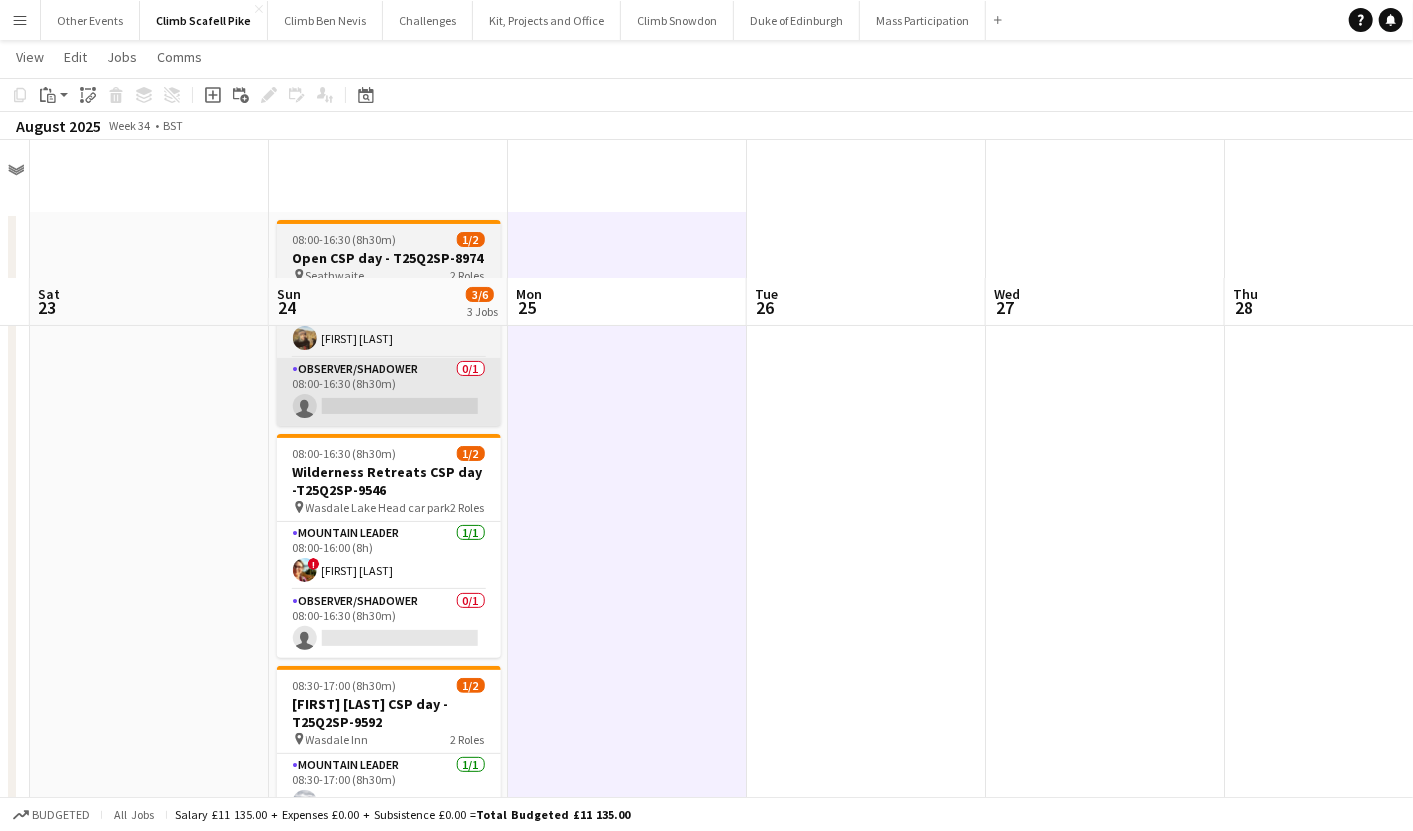 scroll, scrollTop: 0, scrollLeft: 0, axis: both 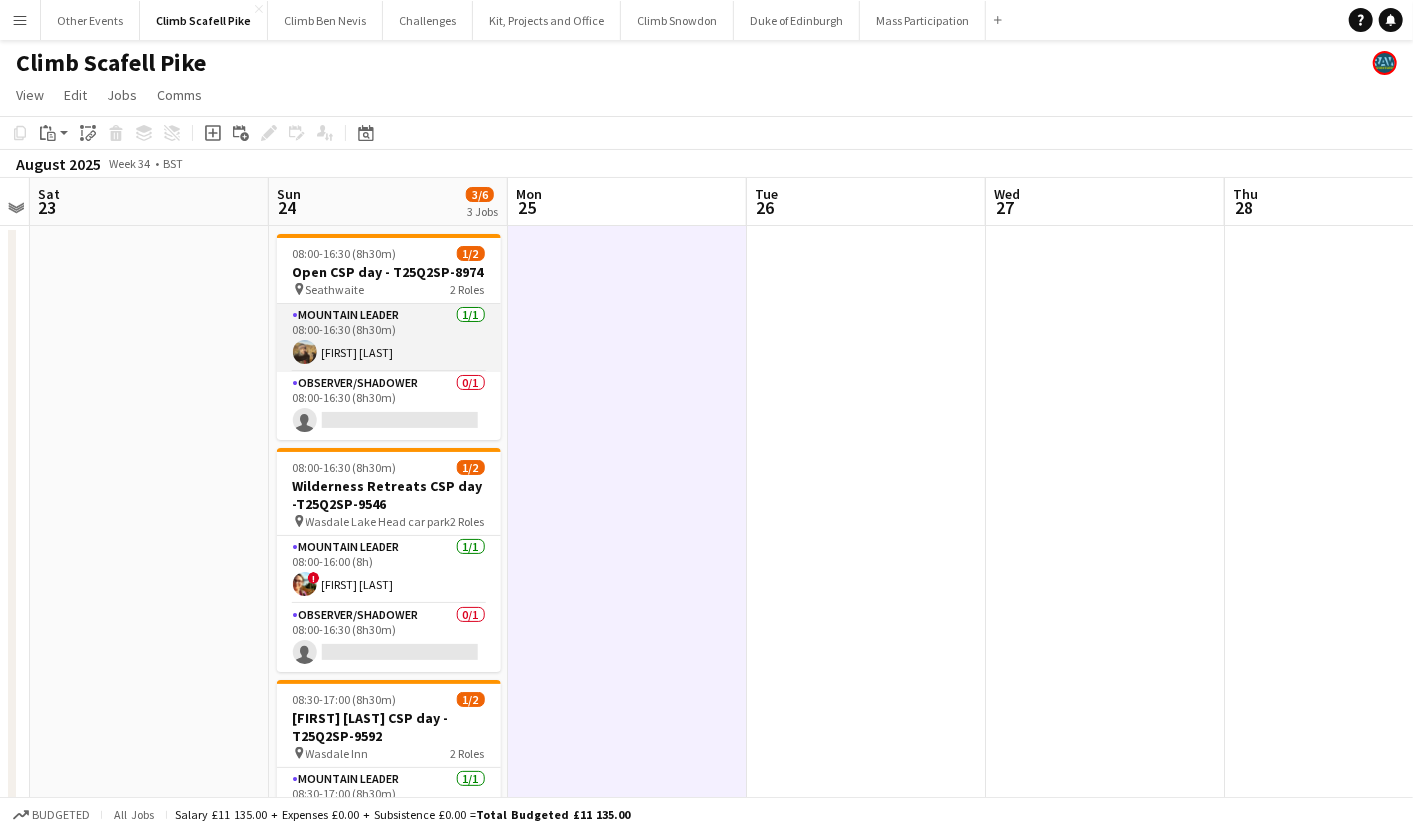 click on "Mountain Leader    1/1   08:00-16:30 (8h30m)
[FIRST] [LAST]" at bounding box center [389, 338] 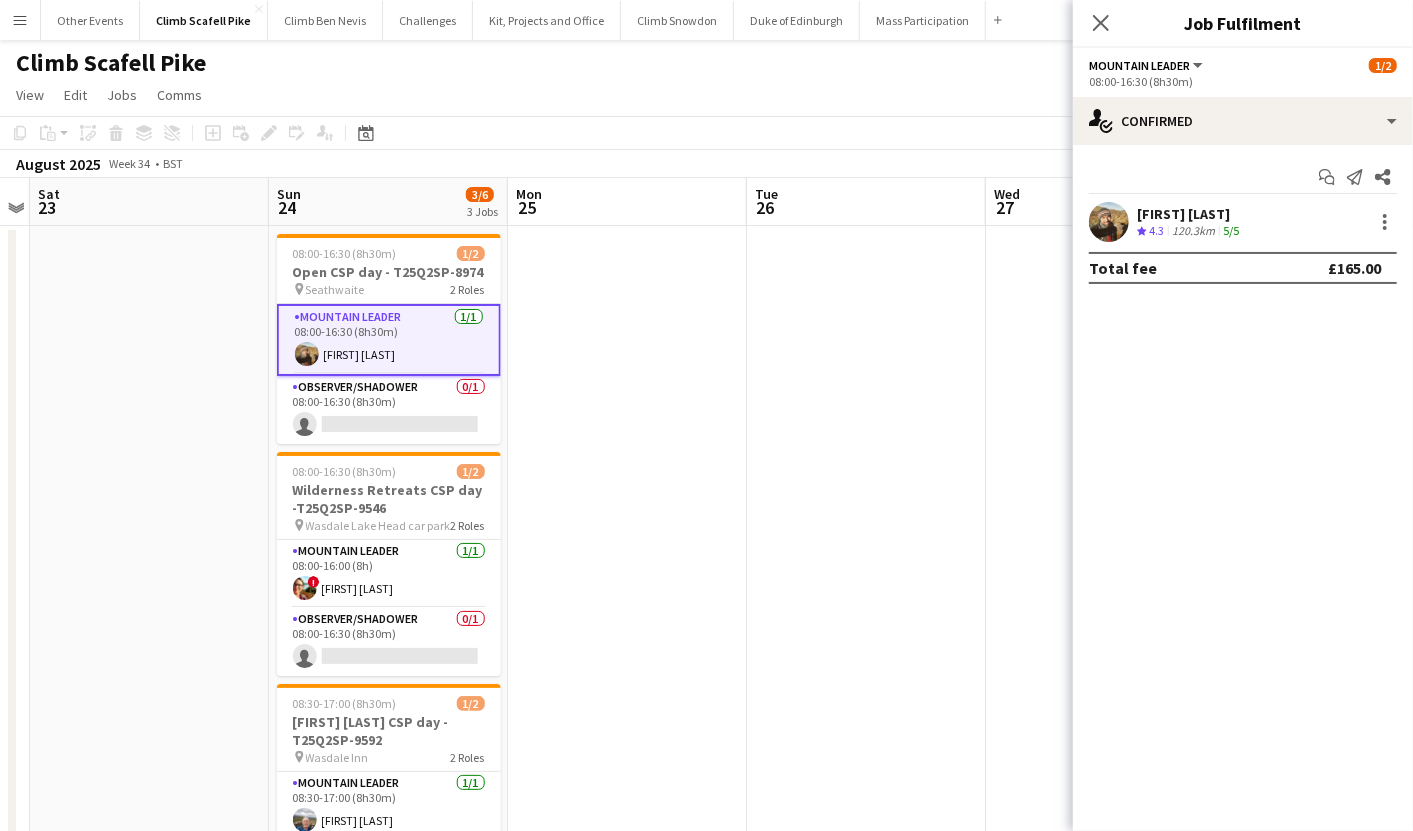click at bounding box center [1109, 222] 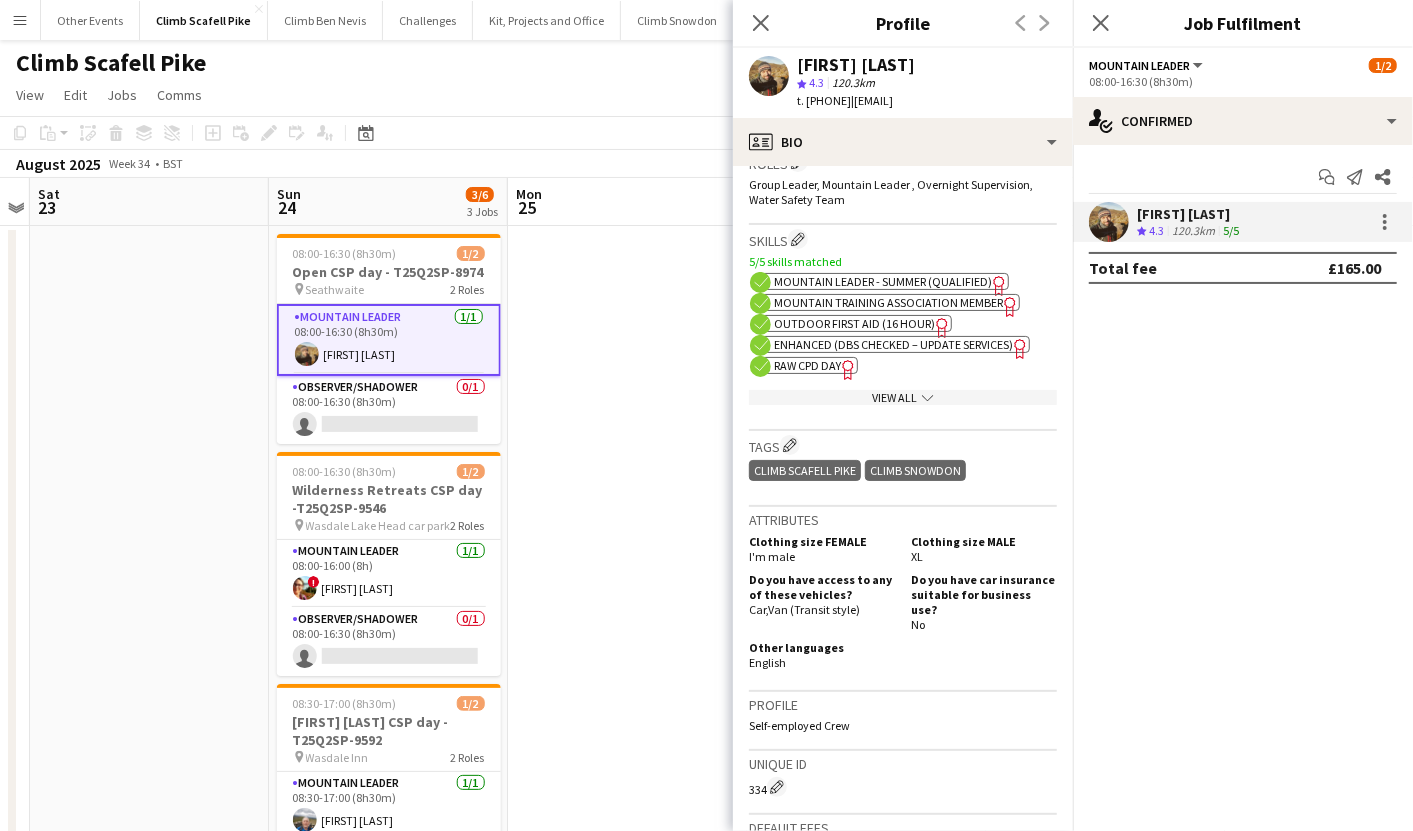 scroll, scrollTop: 673, scrollLeft: 0, axis: vertical 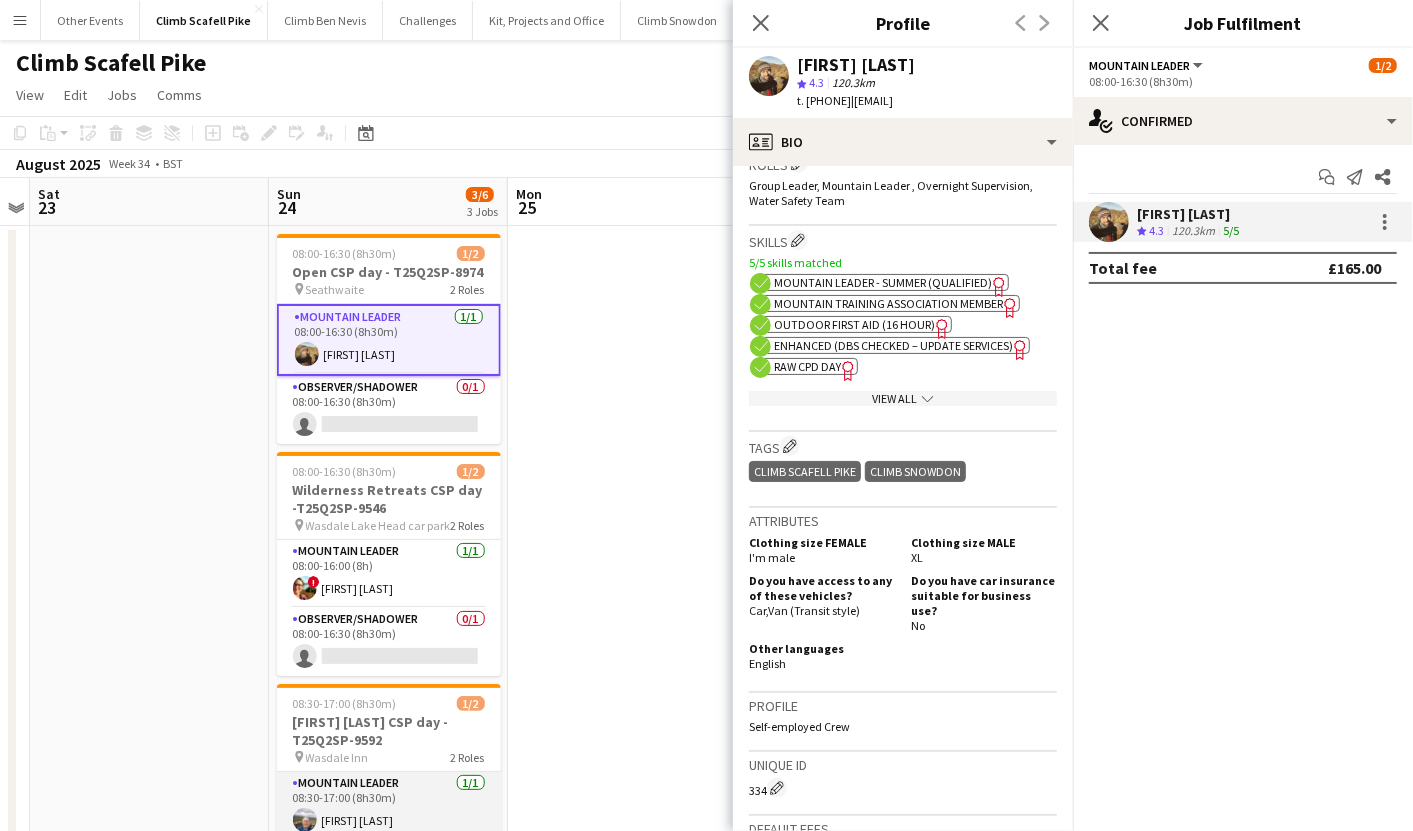 click on "Mountain Leader    1/1   08:30-17:00 (8h30m)
[FIRST] [LAST]" at bounding box center [389, 806] 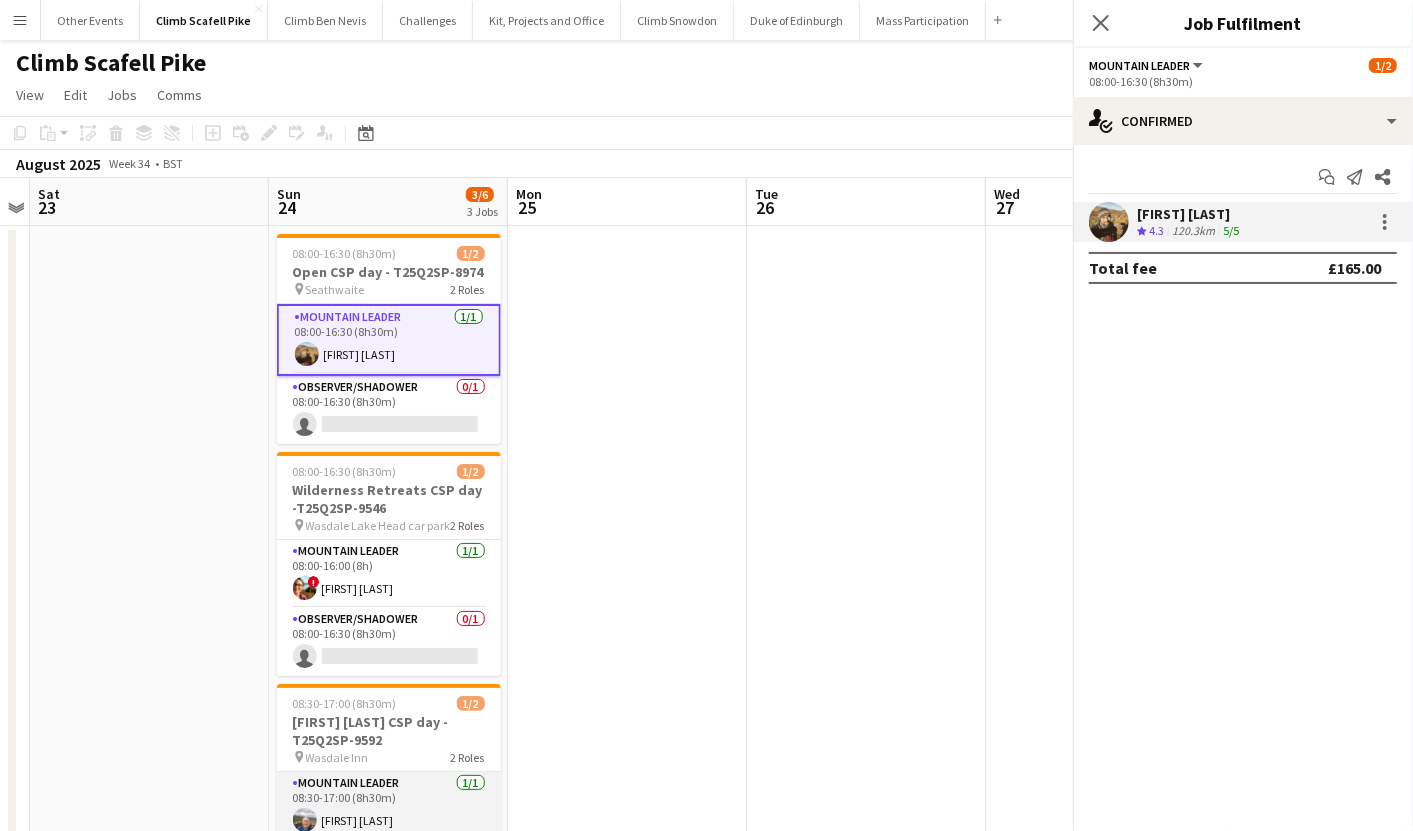 scroll, scrollTop: 0, scrollLeft: 688, axis: horizontal 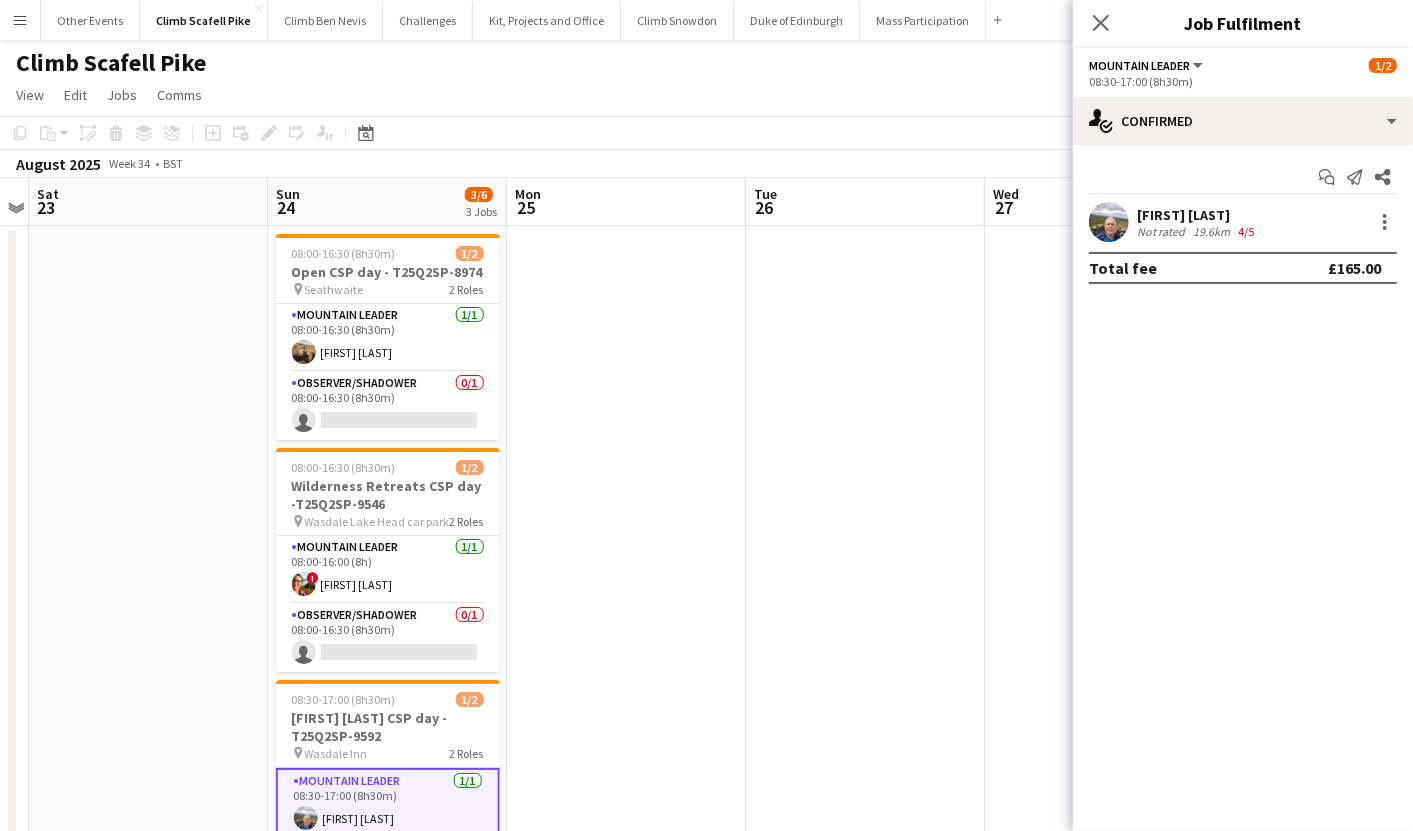 click at bounding box center [1109, 222] 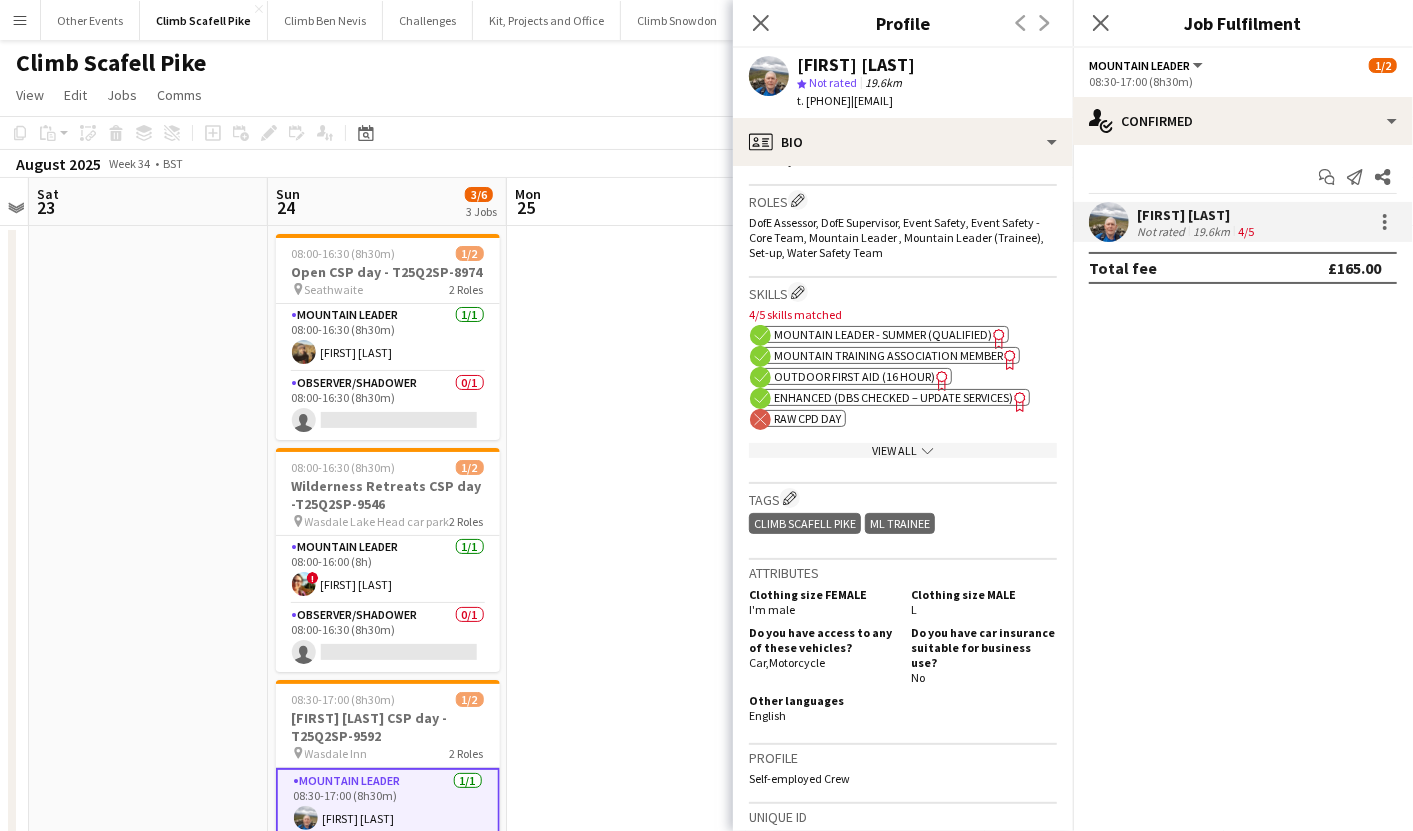 scroll, scrollTop: 643, scrollLeft: 0, axis: vertical 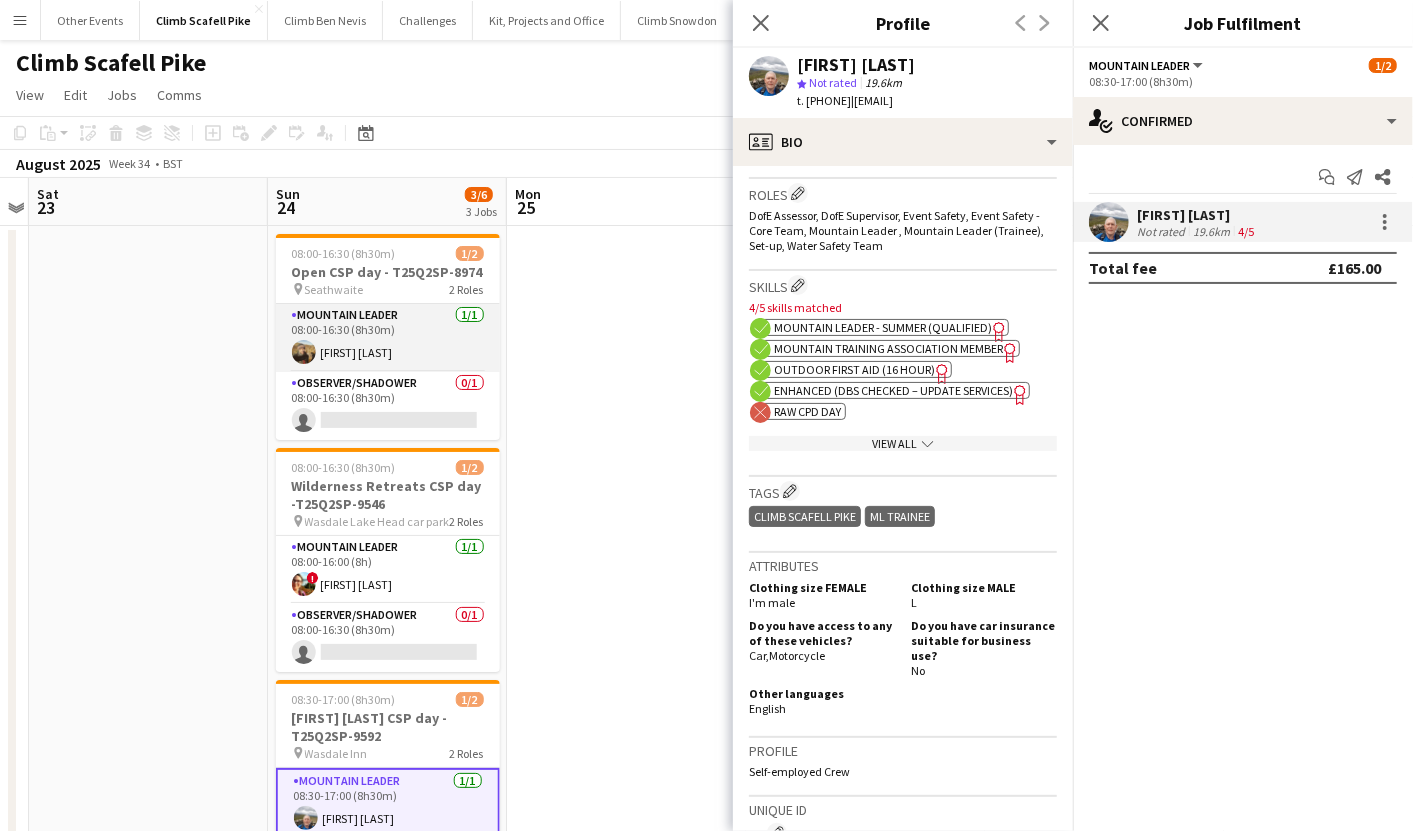click on "Mountain Leader    1/1   08:00-16:30 (8h30m)
[FIRST] [LAST]" at bounding box center [388, 338] 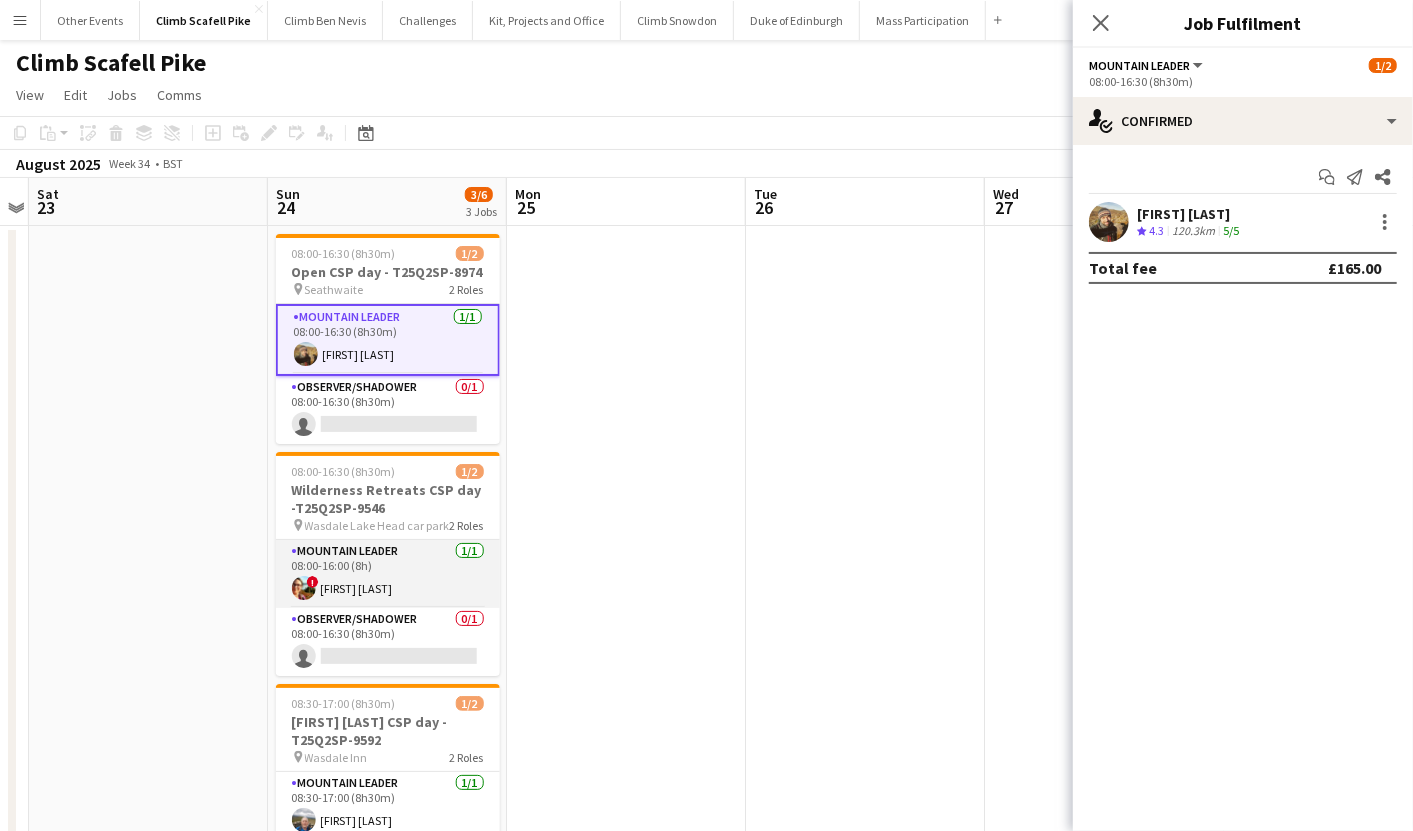 click on "Mountain Leader    1/1   08:00-16:00 (8h)
! [FIRST] [LAST]" at bounding box center [388, 574] 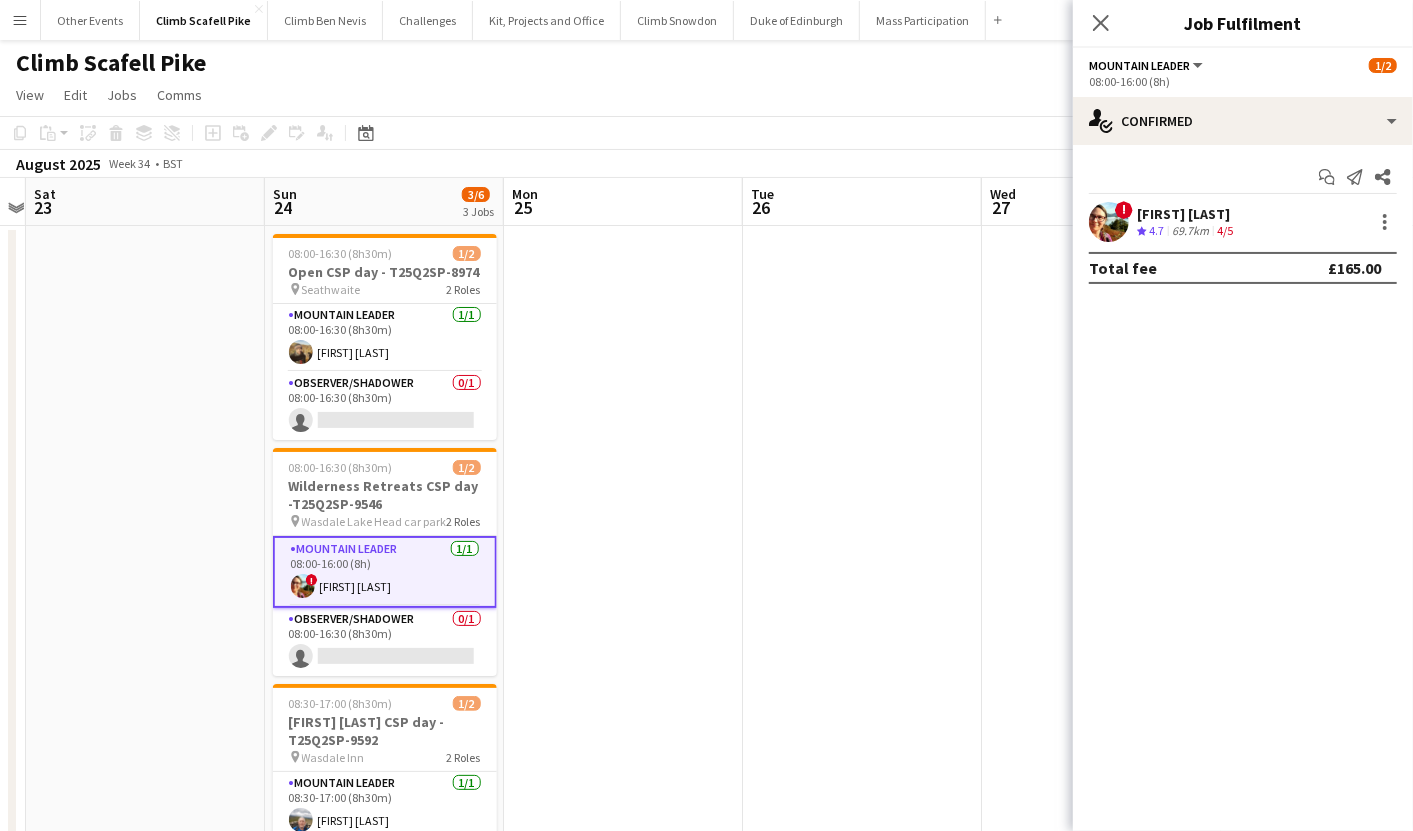 click on "!  [FIRST] [LAST]
Crew rating
4.7   69.7km  4/5" at bounding box center [1243, 222] 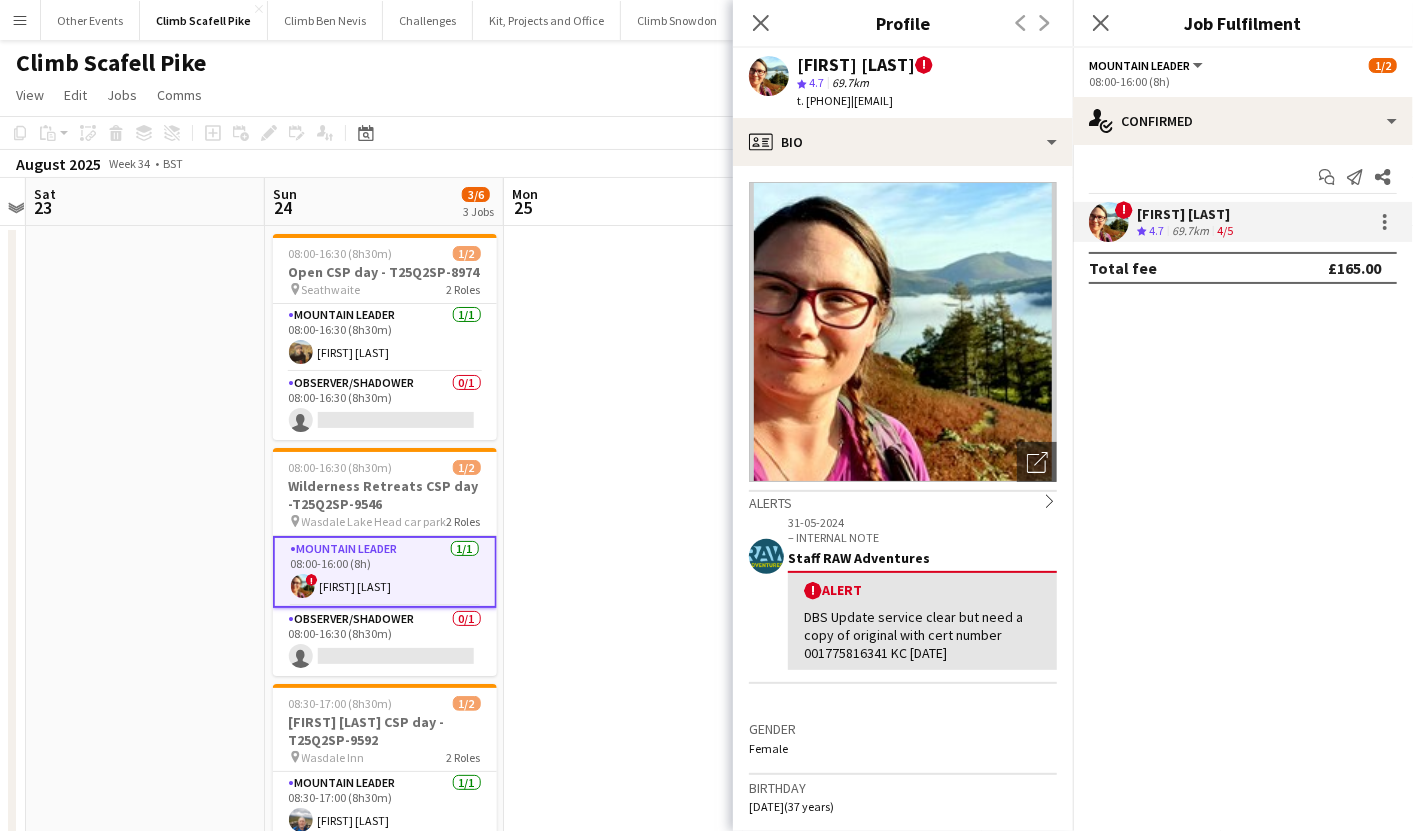 drag, startPoint x: 886, startPoint y: 105, endPoint x: 807, endPoint y: 106, distance: 79.00633 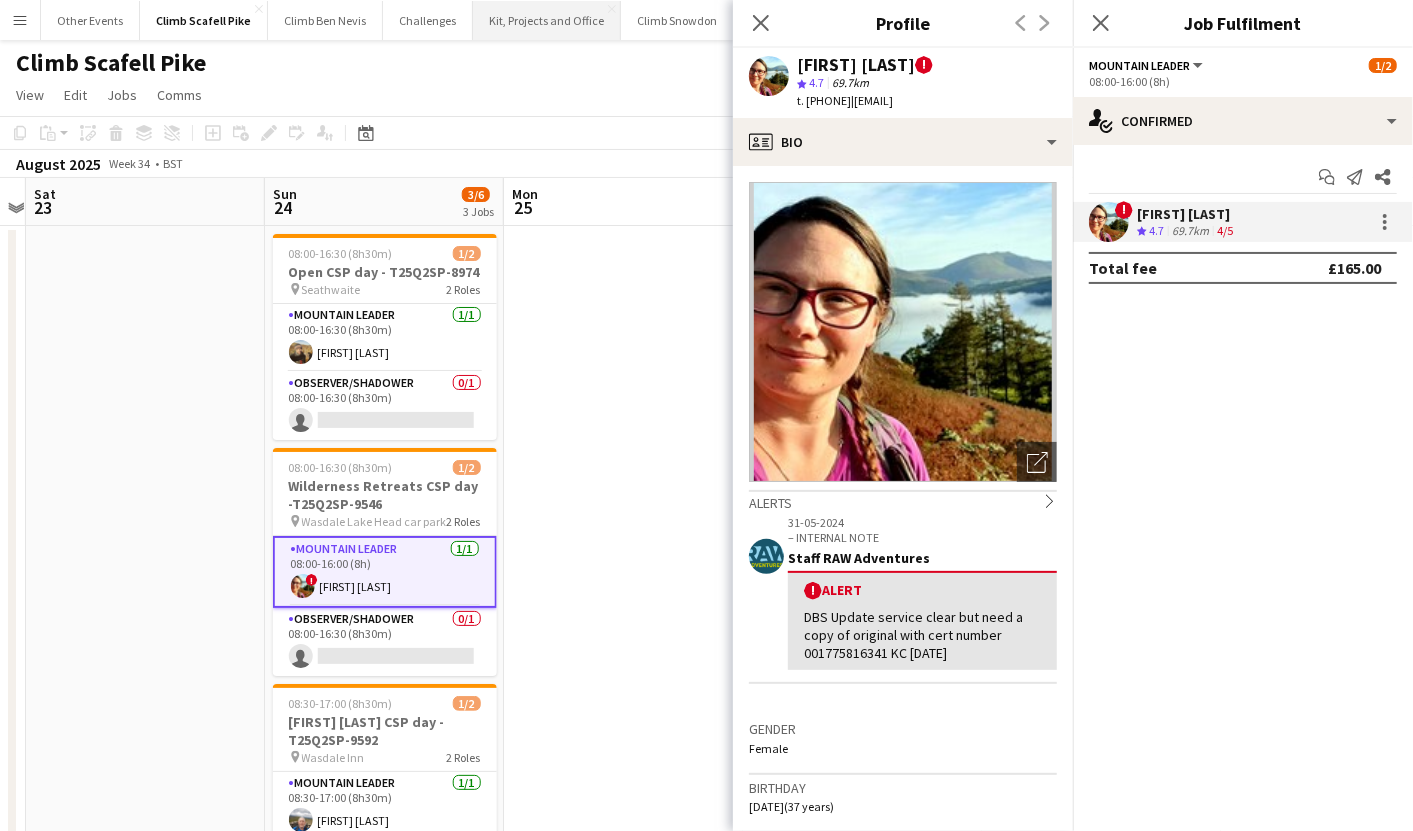 copy on "[PHONE]" 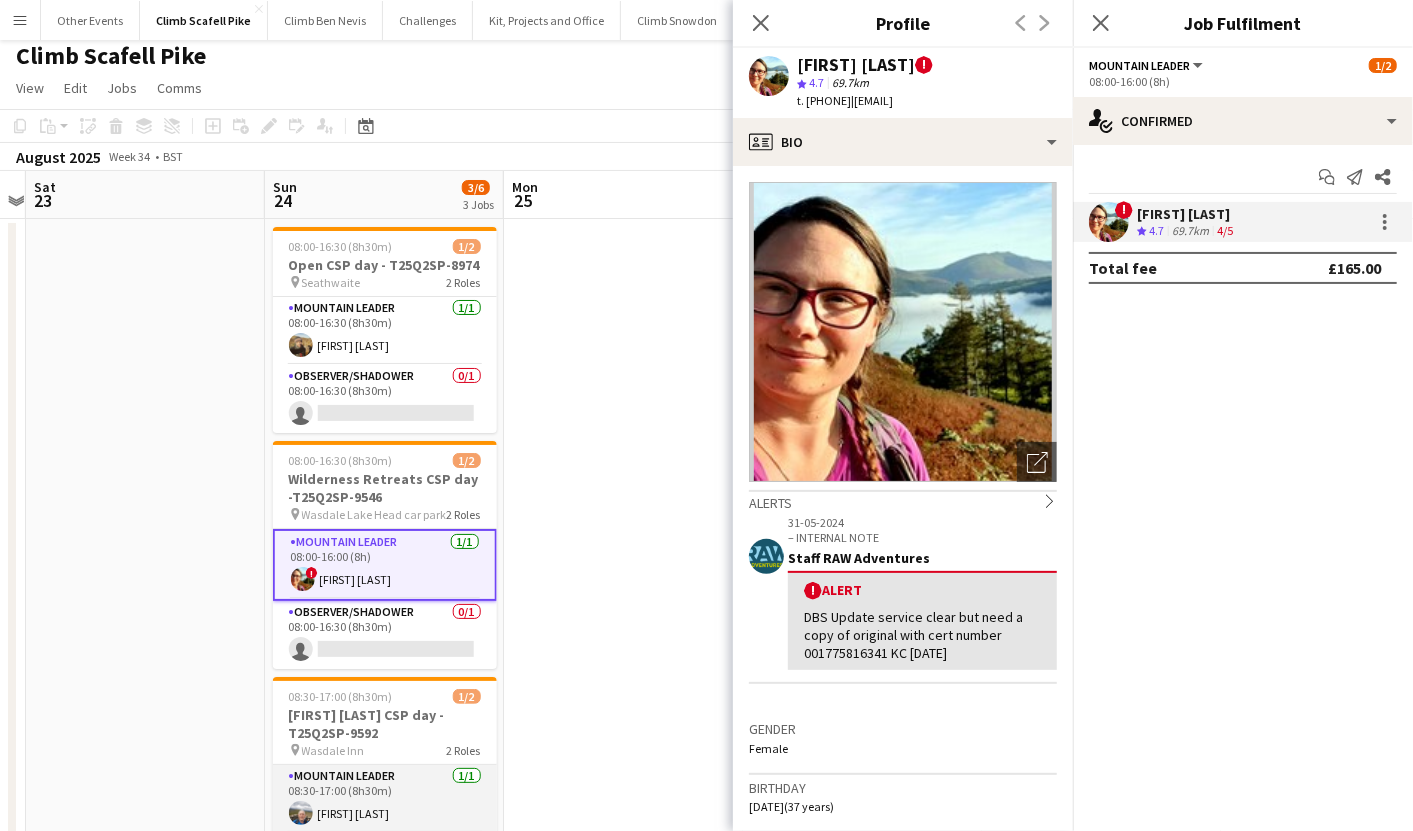 scroll, scrollTop: 10, scrollLeft: 0, axis: vertical 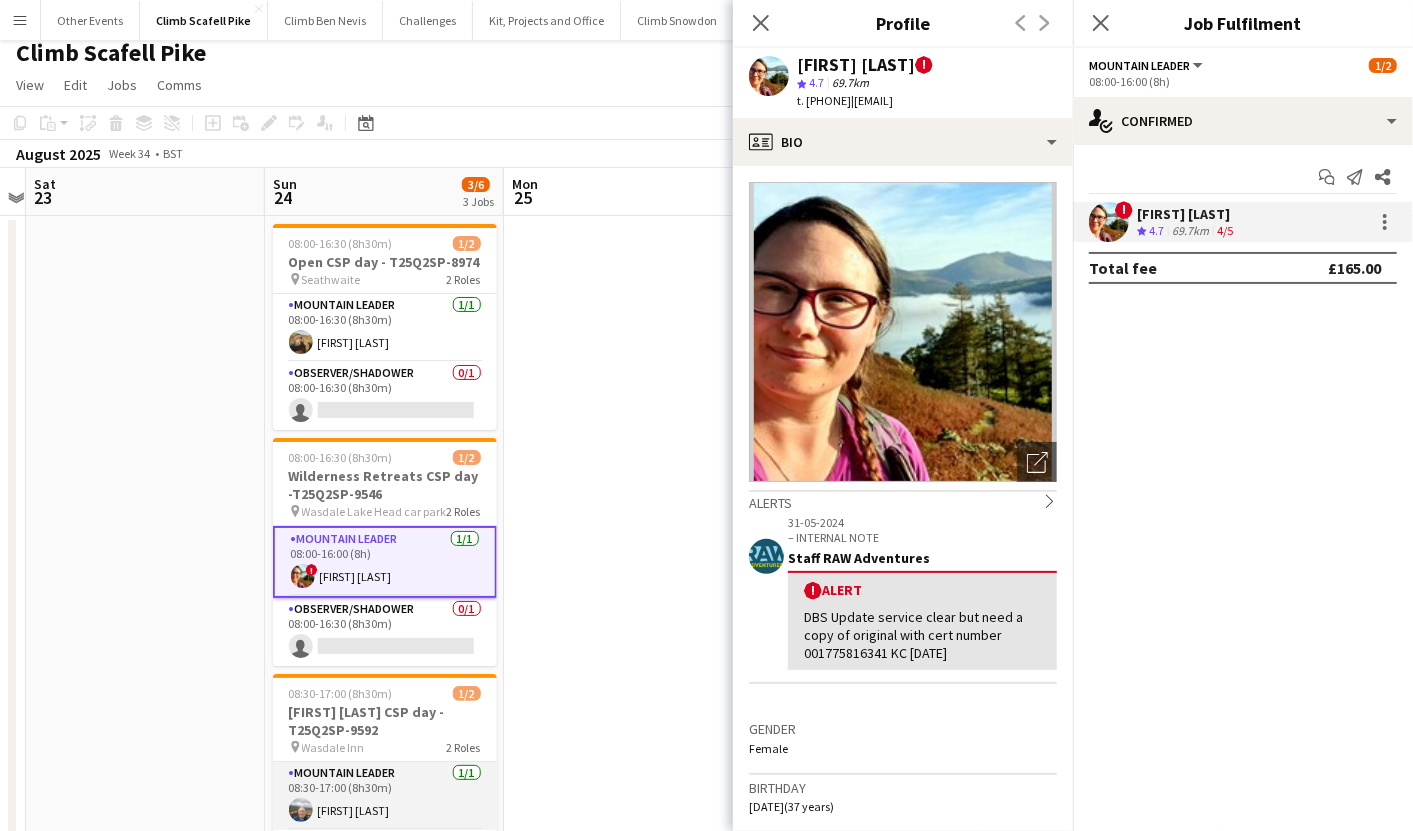 drag, startPoint x: 341, startPoint y: 791, endPoint x: 372, endPoint y: 761, distance: 43.13931 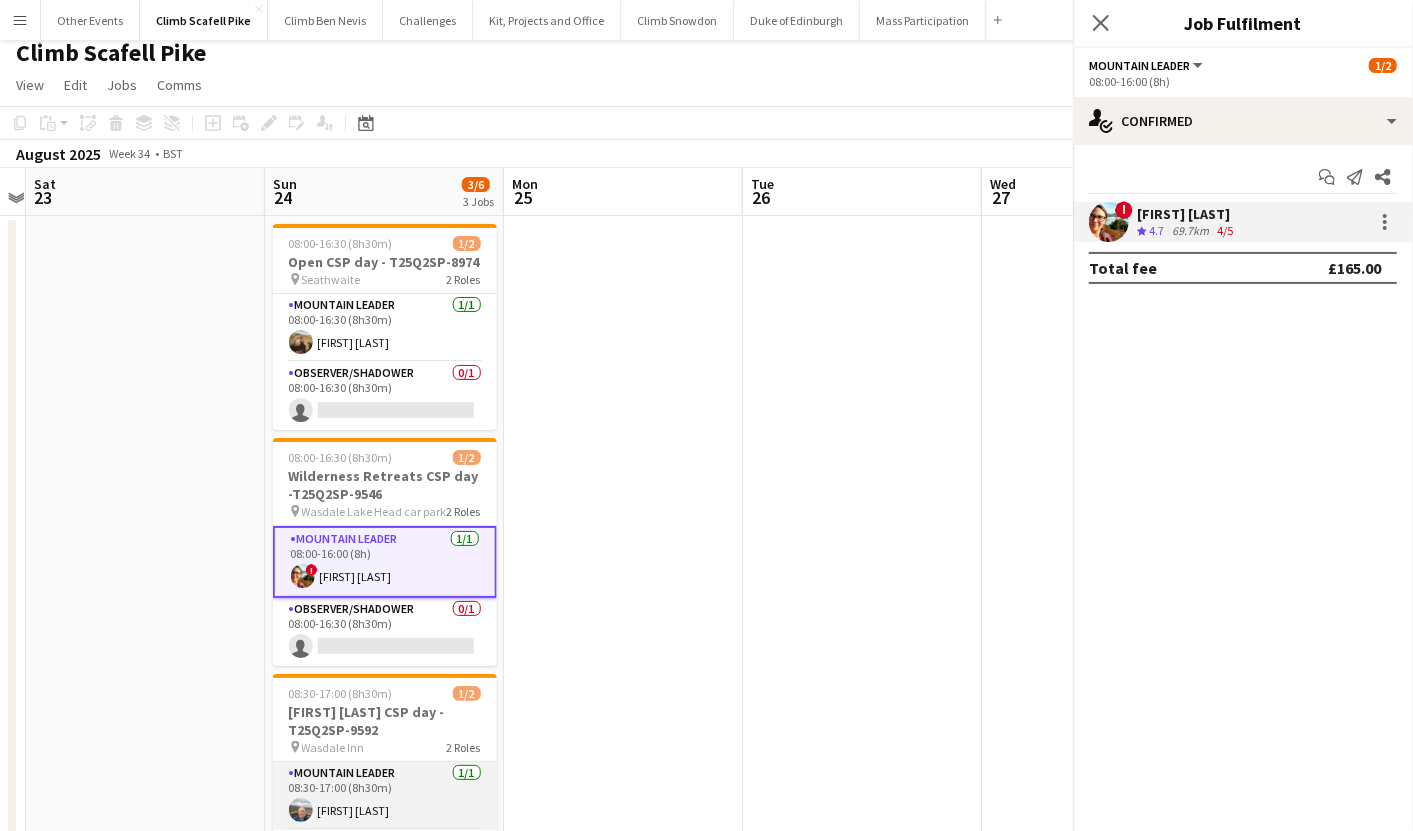 scroll, scrollTop: 0, scrollLeft: 690, axis: horizontal 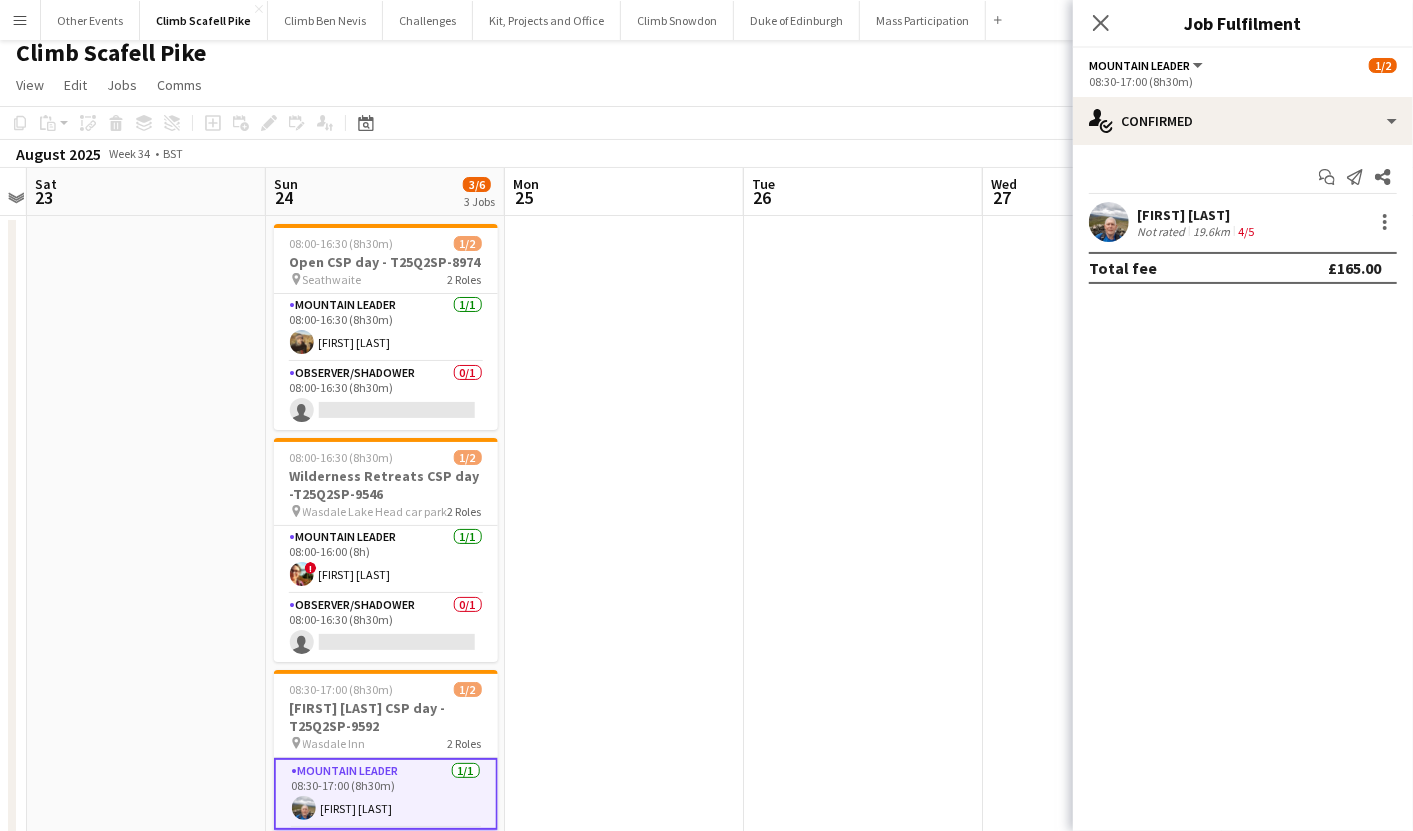 click at bounding box center (1109, 222) 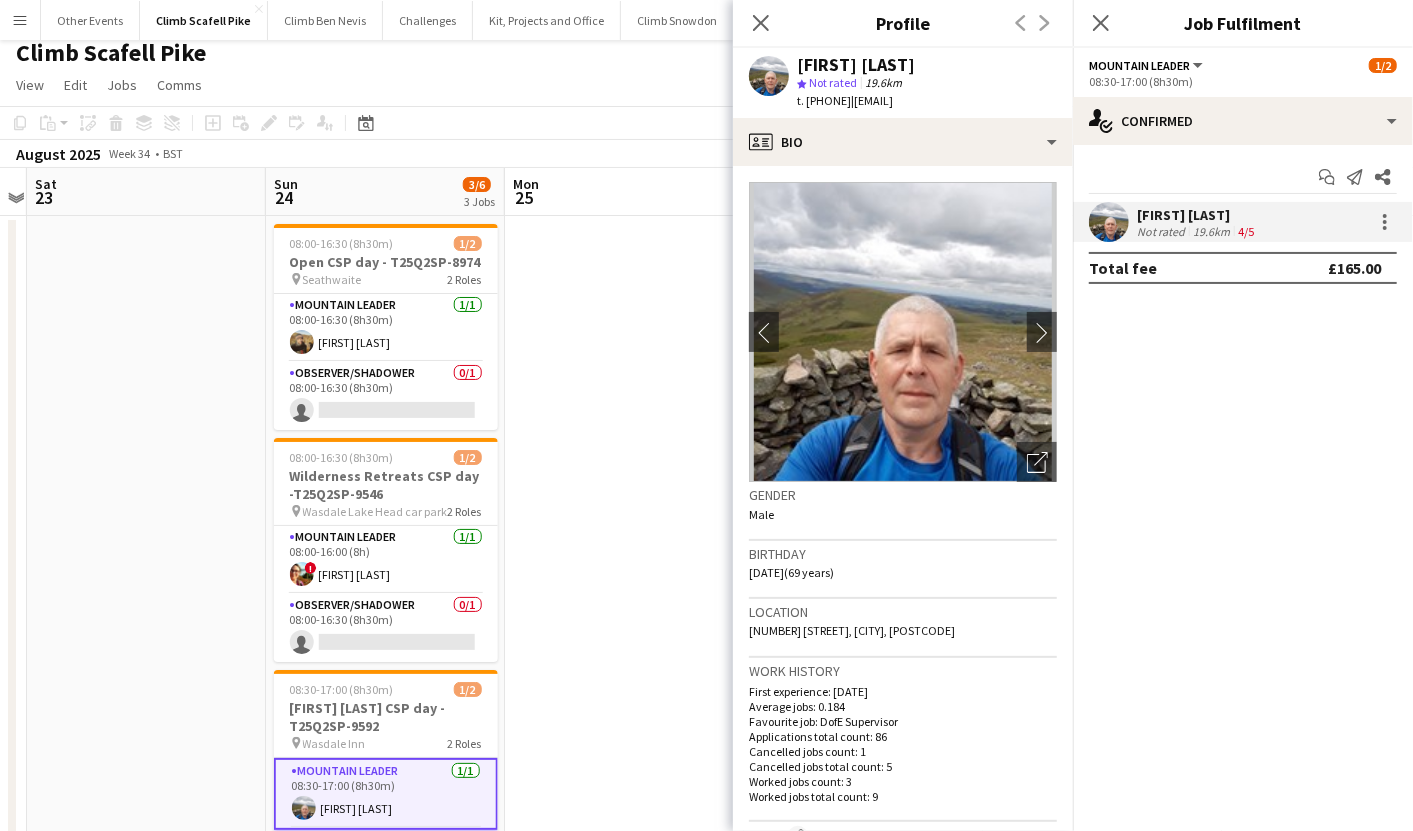 drag, startPoint x: 892, startPoint y: 107, endPoint x: 806, endPoint y: 106, distance: 86.00581 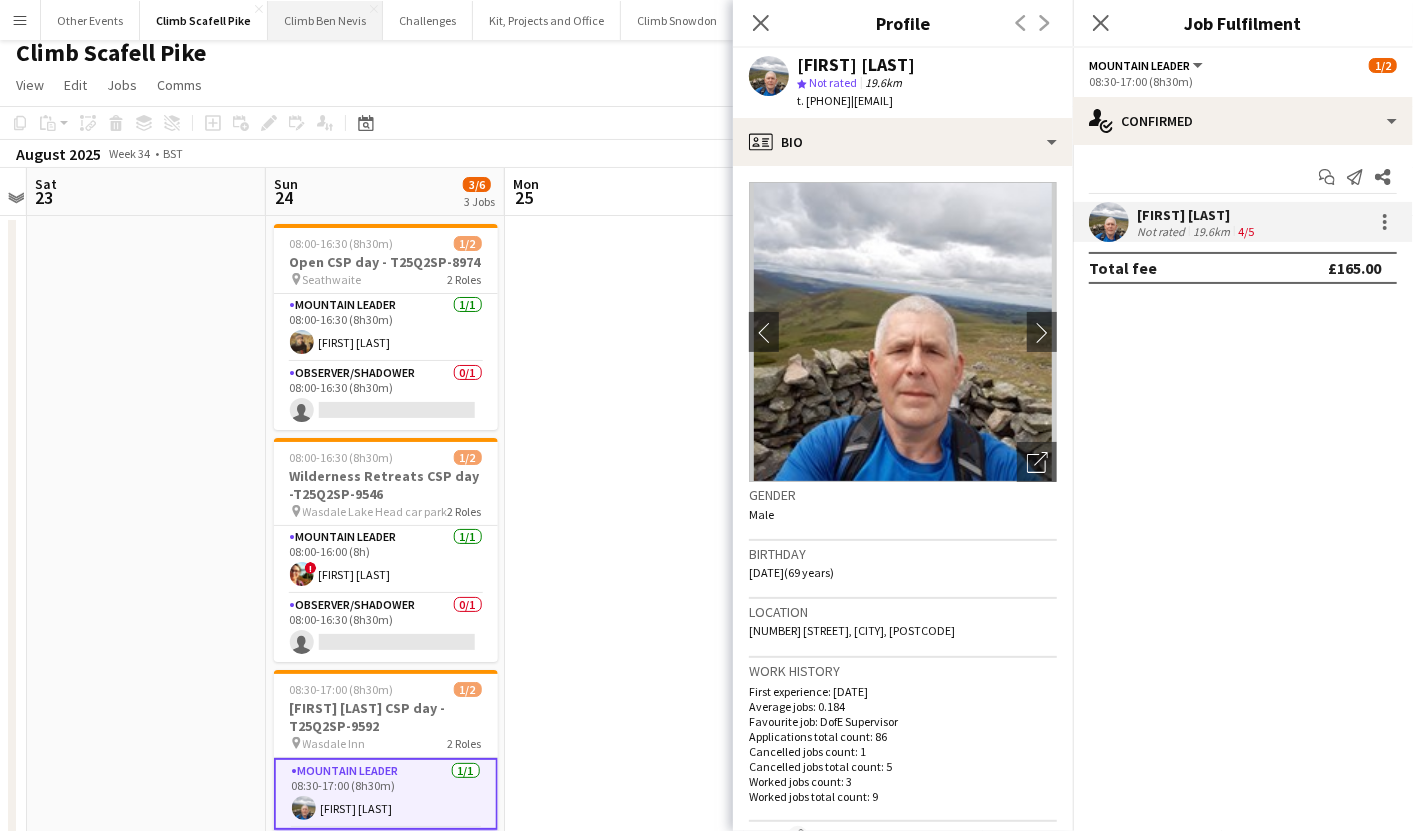 copy on "[PHONE]" 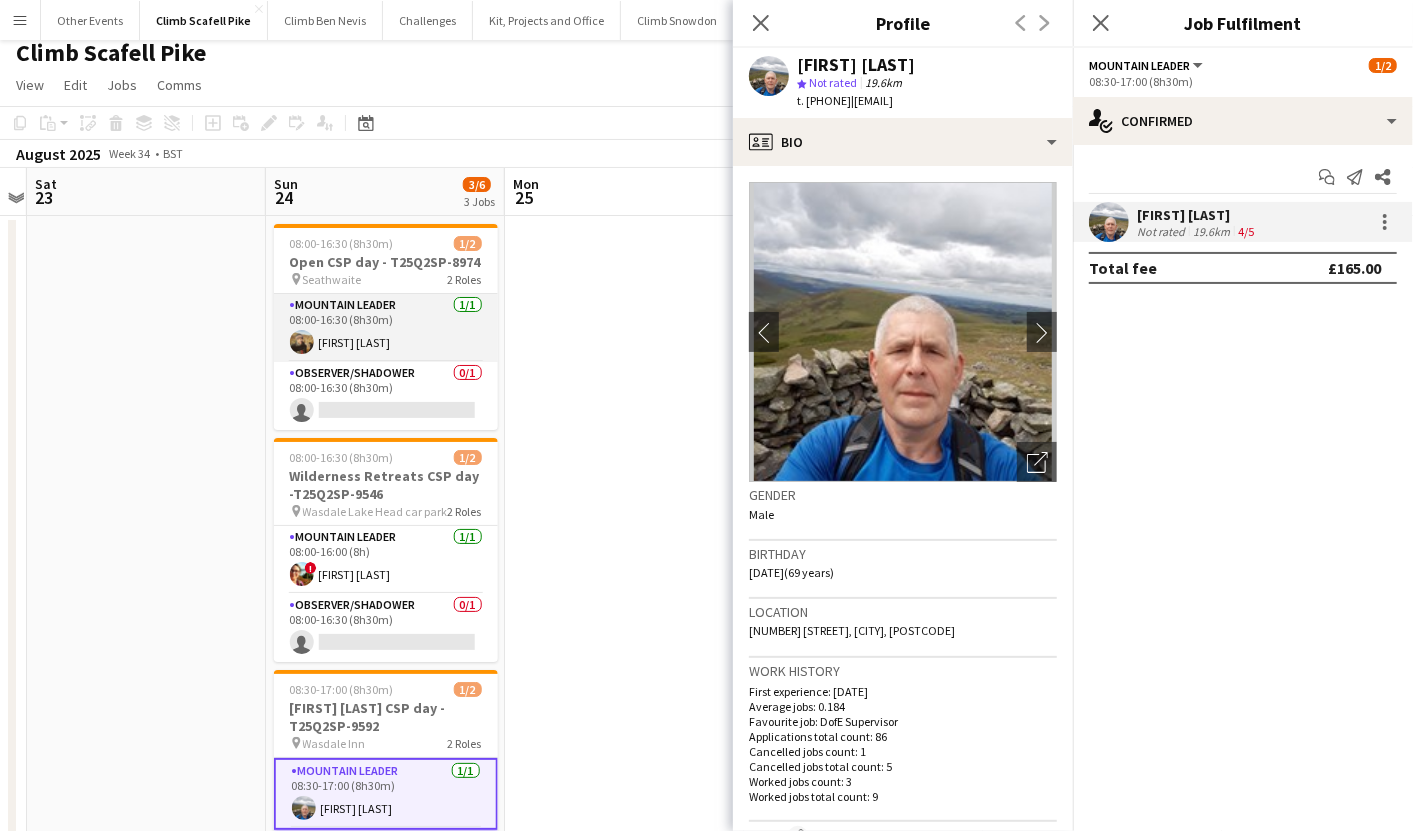 click on "Mountain Leader    1/1   08:00-16:30 (8h30m)
[FIRST] [LAST]" at bounding box center (386, 328) 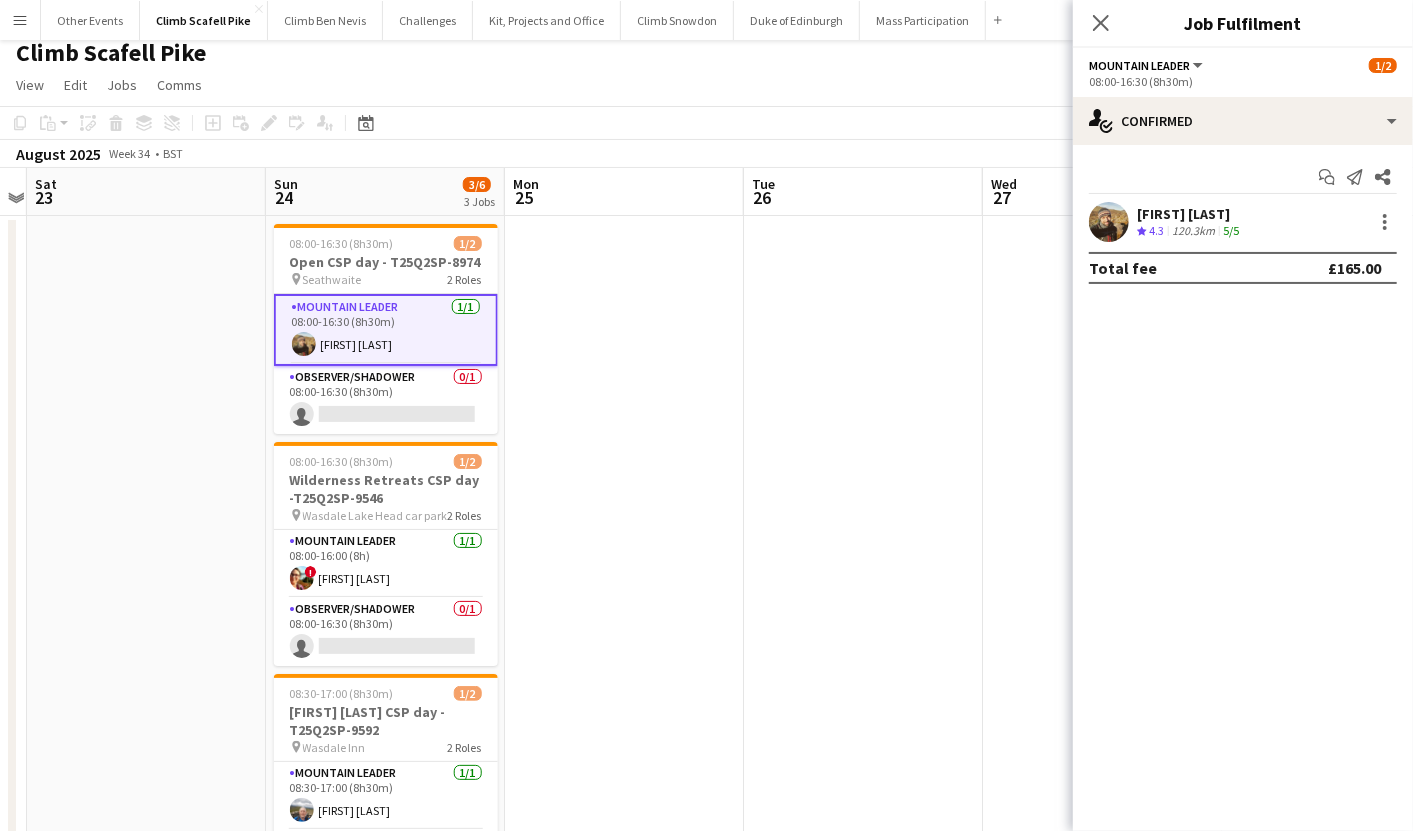 click at bounding box center [1109, 222] 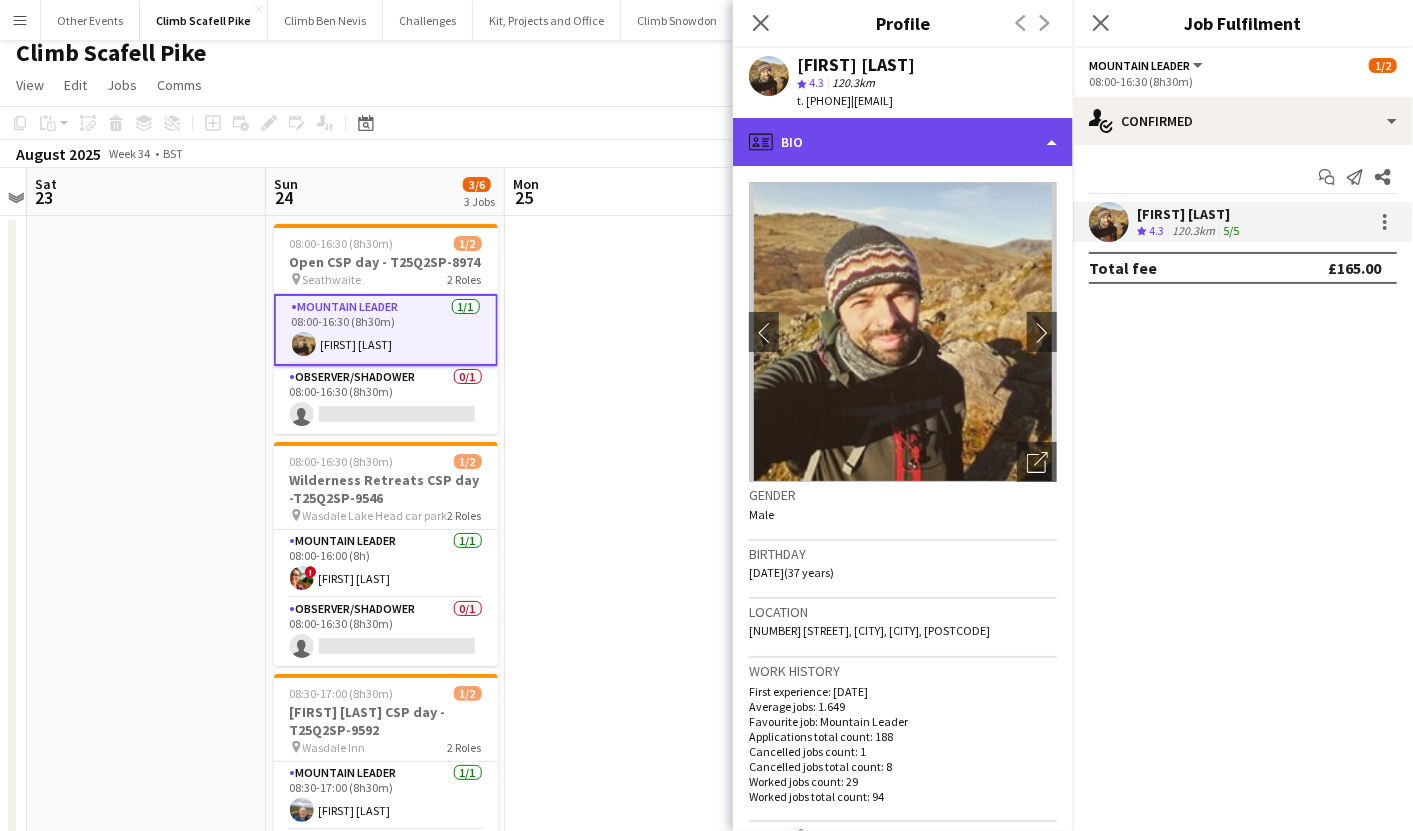 click on "profile
Bio" 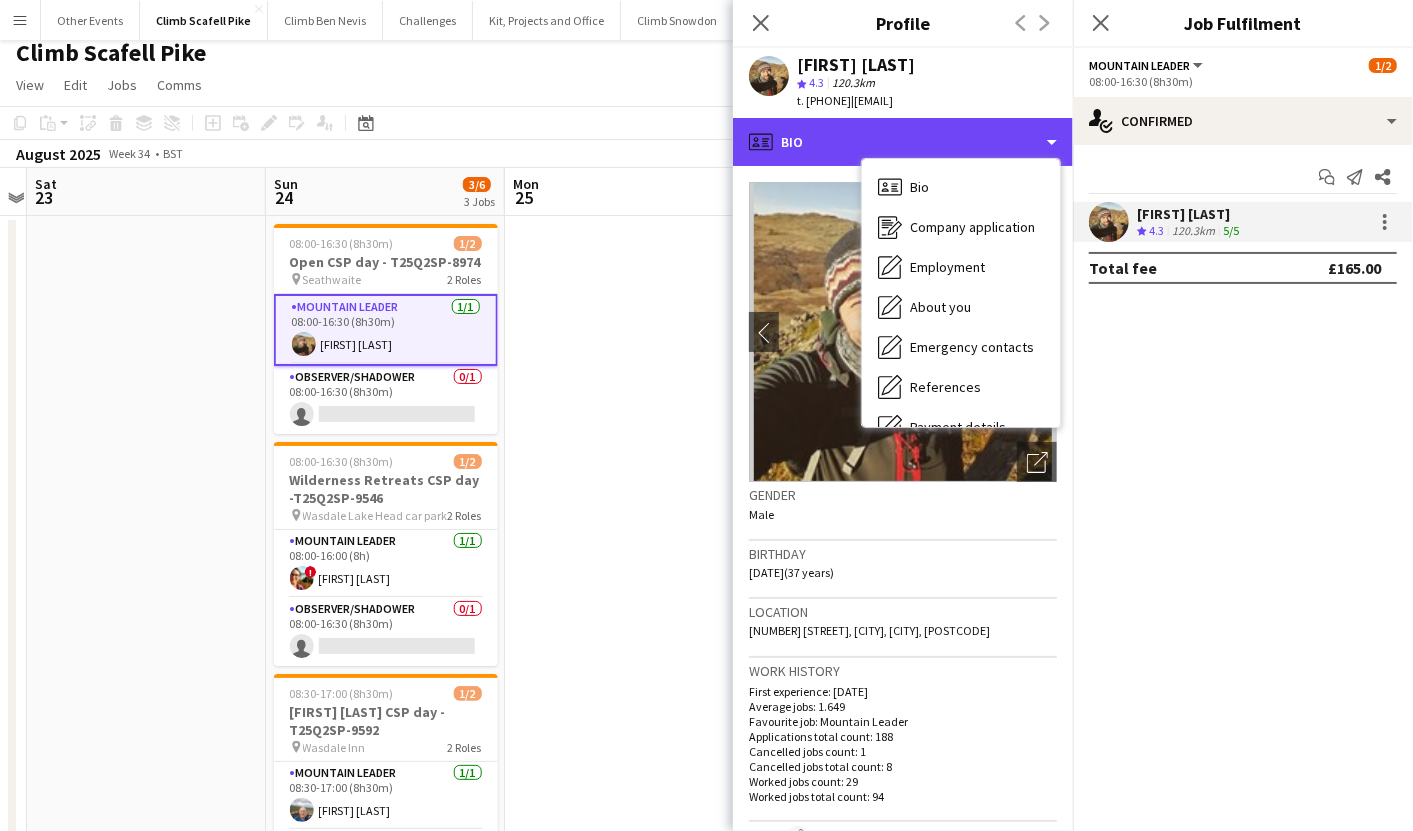 scroll, scrollTop: 227, scrollLeft: 0, axis: vertical 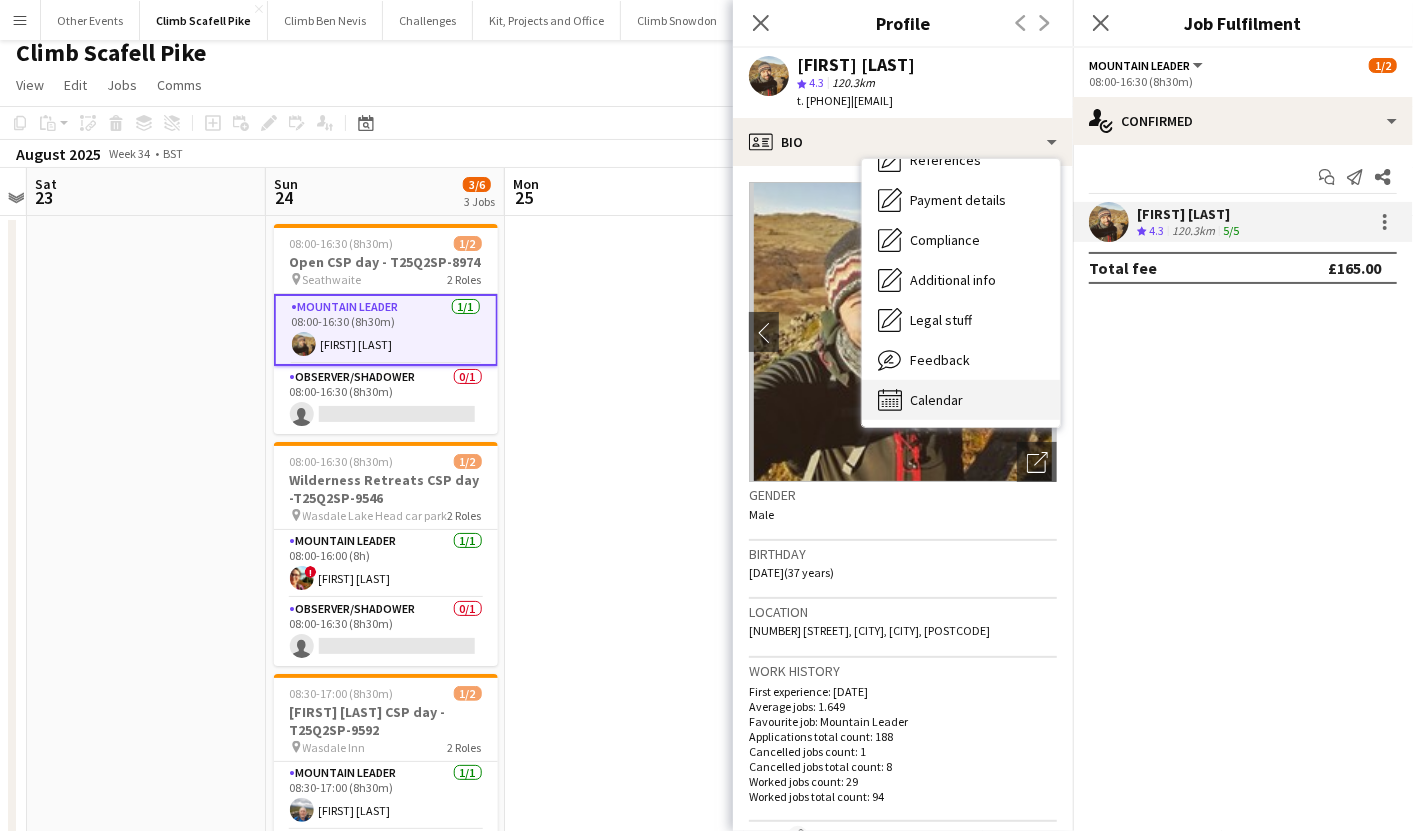 click on "Calendar
Calendar" at bounding box center (961, 400) 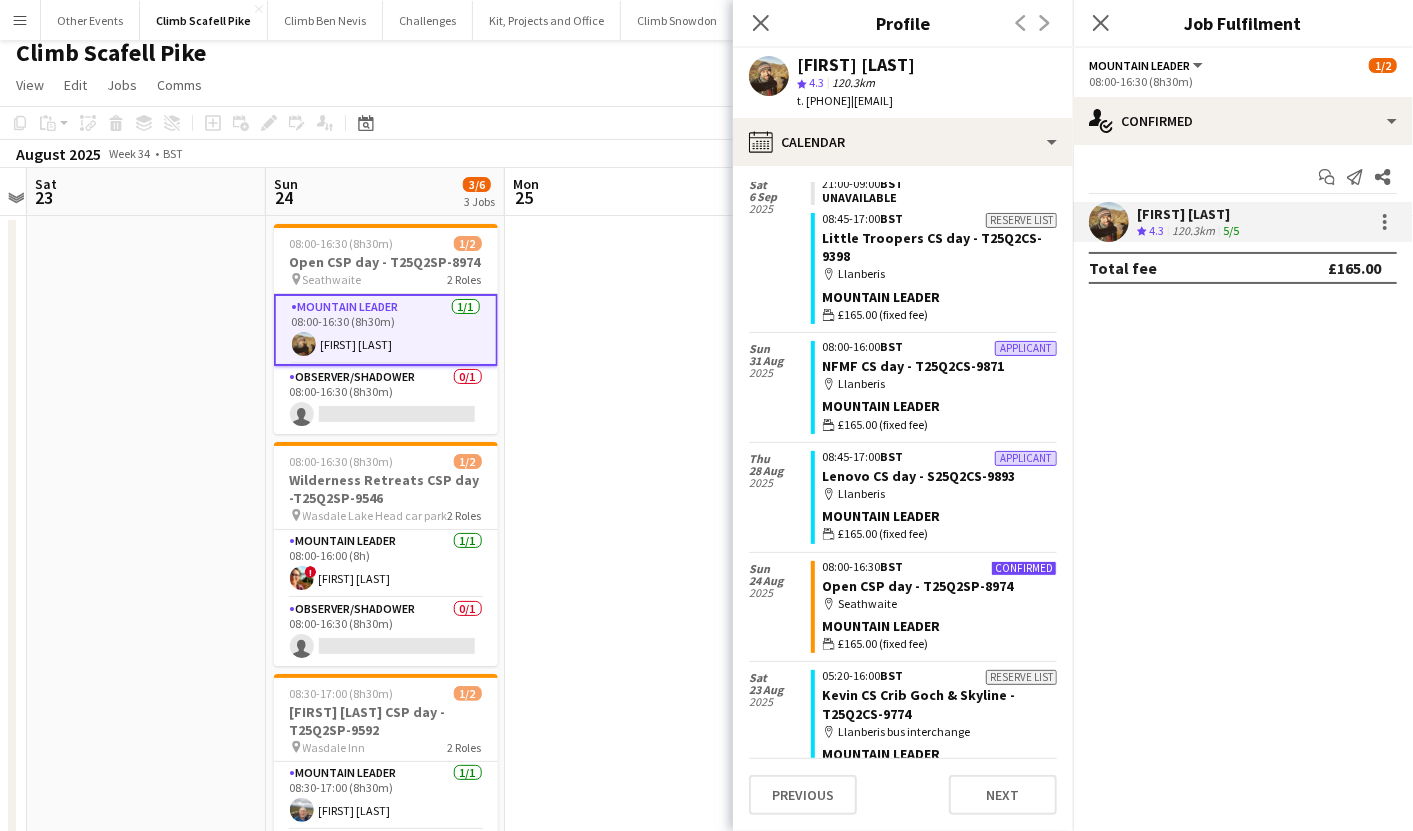 scroll, scrollTop: 1325, scrollLeft: 0, axis: vertical 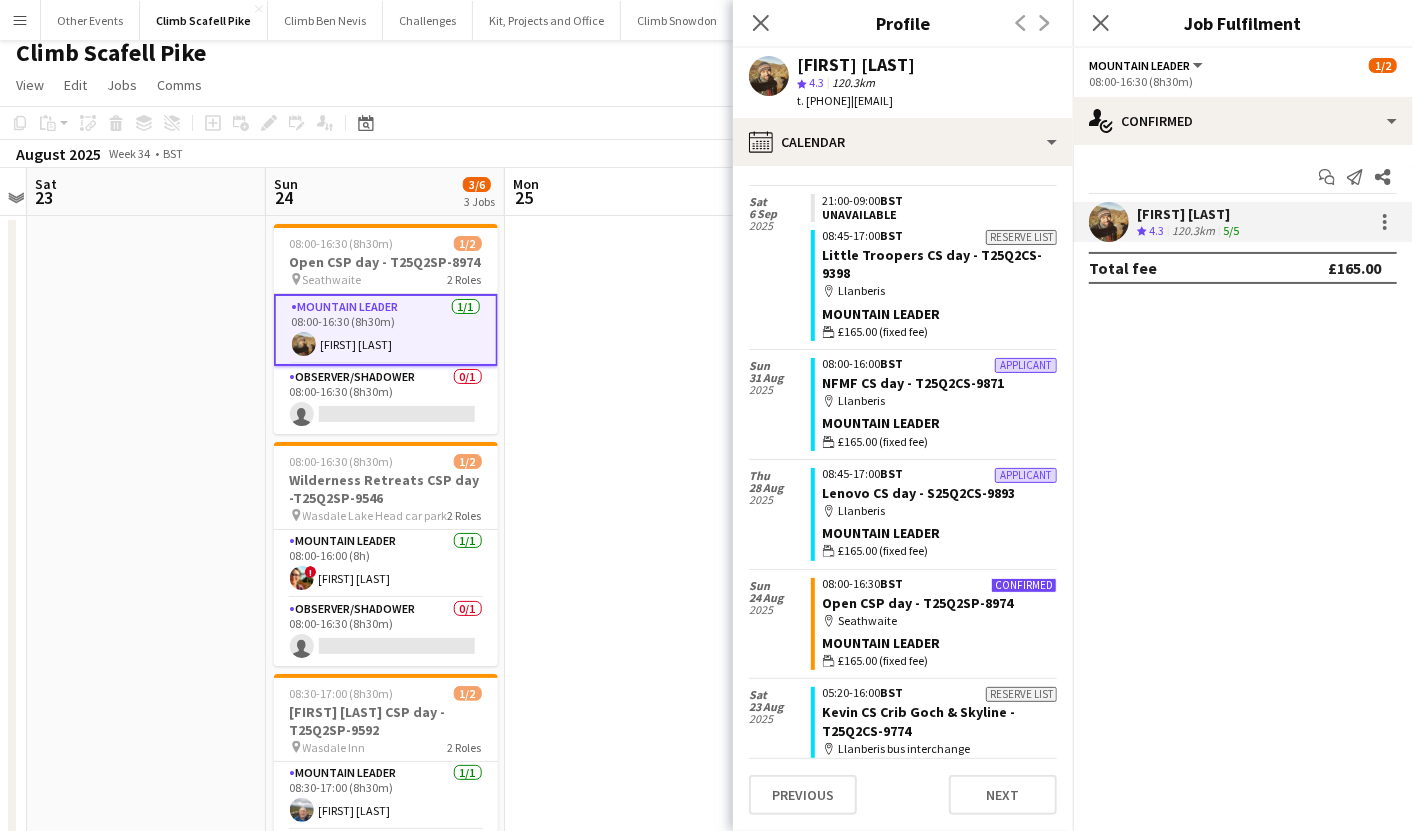 click at bounding box center [624, 586] 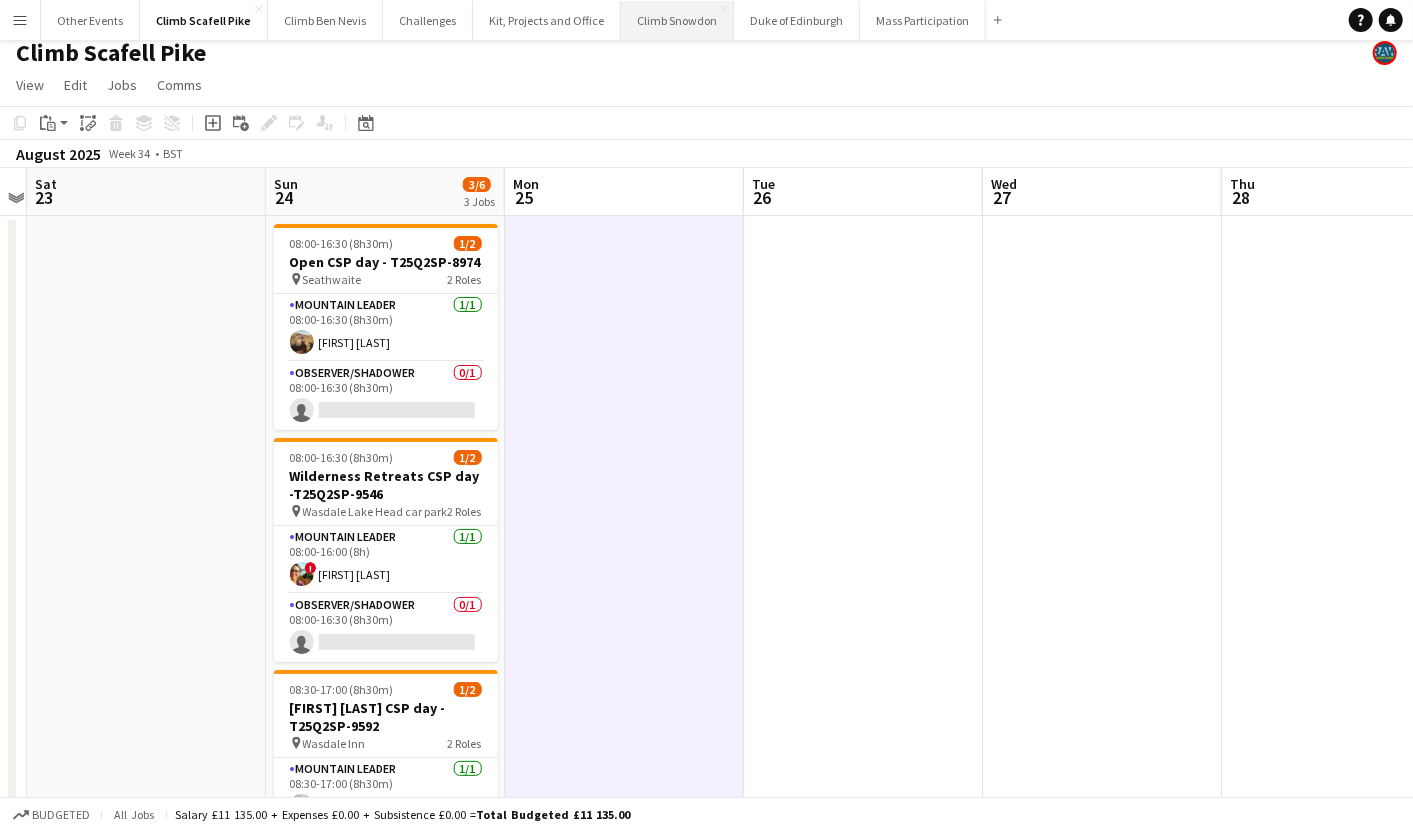 click on "Climb Snowdon
Close" at bounding box center (677, 20) 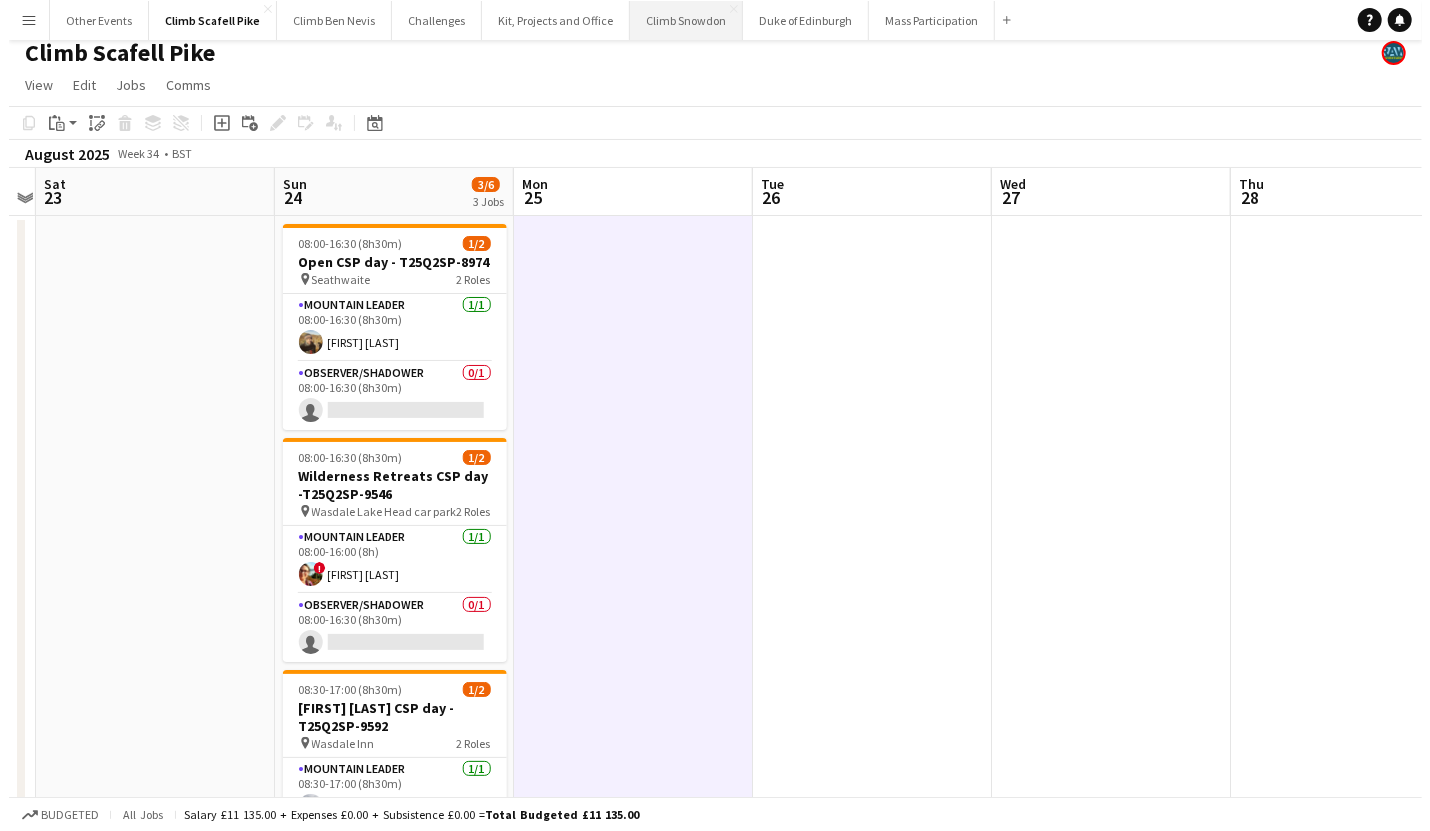 scroll, scrollTop: 0, scrollLeft: 0, axis: both 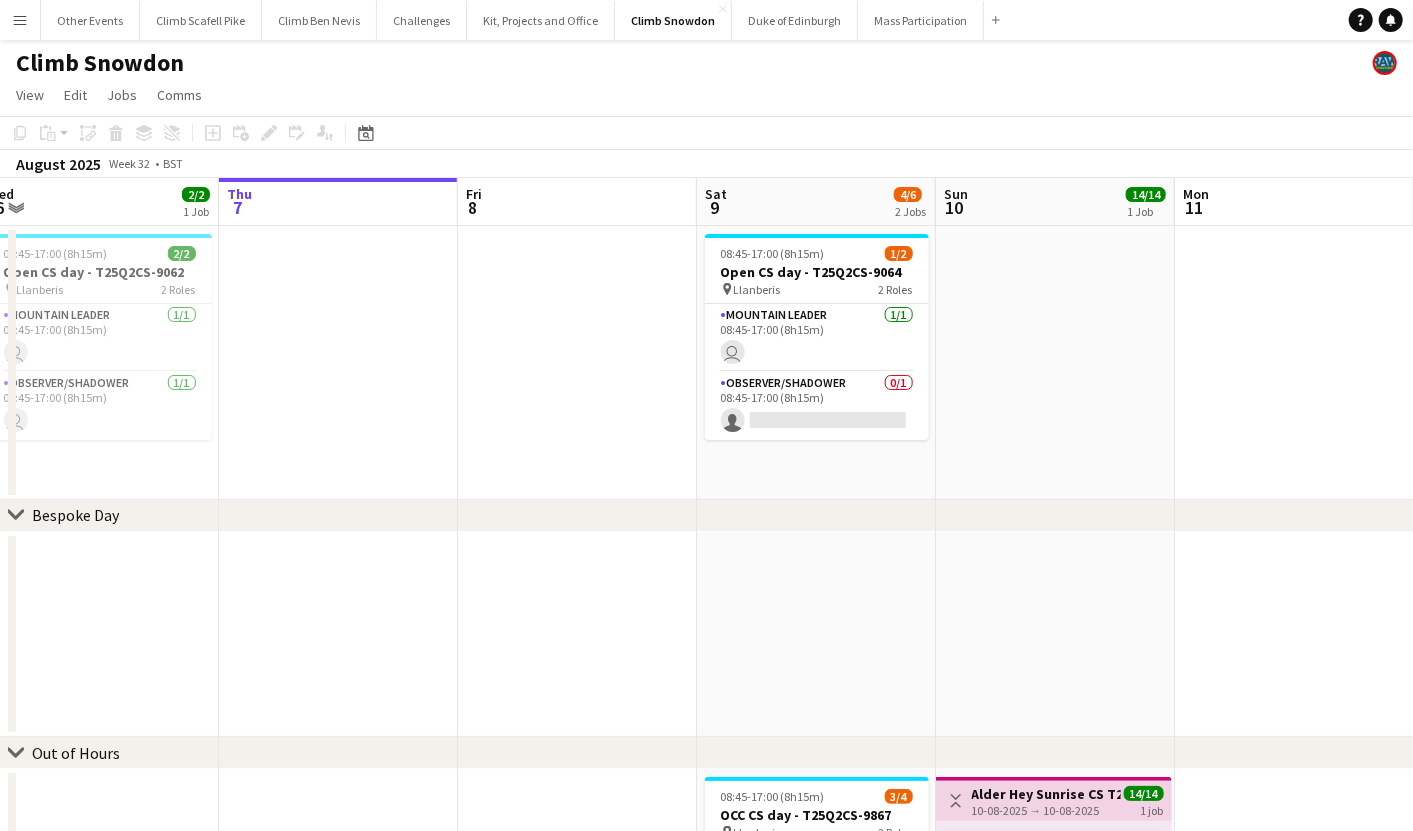 drag, startPoint x: 124, startPoint y: 512, endPoint x: 204, endPoint y: 514, distance: 80.024994 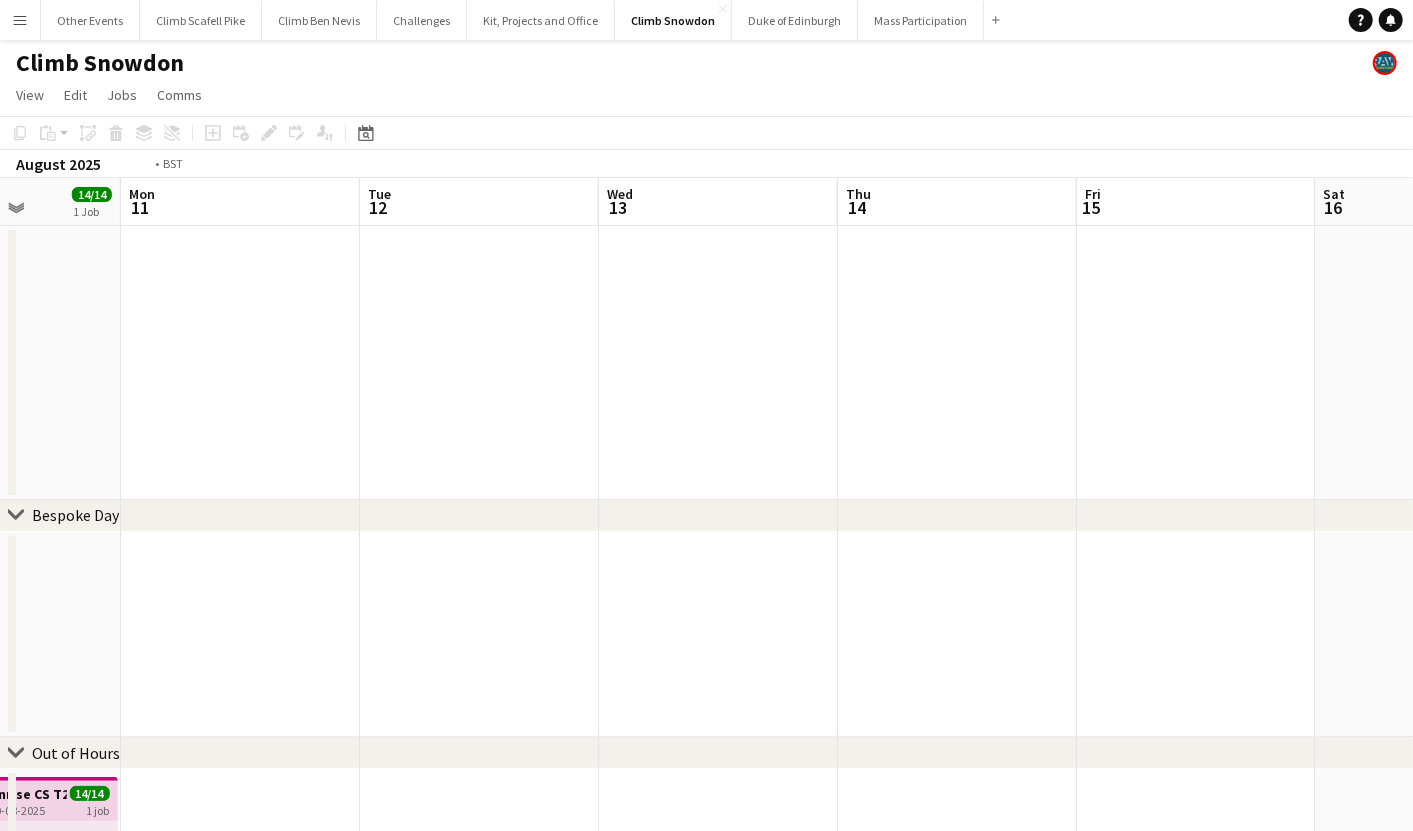 drag, startPoint x: 967, startPoint y: 466, endPoint x: 267, endPoint y: 482, distance: 700.18286 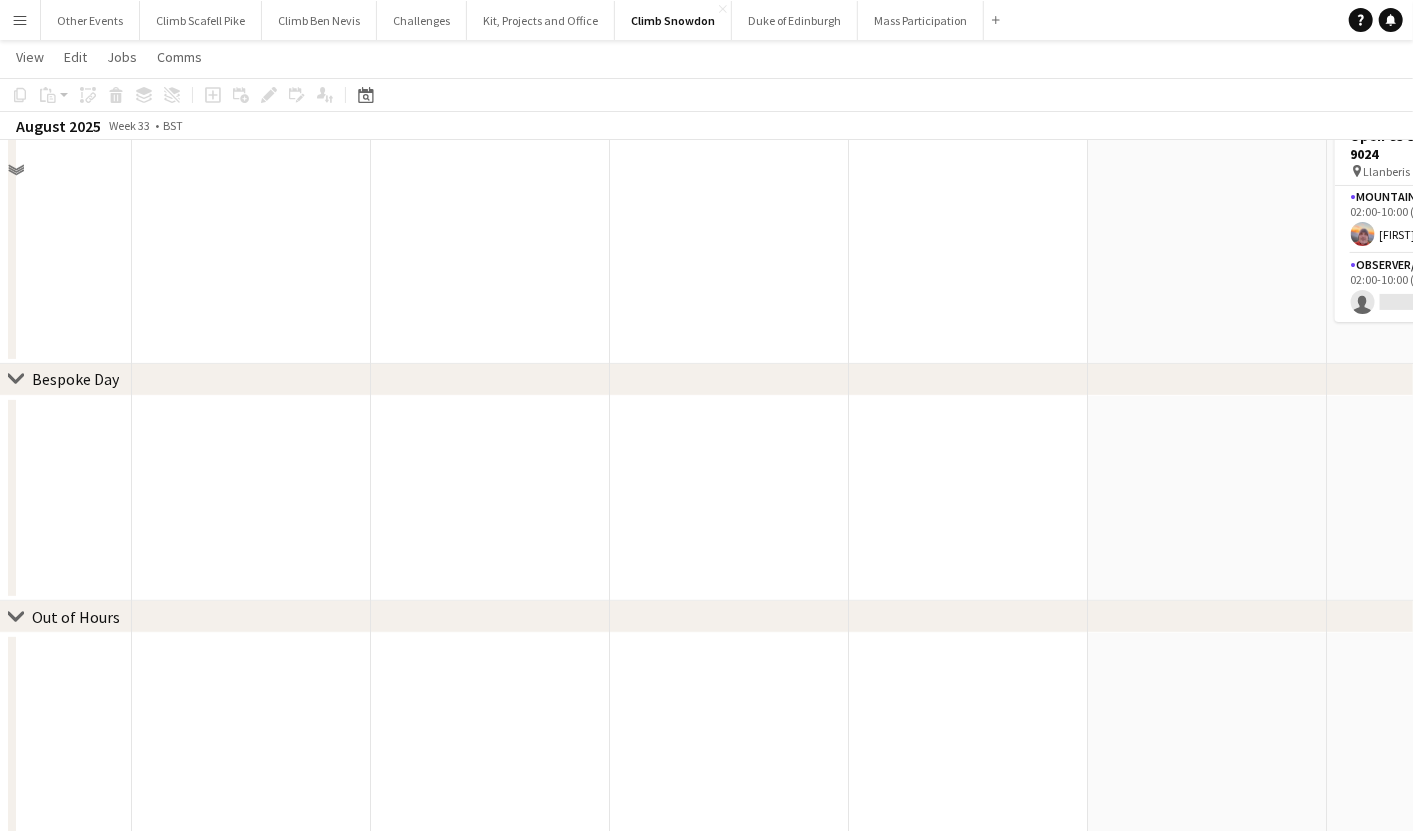 scroll, scrollTop: 302, scrollLeft: 0, axis: vertical 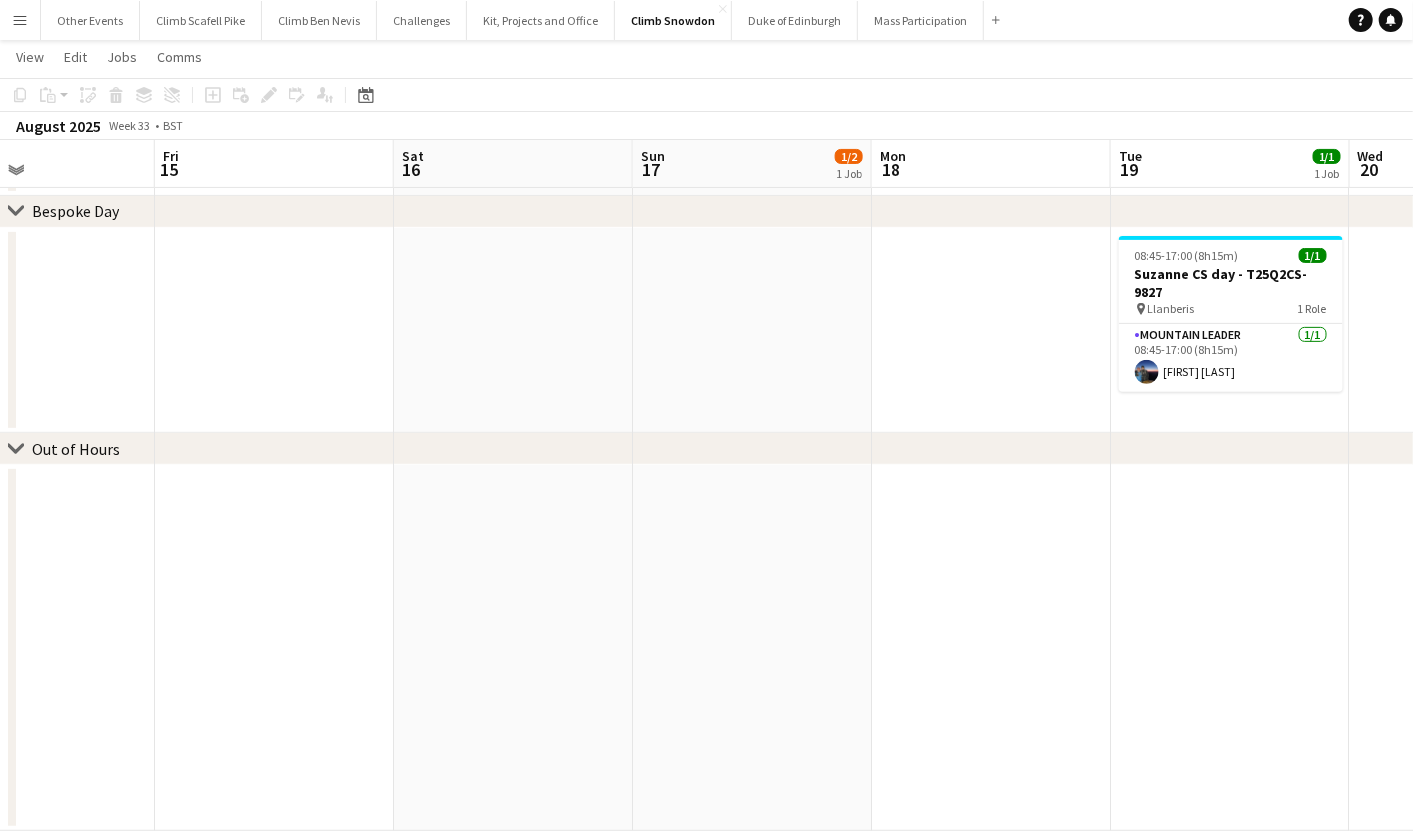 drag, startPoint x: 1147, startPoint y: 586, endPoint x: 1049, endPoint y: 622, distance: 104.40307 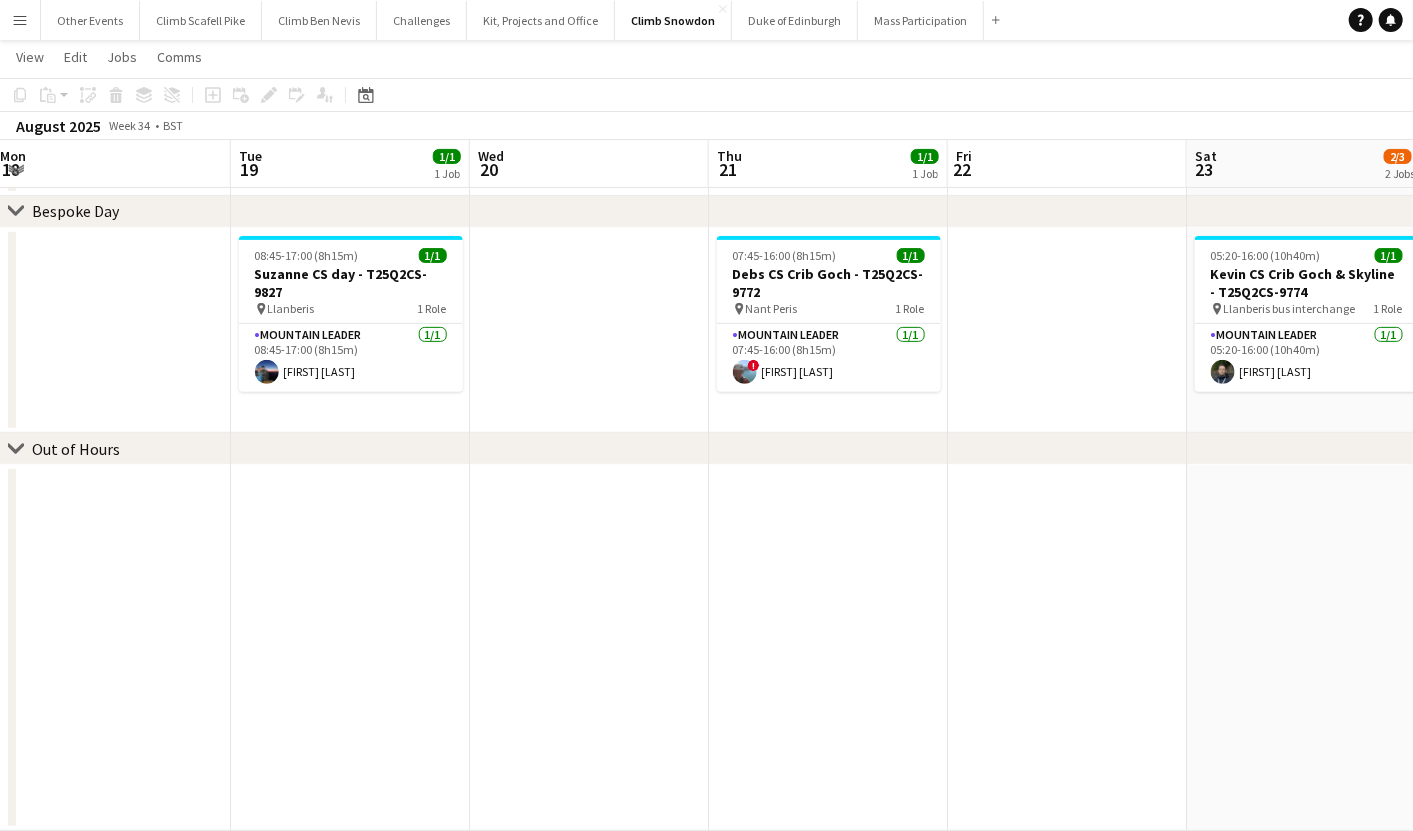 drag, startPoint x: 957, startPoint y: 614, endPoint x: 774, endPoint y: 601, distance: 183.46117 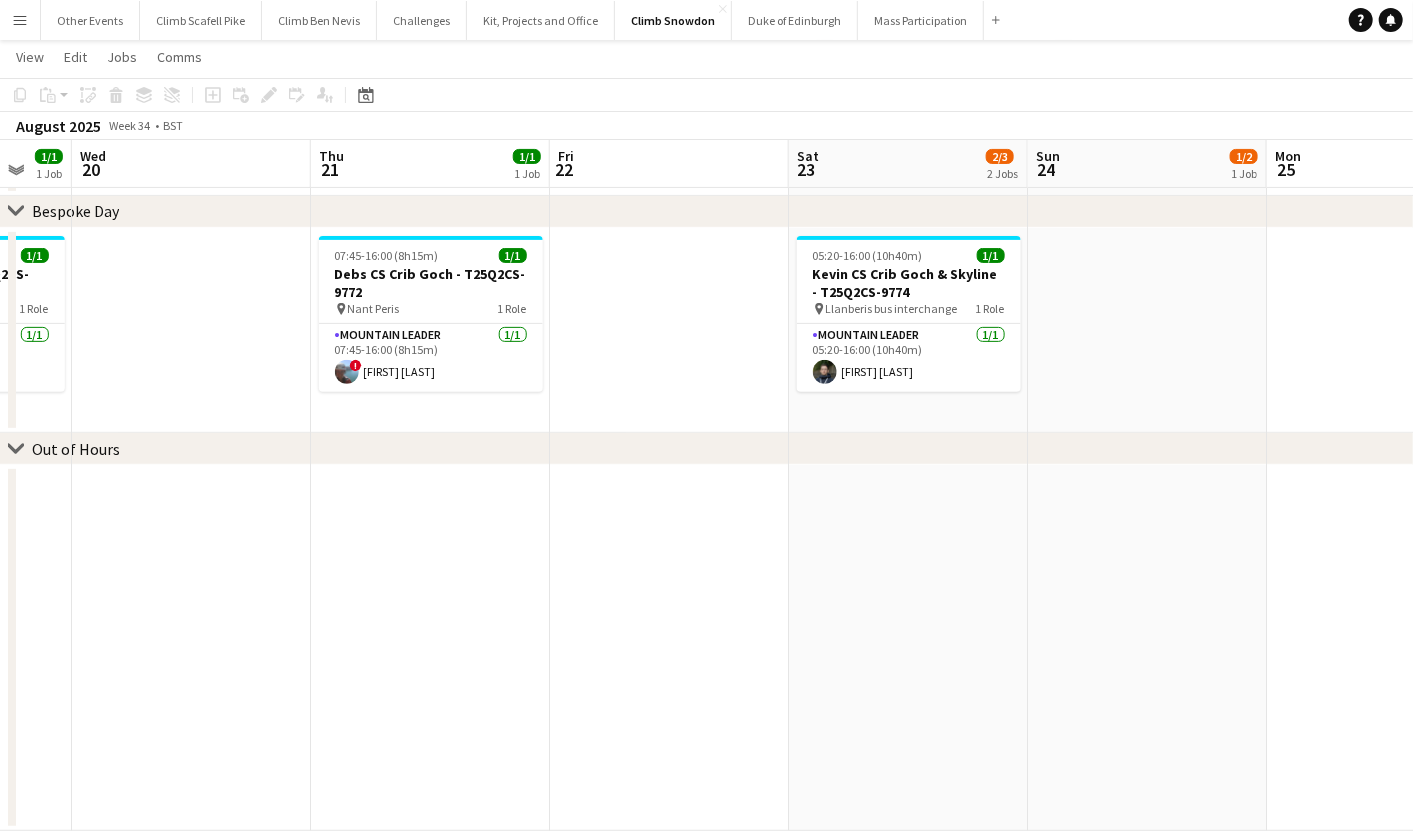 scroll, scrollTop: 0, scrollLeft: 743, axis: horizontal 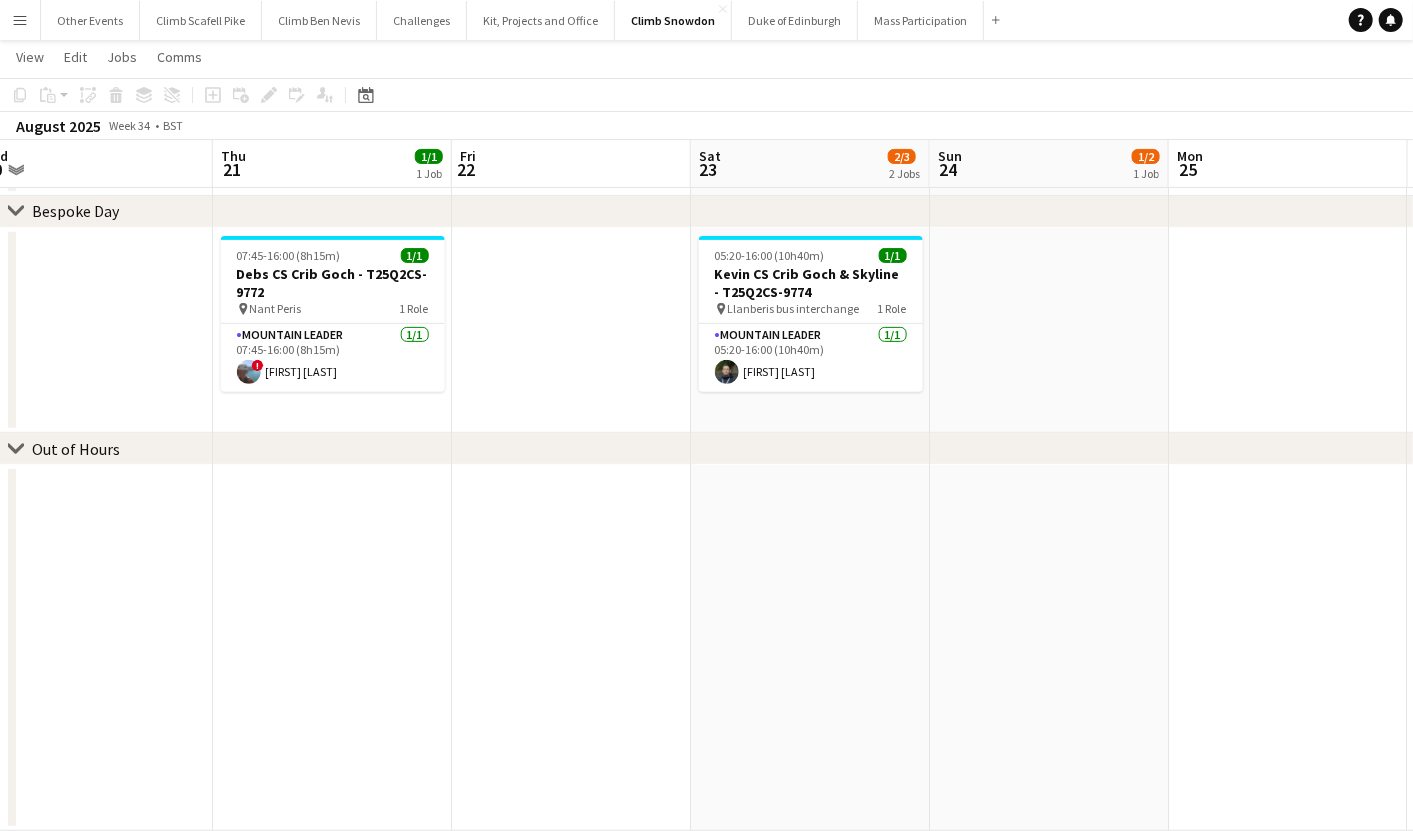 drag, startPoint x: 899, startPoint y: 580, endPoint x: 567, endPoint y: 605, distance: 332.93994 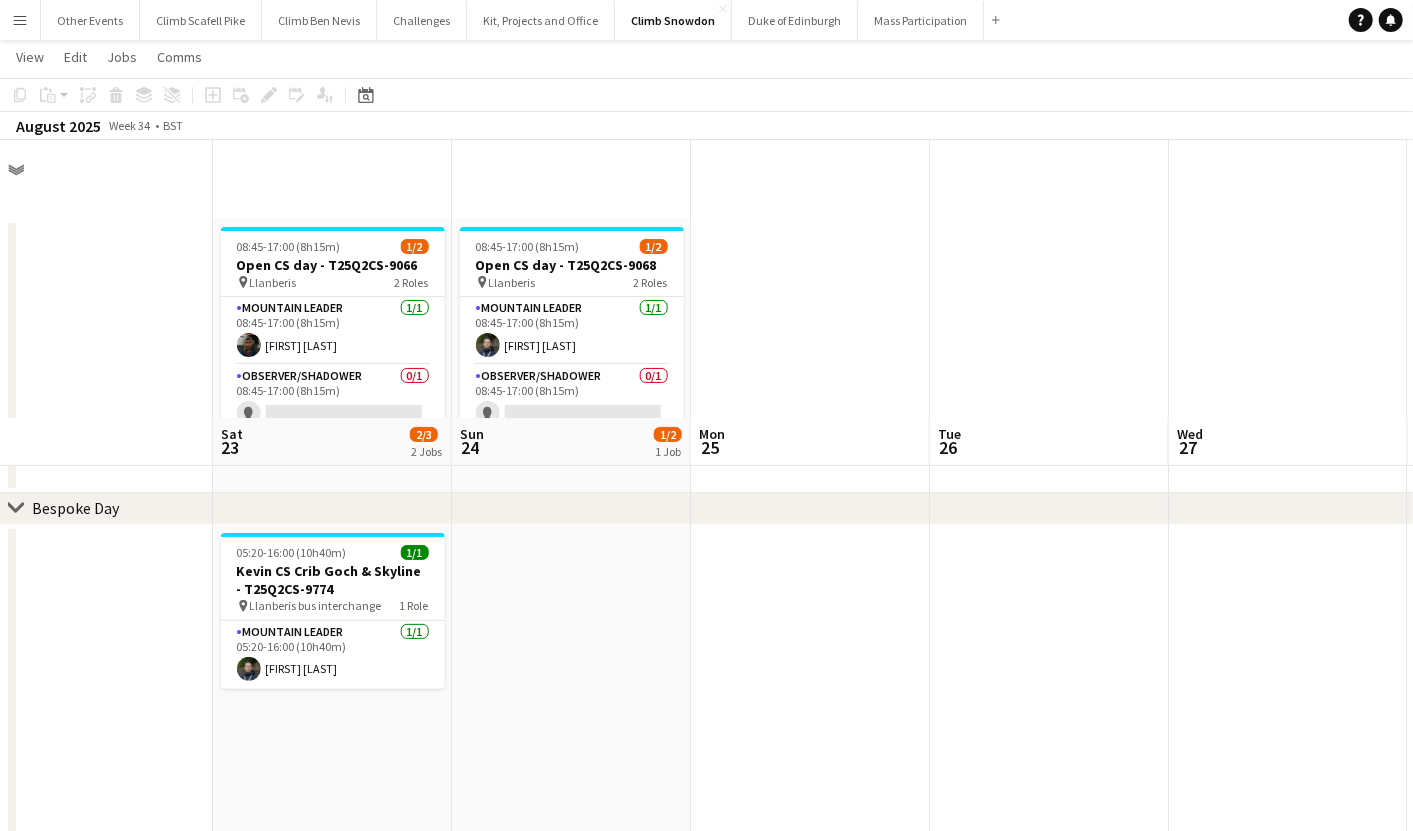 scroll, scrollTop: 0, scrollLeft: 0, axis: both 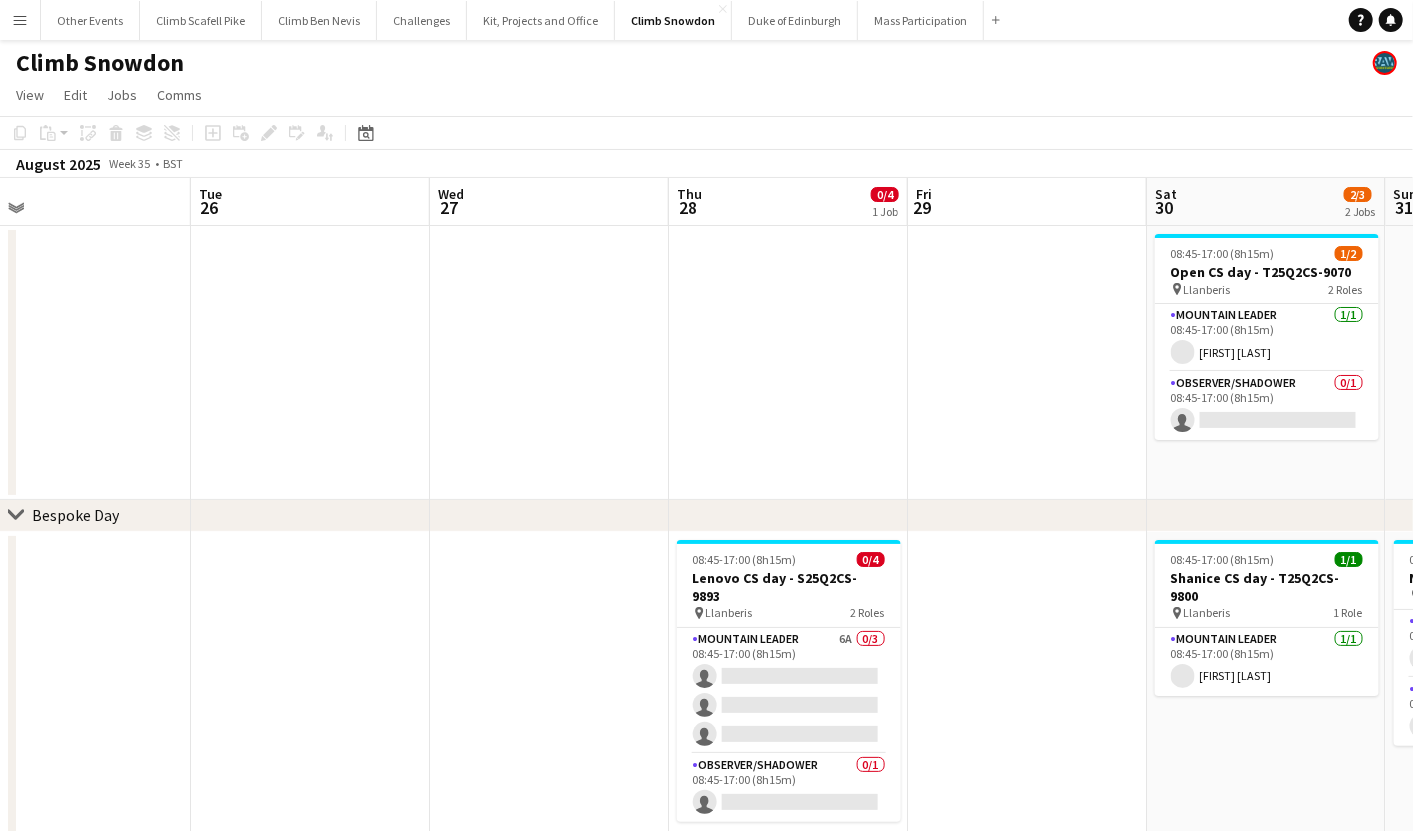 drag, startPoint x: 701, startPoint y: 595, endPoint x: 481, endPoint y: 595, distance: 220 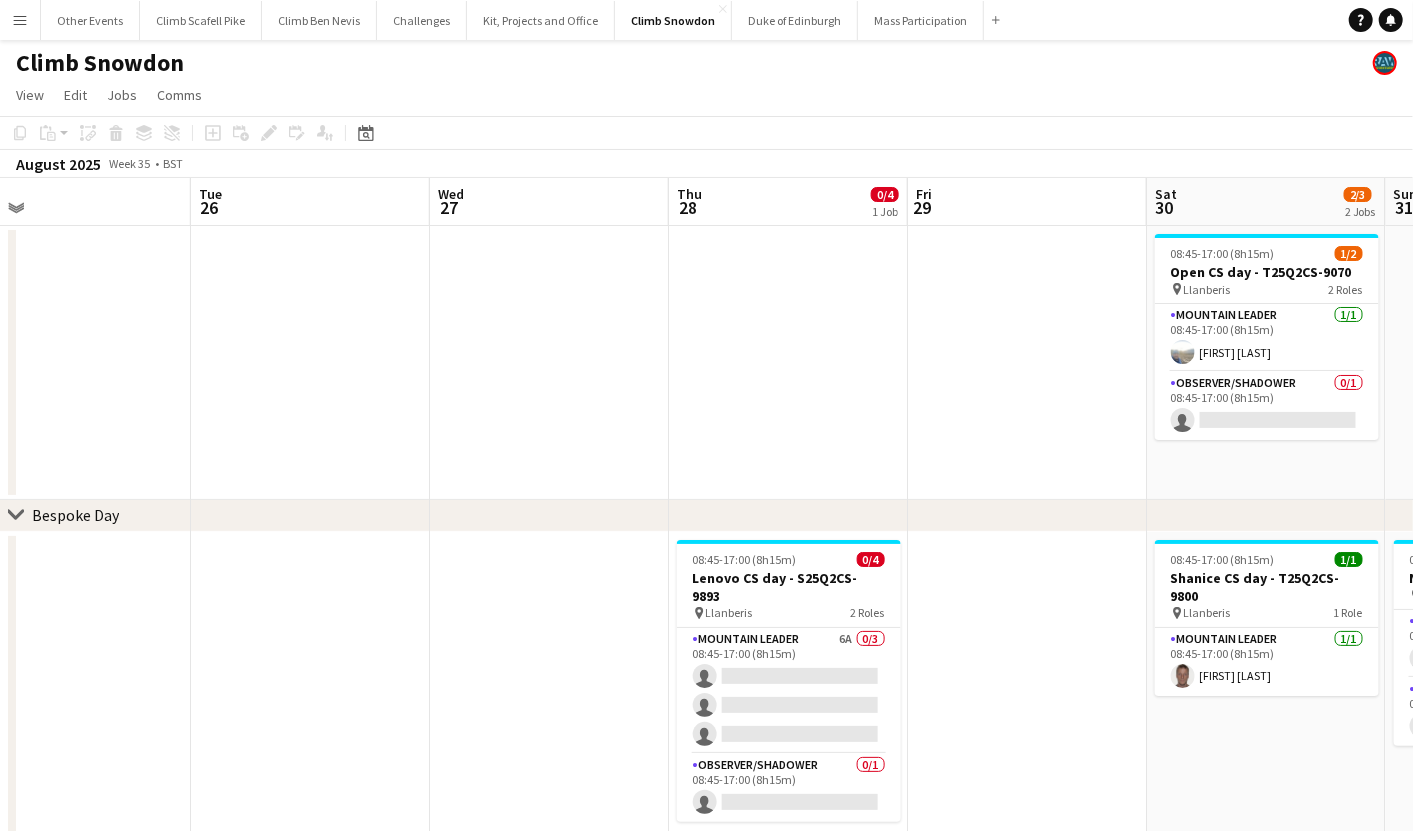 click on "Fri   22   Sat   23   2/3   2 Jobs   Sun   24   1/2   1 Job   Mon   25   Tue   26   Wed   27   Thu   28   0/4   1 Job   Fri   29   Sat   30   2/3   2 Jobs   Sun   31   0/2   1 Job   Mon   1      08:45-17:00 (8h15m)    1/2   Open CS day - T25Q2CS-9066
pin
Llanberis   2 Roles   Mountain Leader    1/1   08:45-17:00 (8h15m)
[FIRST] [LAST]  Observer/Shadower   0/1   08:45-17:00 (8h15m)
single-neutral-actions
08:45-17:00 (8h15m)    1/2   Open CS day - T25Q2CS-9068
pin
Llanberis   2 Roles   Mountain Leader    1/1   08:45-17:00 (8h15m)
[FIRST] [LAST]  Observer/Shadower   0/1   08:45-17:00 (8h15m)
single-neutral-actions
08:45-17:00 (8h15m)    1/2   Open CS day - T25Q2CS-9070
pin
Llanberis   2 Roles   Mountain Leader    1/1   08:45-17:00 (8h15m)
[FIRST] [LAST]  Observer/Shadower   0/1   08:45-17:00 (8h15m)" at bounding box center (706, 719) 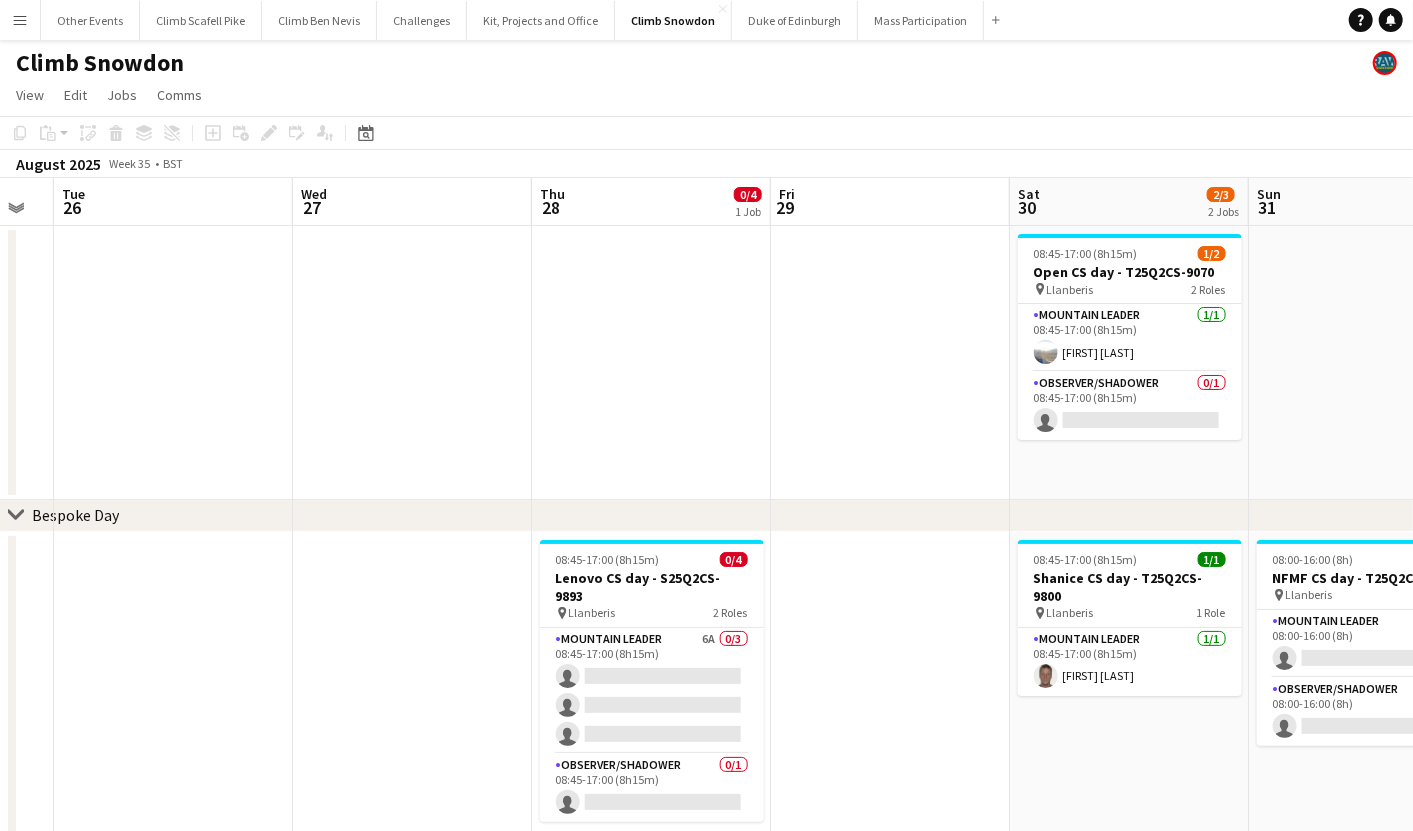 drag, startPoint x: 963, startPoint y: 572, endPoint x: 811, endPoint y: 602, distance: 154.93224 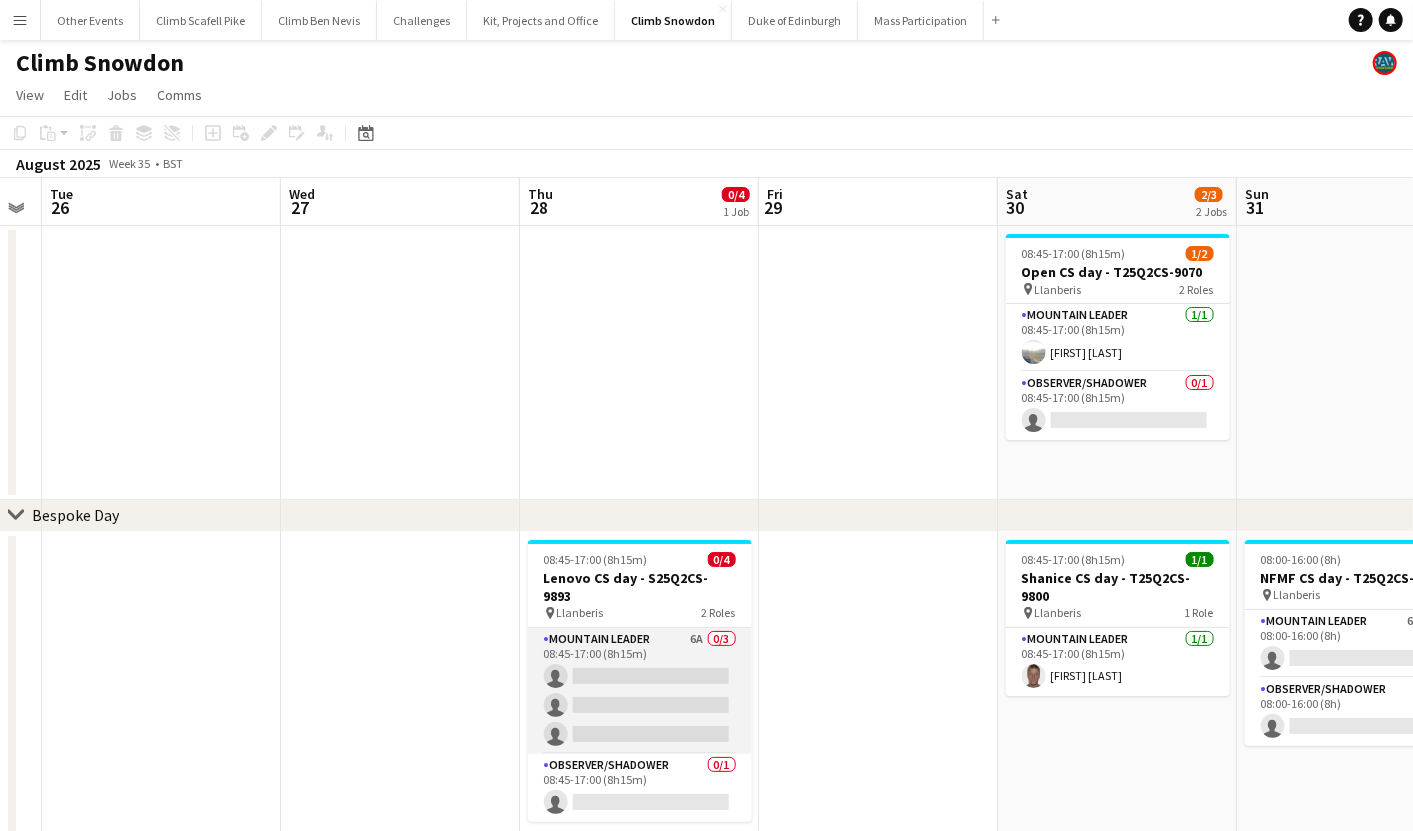 click on "Mountain Leader    6A   0/3   08:45-17:00 (8h15m)
single-neutral-actions
single-neutral-actions
single-neutral-actions" at bounding box center (640, 691) 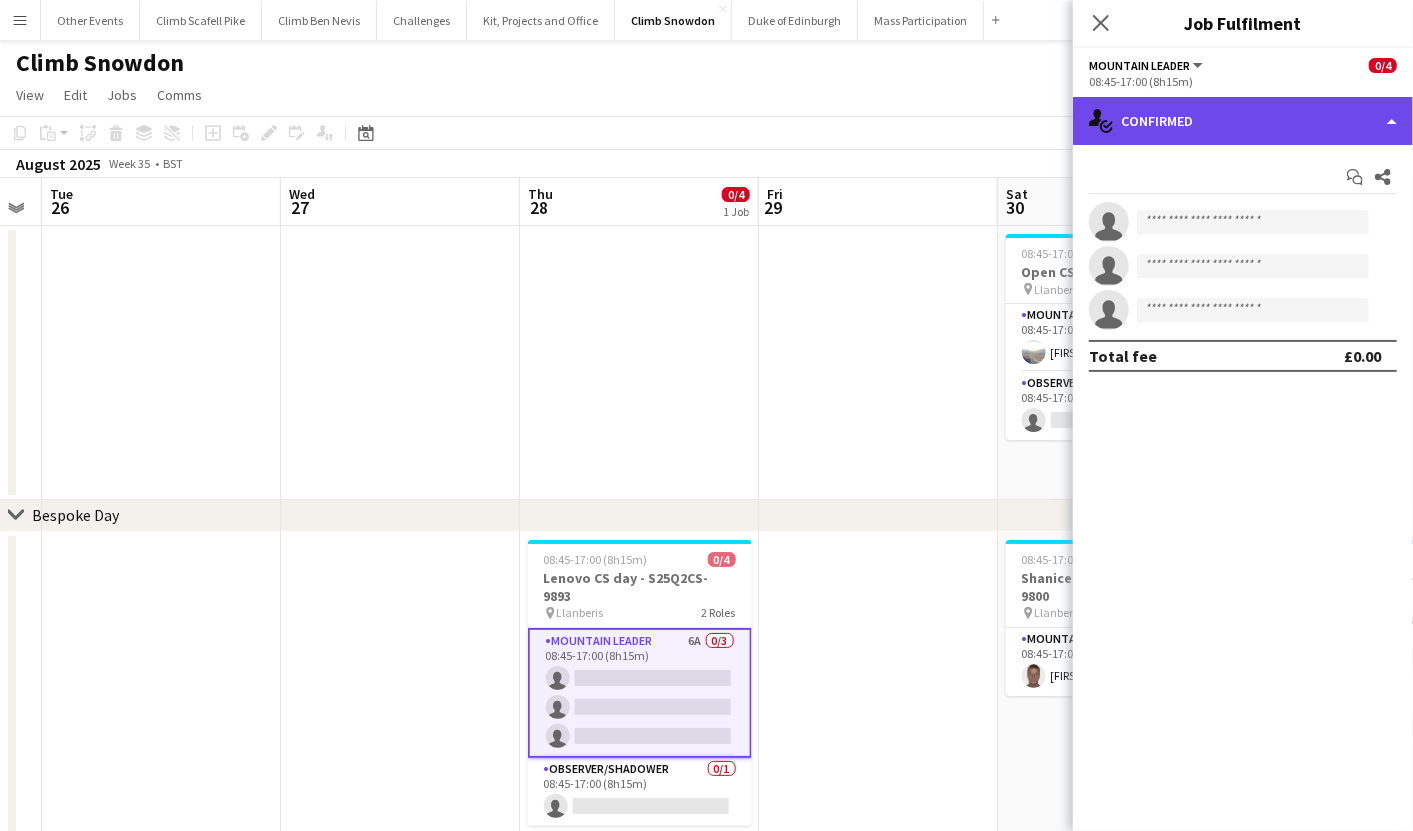 click on "single-neutral-actions-check-2
Confirmed" 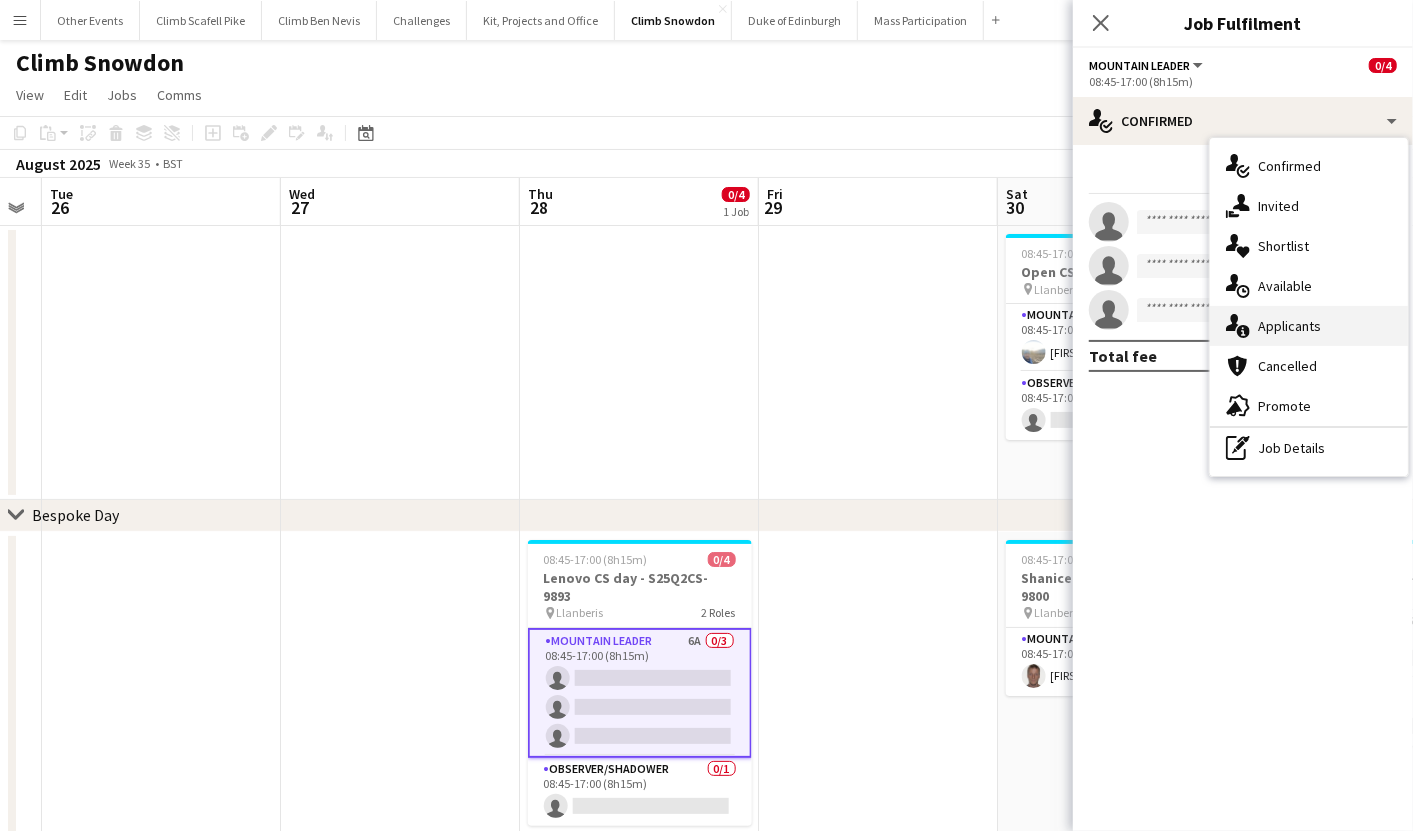 click on "single-neutral-actions-information
Applicants" at bounding box center [1309, 326] 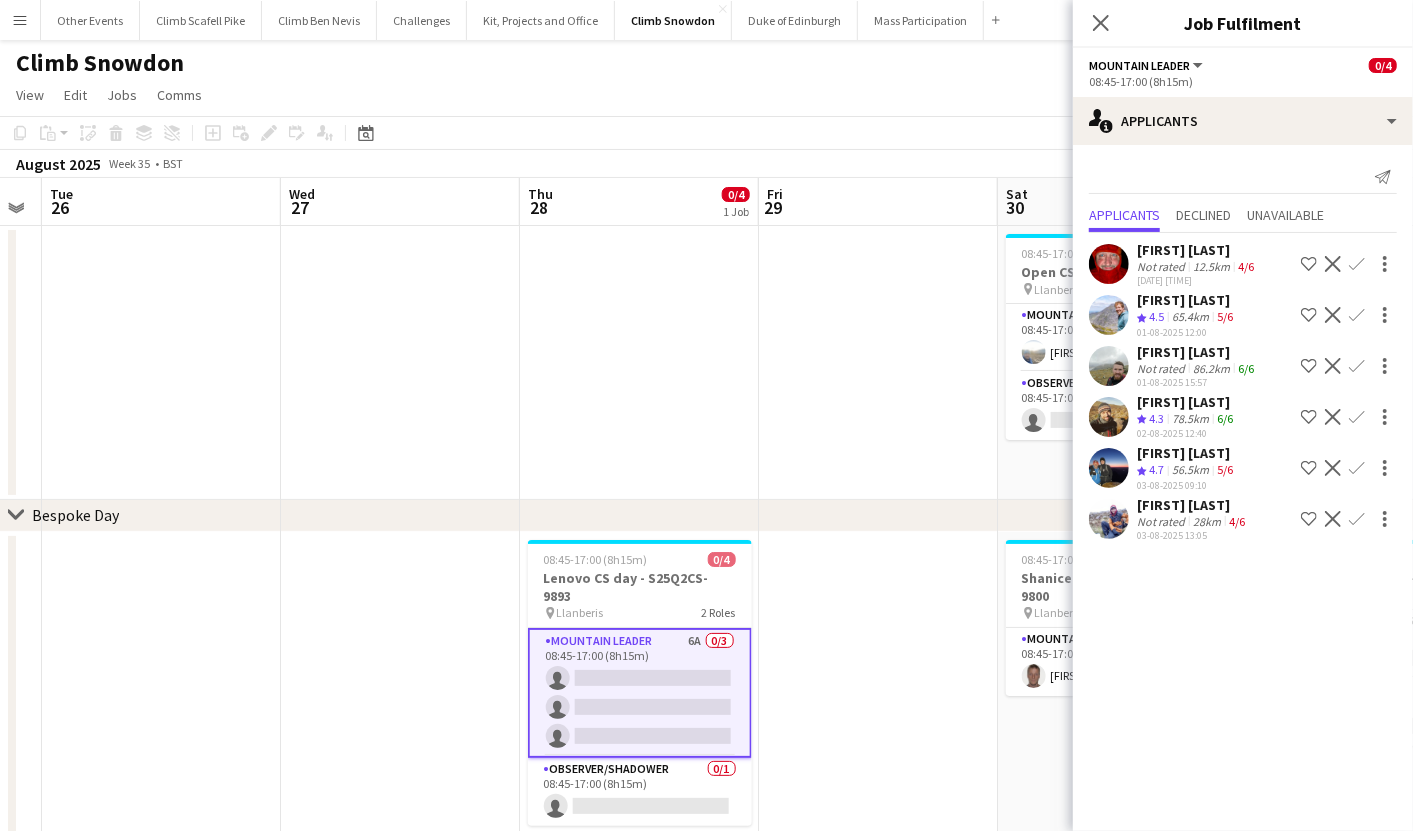 click at bounding box center [639, 363] 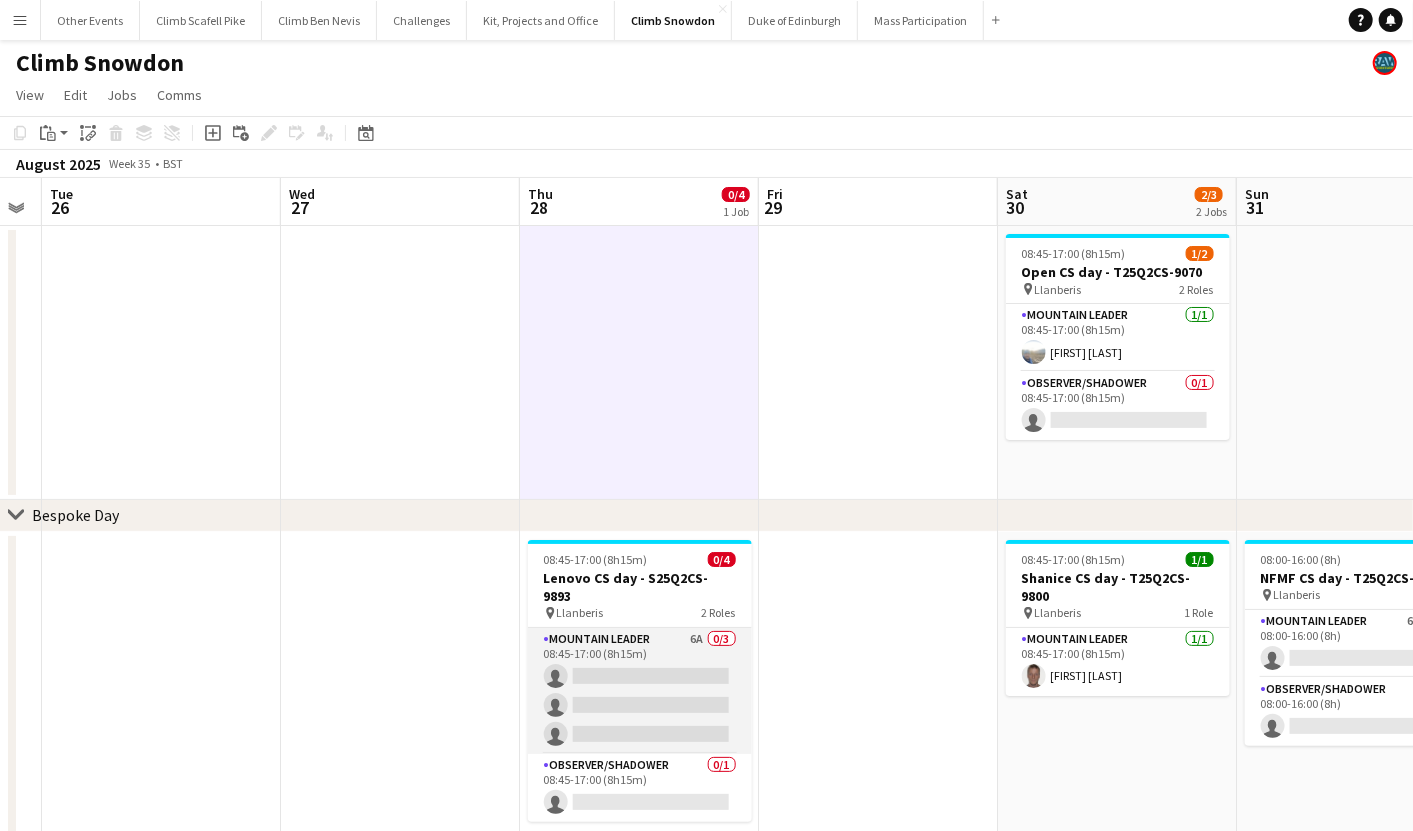 click on "Mountain Leader    6A   0/3   08:45-17:00 (8h15m)
single-neutral-actions
single-neutral-actions
single-neutral-actions" at bounding box center (640, 691) 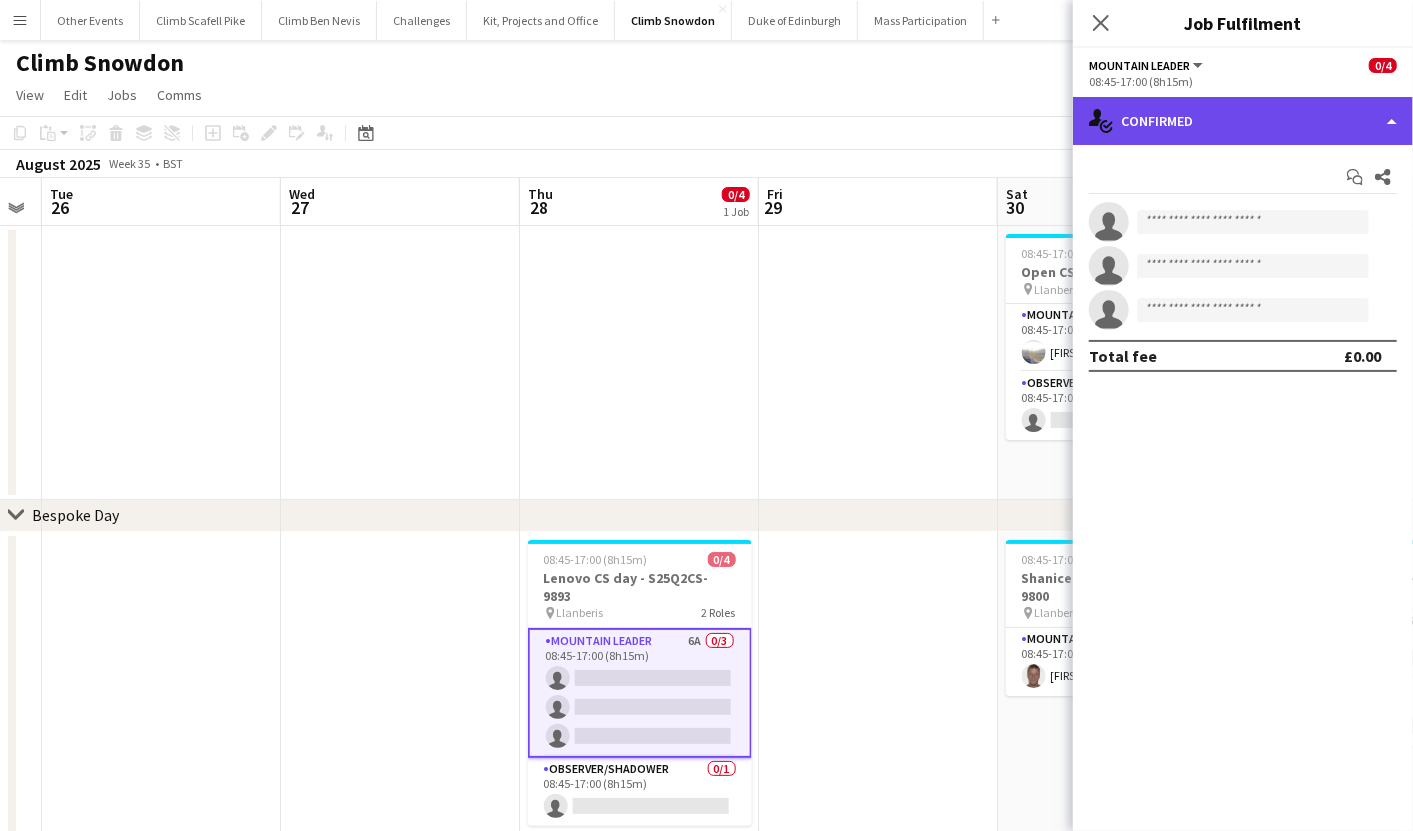 click on "single-neutral-actions-check-2
Confirmed" 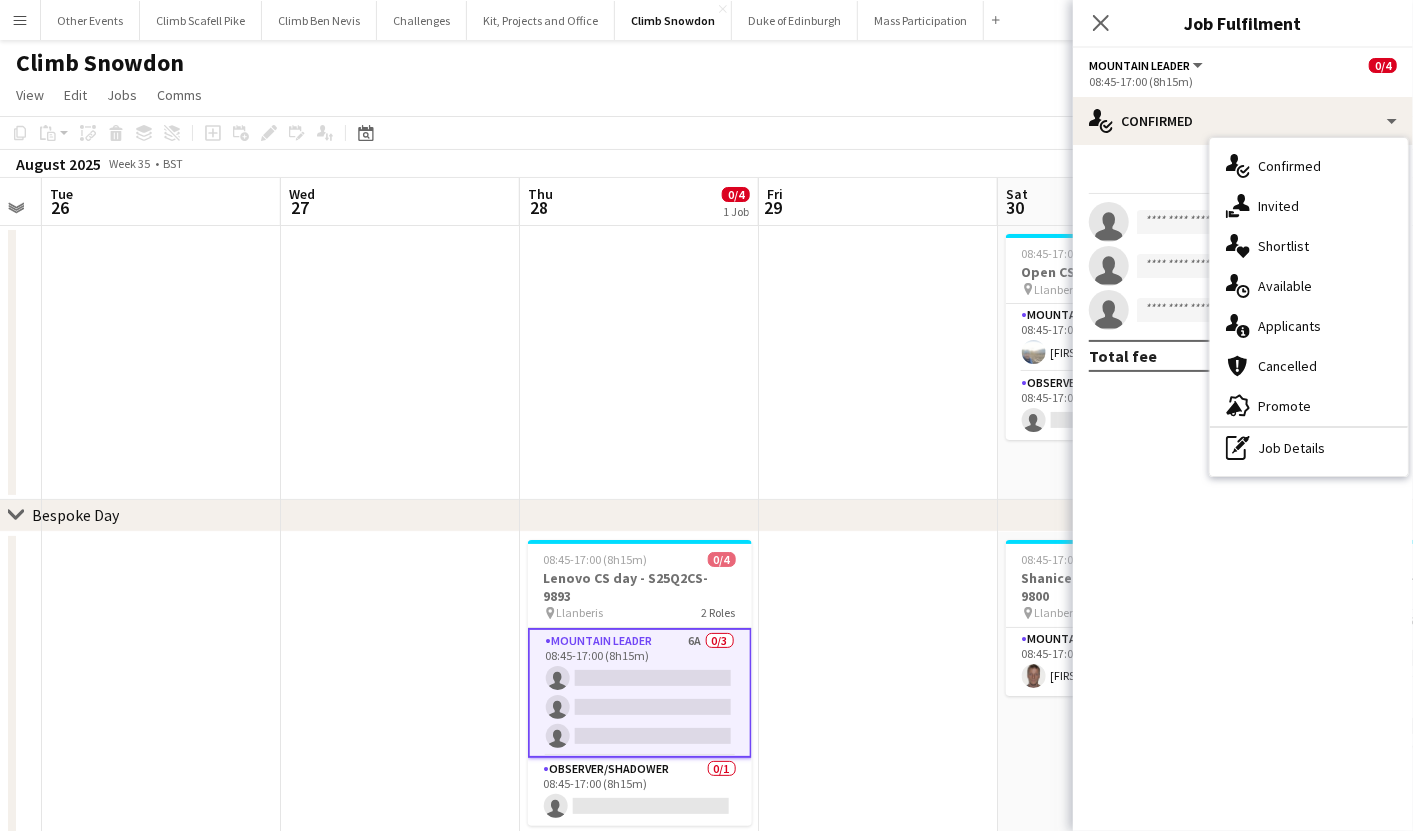 click on "single-neutral-actions-information
Applicants" at bounding box center [1309, 326] 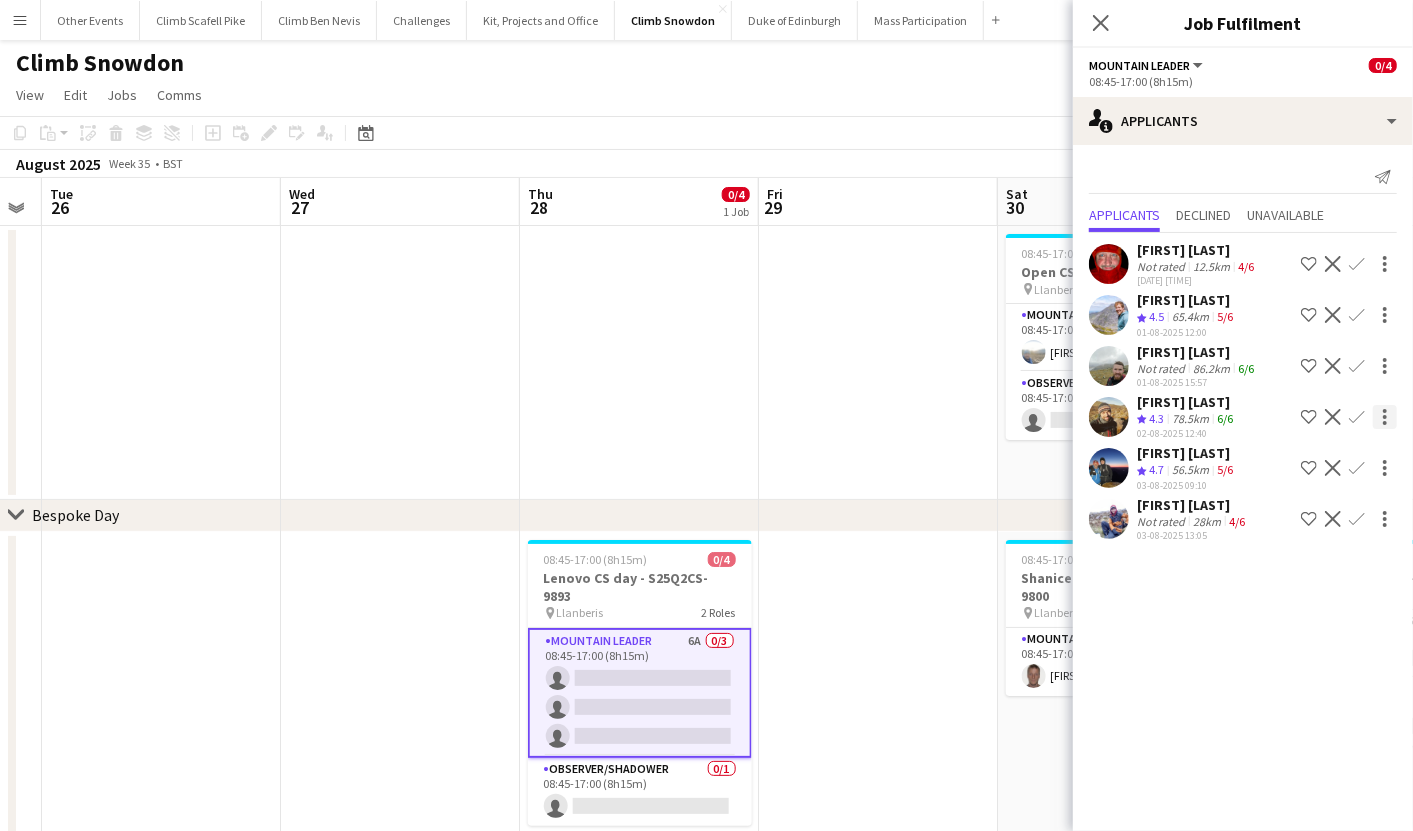 click on "Confirm" at bounding box center [1357, 468] 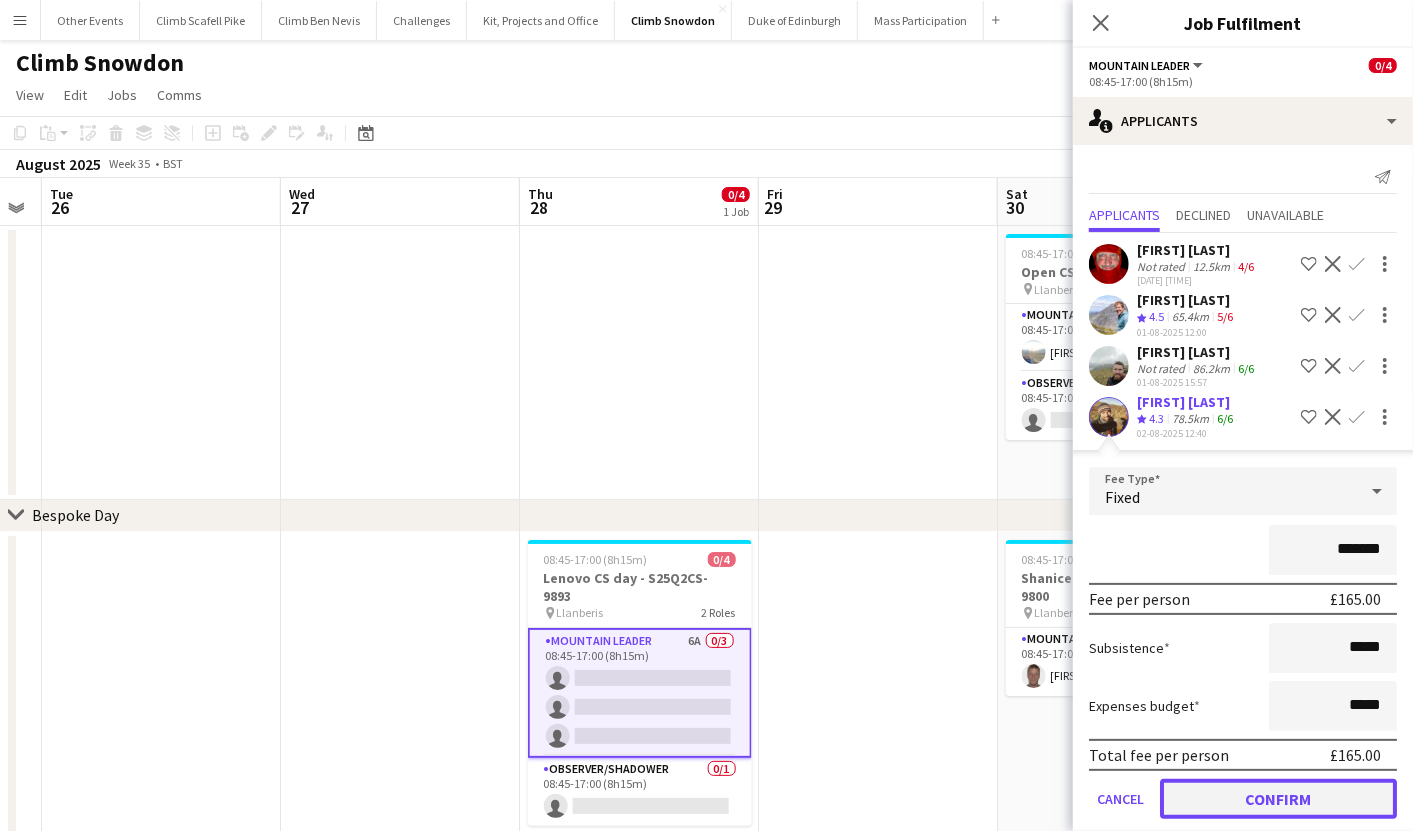 click on "Confirm" 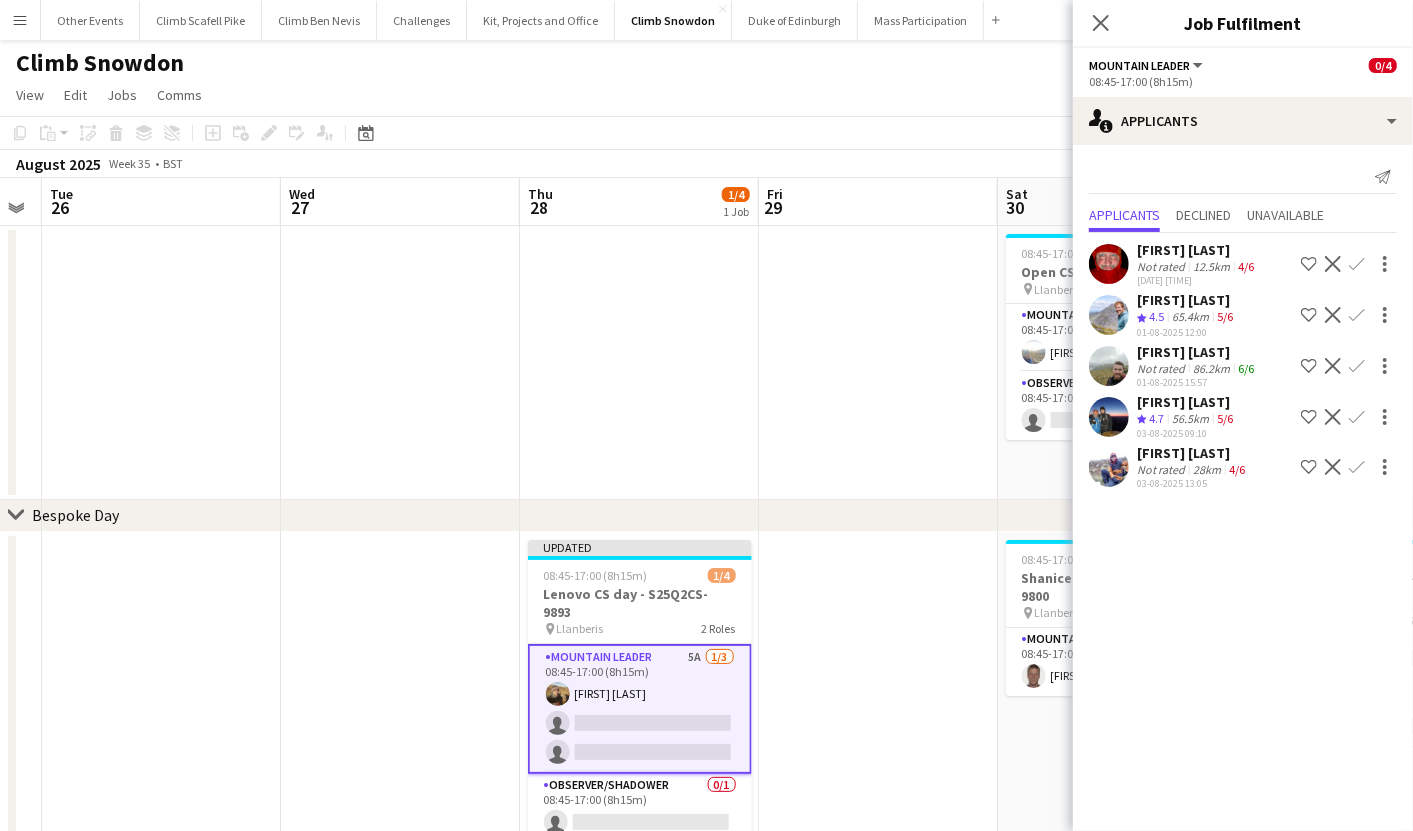 click at bounding box center [639, 363] 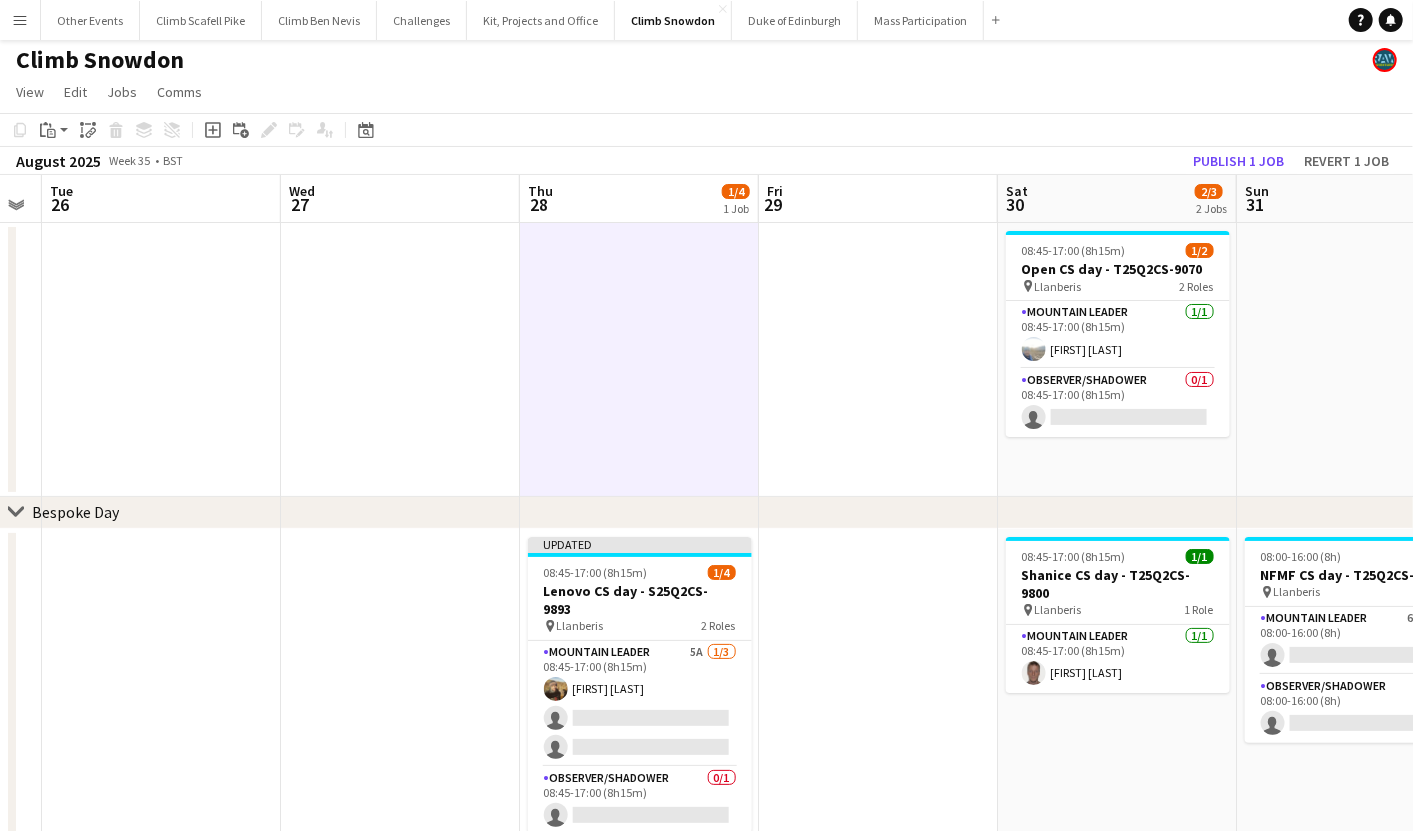 scroll, scrollTop: 4, scrollLeft: 0, axis: vertical 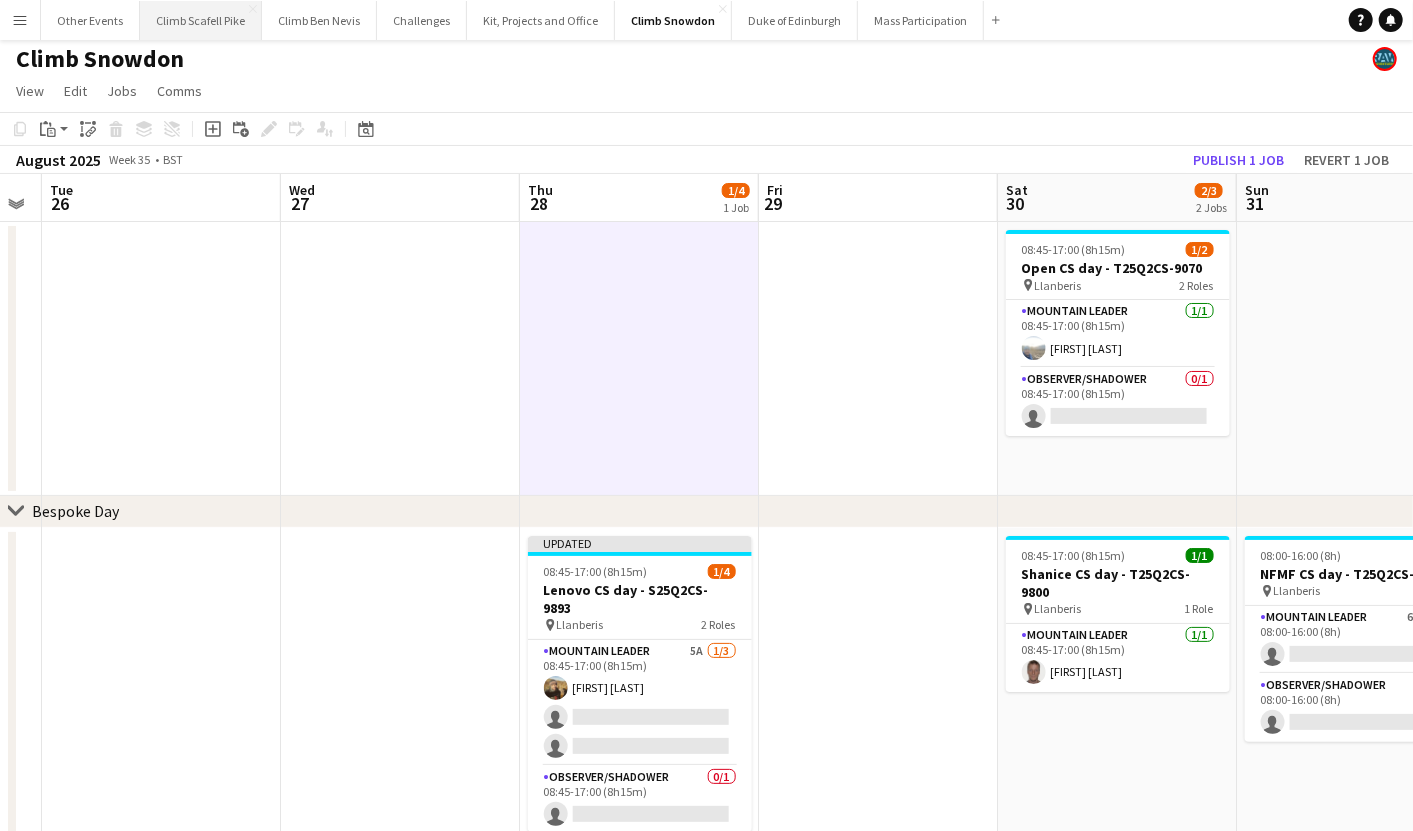 click on "Climb Scafell Pike
Close" at bounding box center (201, 20) 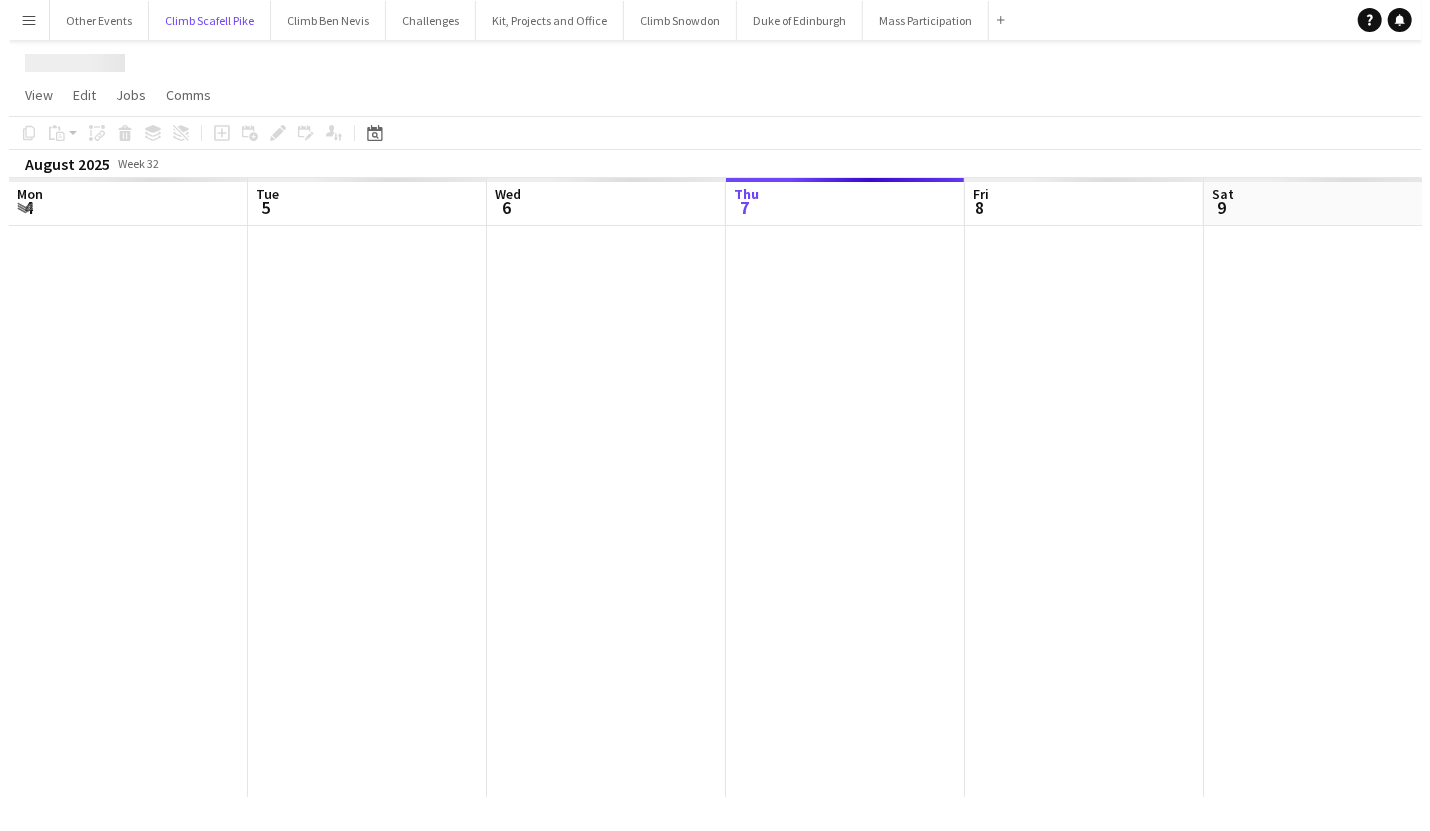 scroll, scrollTop: 0, scrollLeft: 0, axis: both 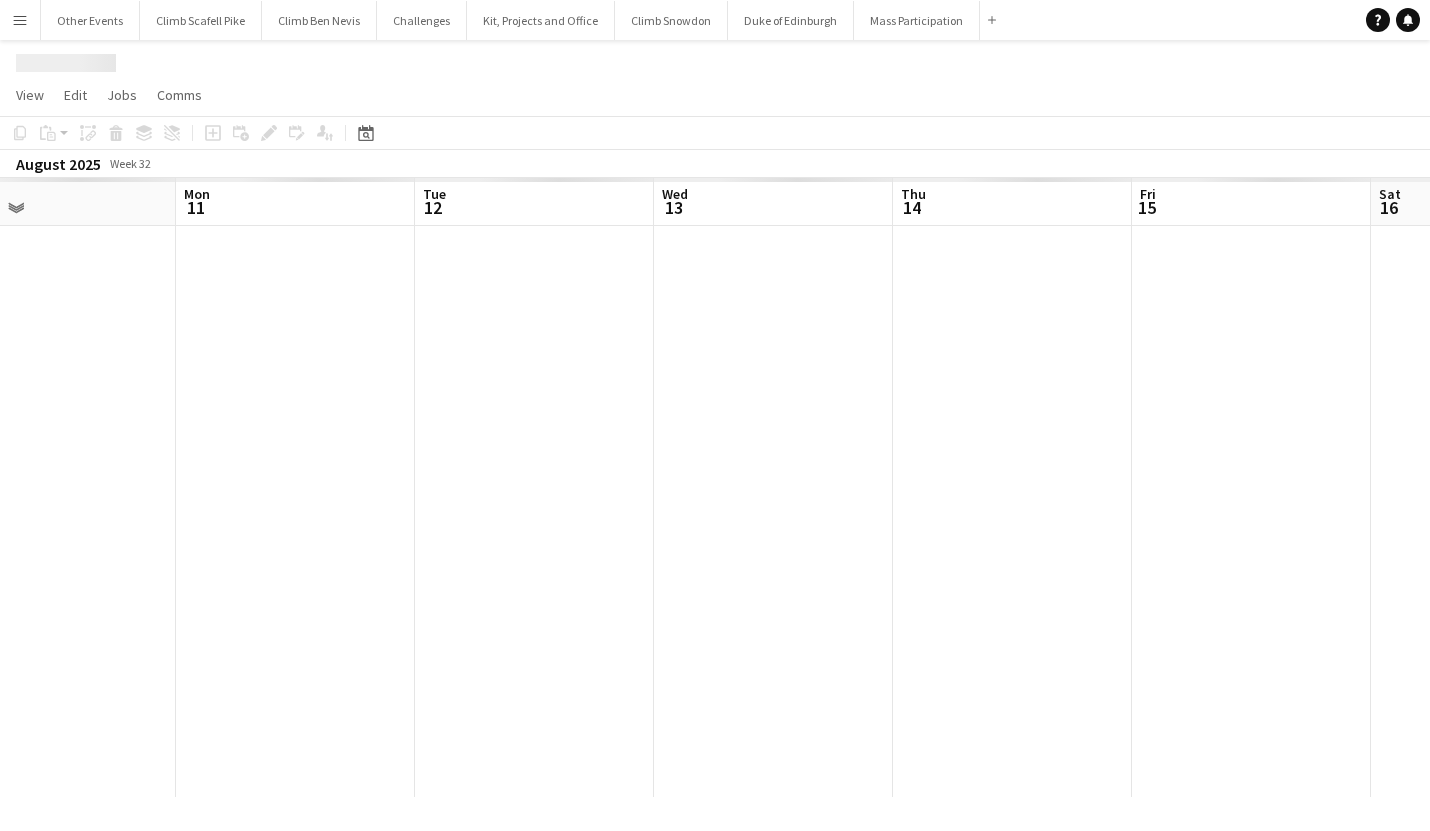 drag, startPoint x: 1217, startPoint y: 540, endPoint x: 296, endPoint y: 566, distance: 921.36694 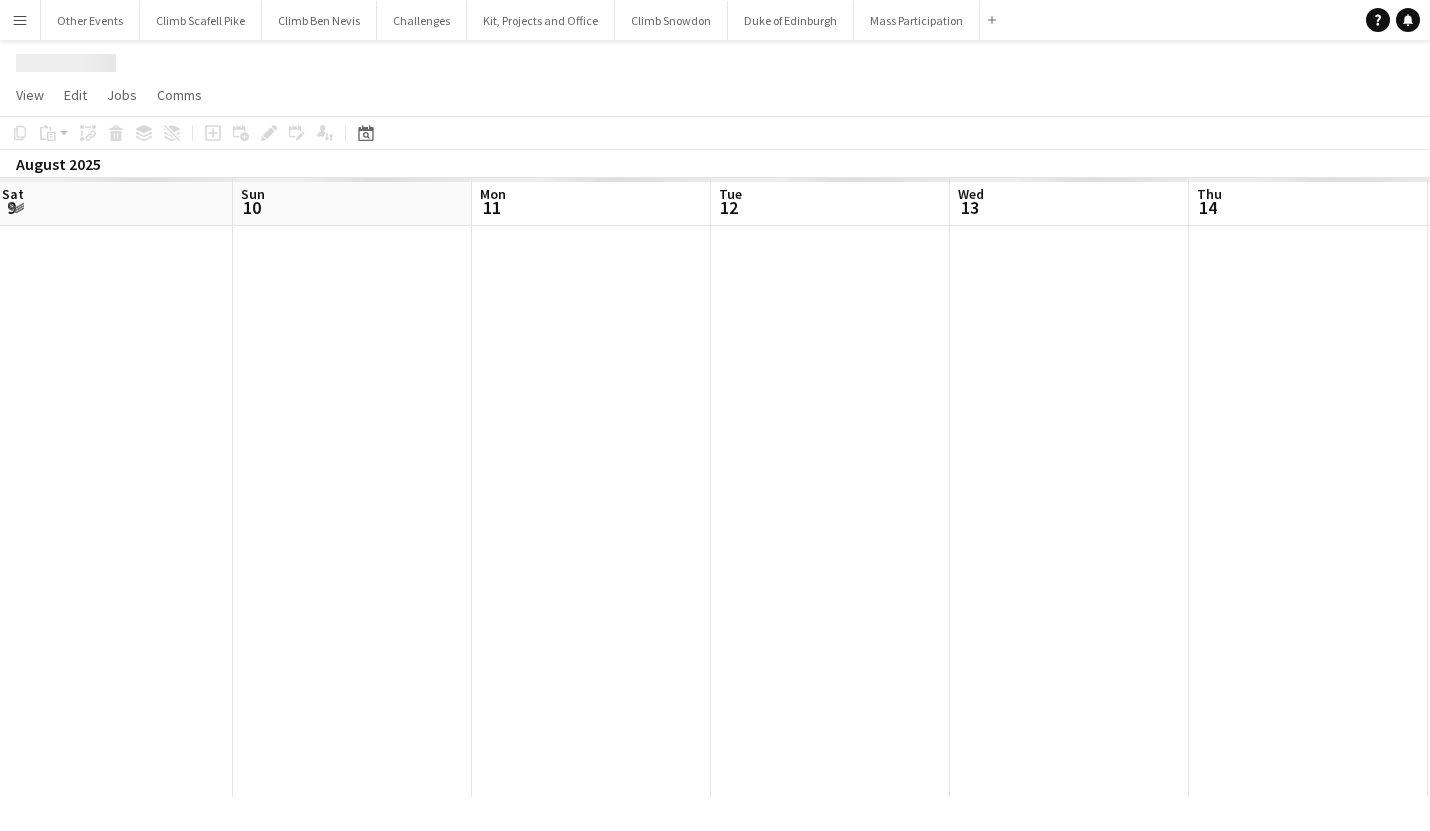drag, startPoint x: 1007, startPoint y: 554, endPoint x: 138, endPoint y: 643, distance: 873.54565 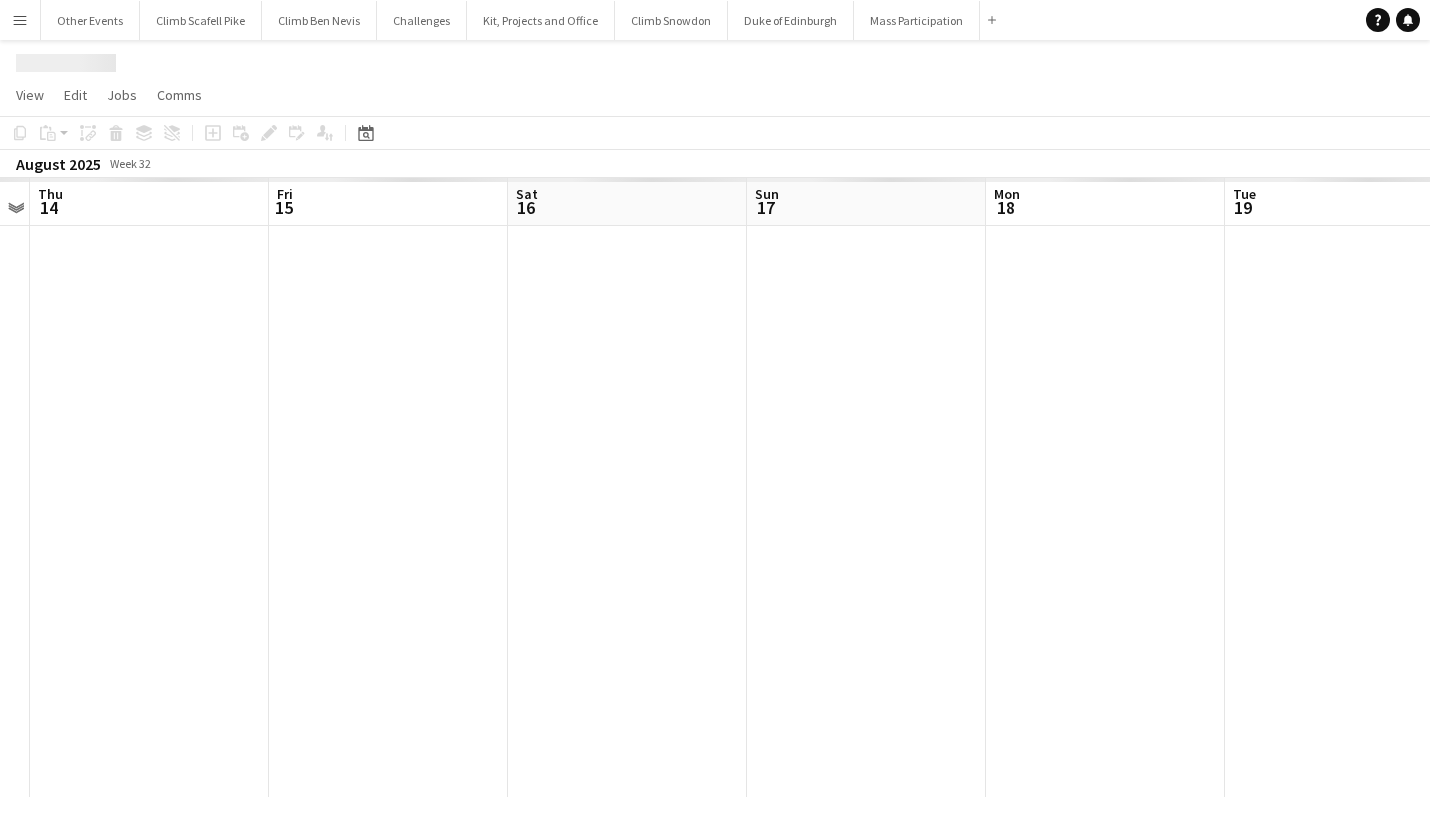 click on "Mon   11   Tue   12   Wed   13   Thu   14   Fri   15   Sat   16   Sun   17   Mon   18   Tue   19   Wed   20   Thu   21" at bounding box center (715, 487) 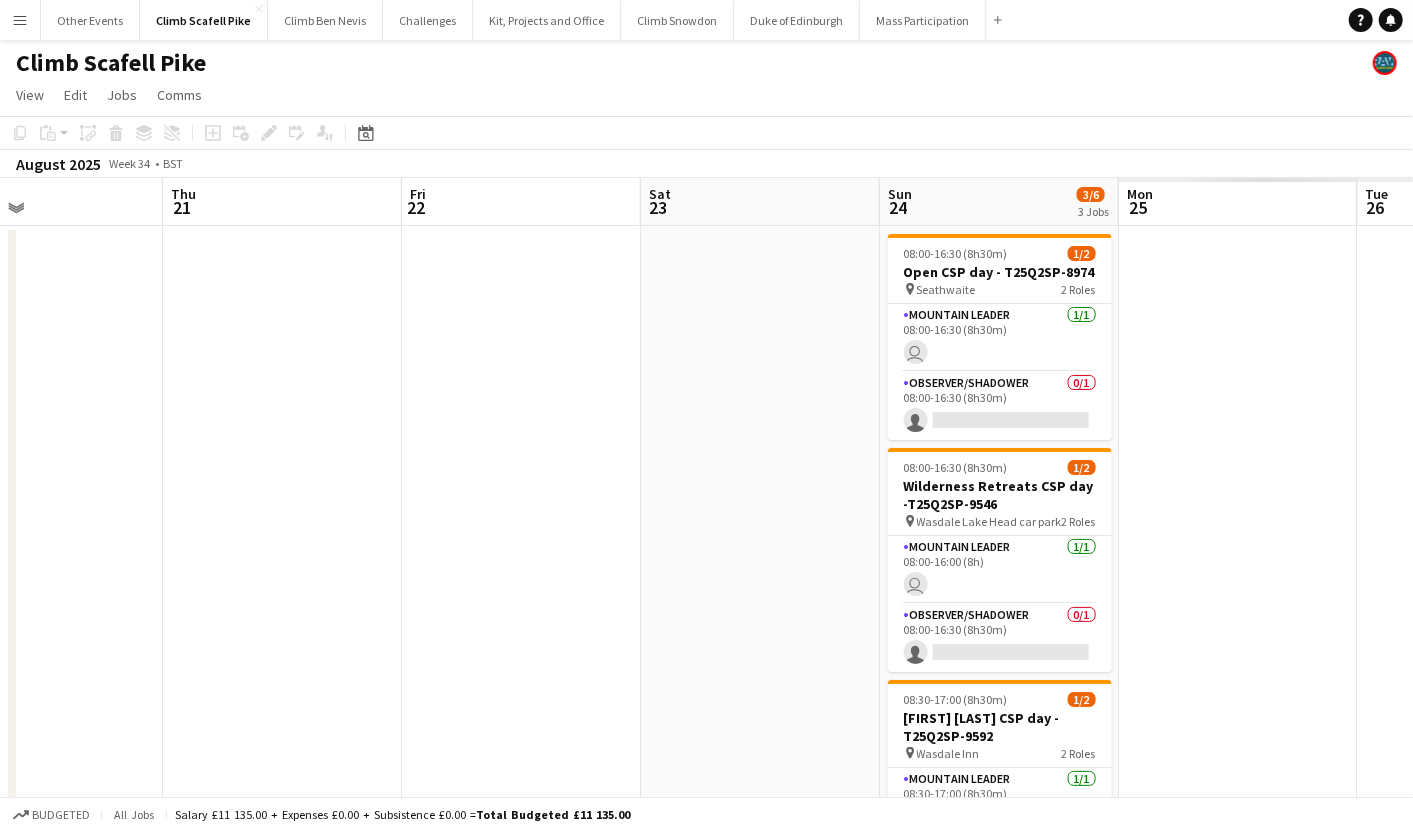 click on "Sun   17   Mon   18   Tue   19   Wed   20   Thu   21   Fri   22   Sat   23   Sun   24   3/6   3 Jobs   Mon   25   Tue   26   Wed   27      08:00-16:30 (8h30m)    1/2   Open CSP day - T25Q2SP-8974
pin
Seathwaite   2 Roles   Mountain Leader    1/1   08:00-16:30 (8h30m)
user
Observer/Shadower   0/1   08:00-16:30 (8h30m)
single-neutral-actions
08:00-16:30 (8h30m)    1/2   Wilderness Retreats CSP day -T25Q2SP-9546
pin
Wasdale Lake Head car park   2 Roles   Mountain Leader    1/1   08:00-16:00 (8h)
user
Observer/Shadower   0/1   08:00-16:30 (8h30m)
single-neutral-actions
08:30-17:00 (8h30m)    1/2   [FIRST] [LAST] CSP day - T25Q2SP-9592
pin
Wasdale Inn   2 Roles   Mountain Leader    1/1   08:30-17:00 (8h30m)
user
0/1" at bounding box center [706, 618] 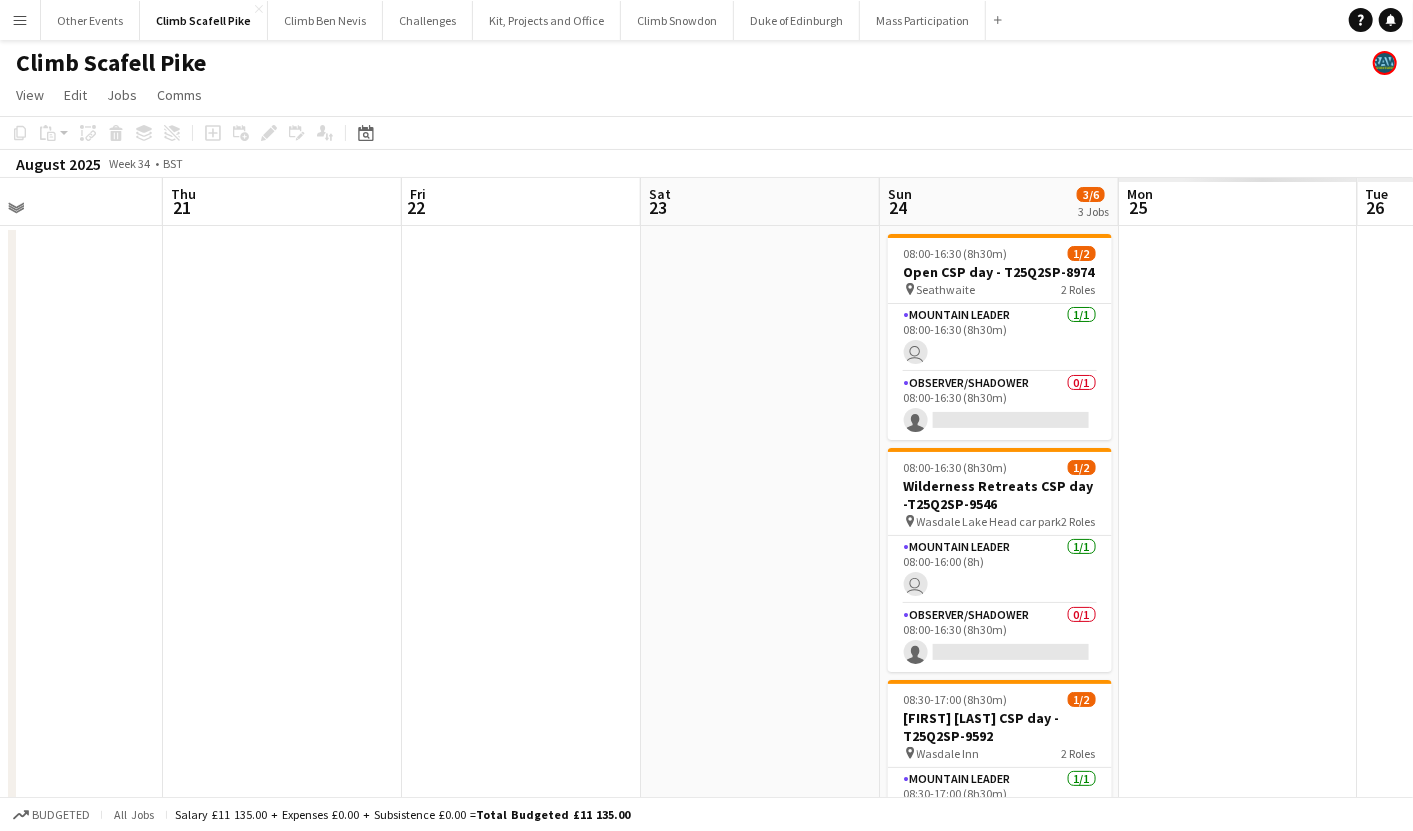 scroll, scrollTop: 0, scrollLeft: 800, axis: horizontal 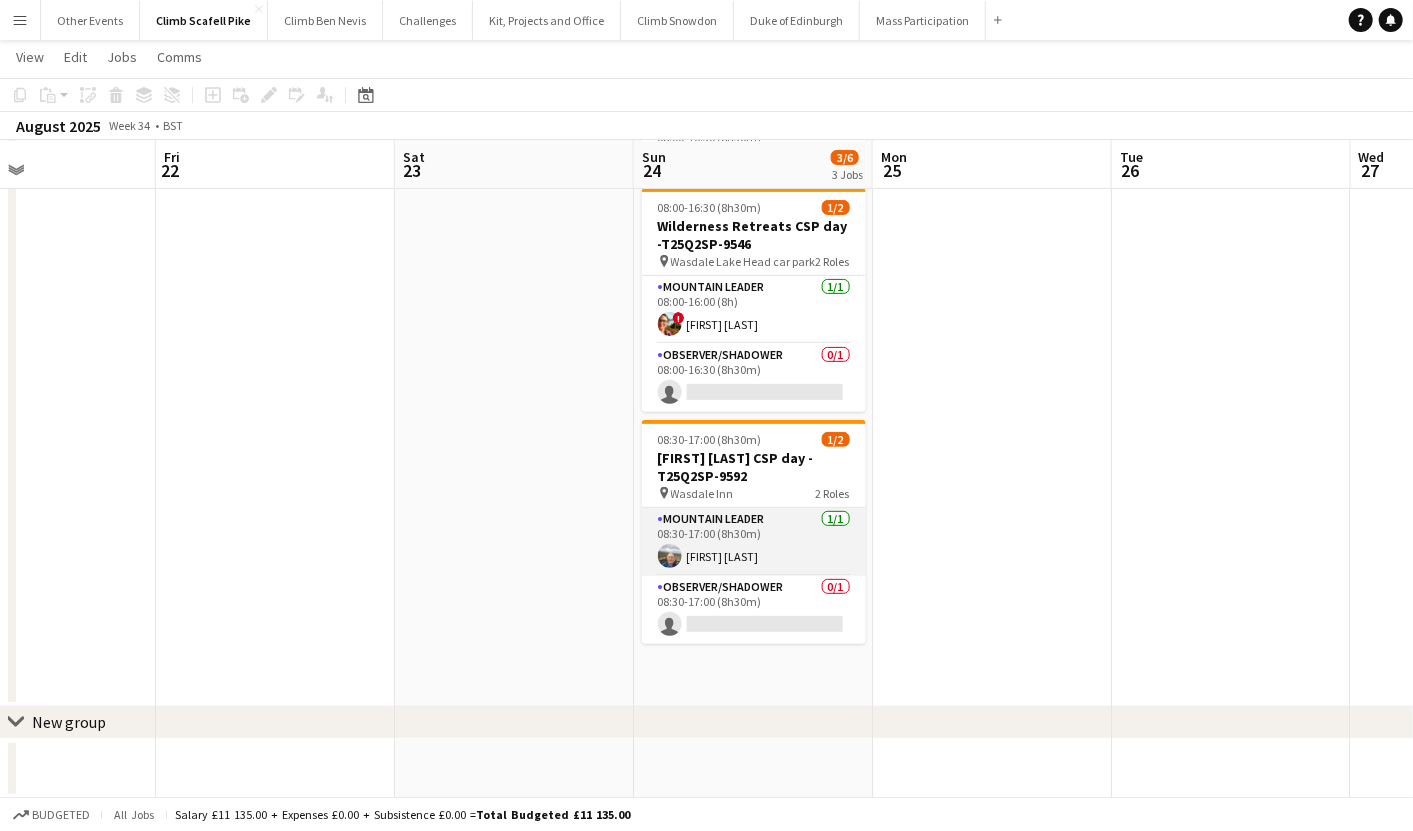 click at bounding box center [670, 556] 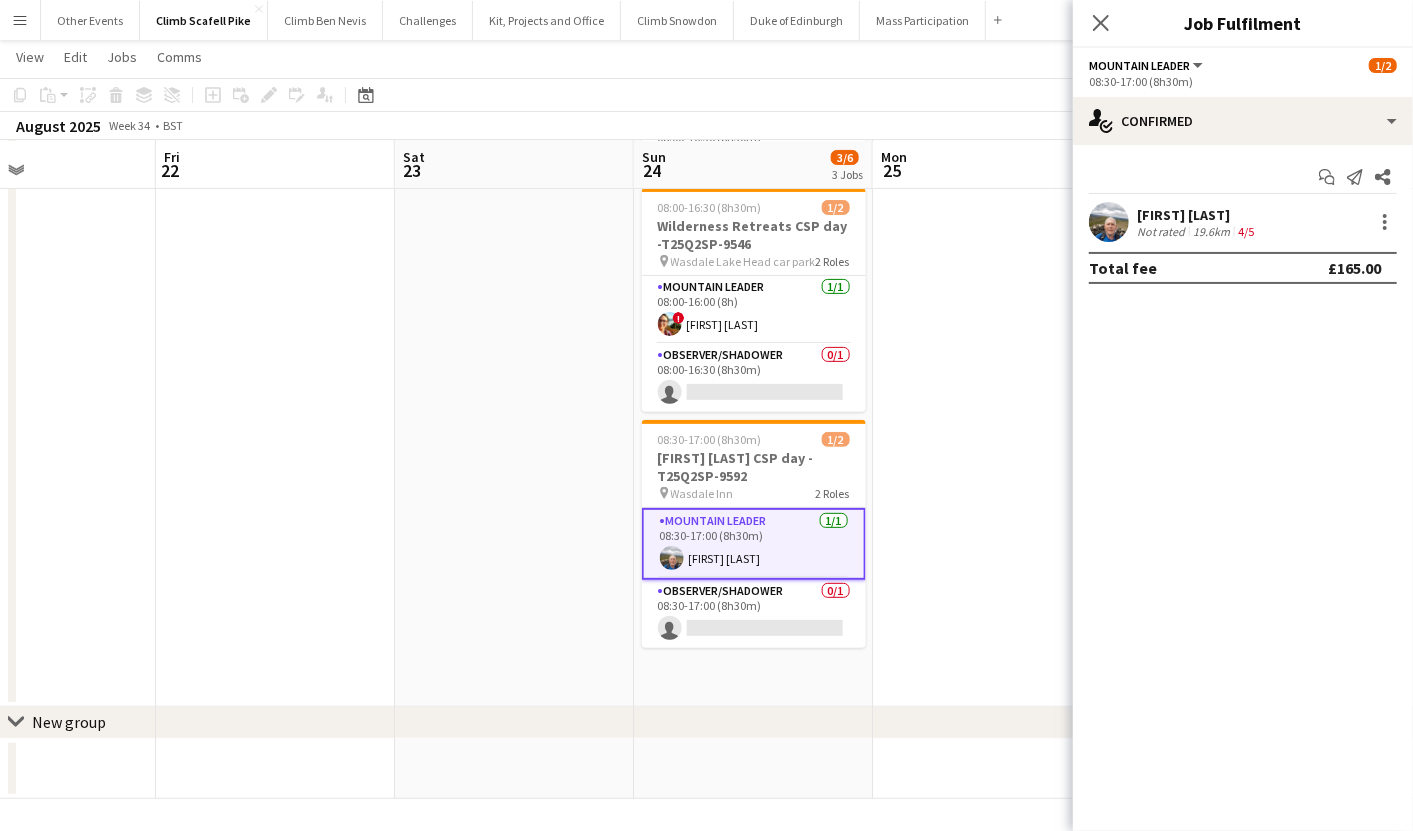 click at bounding box center (1109, 222) 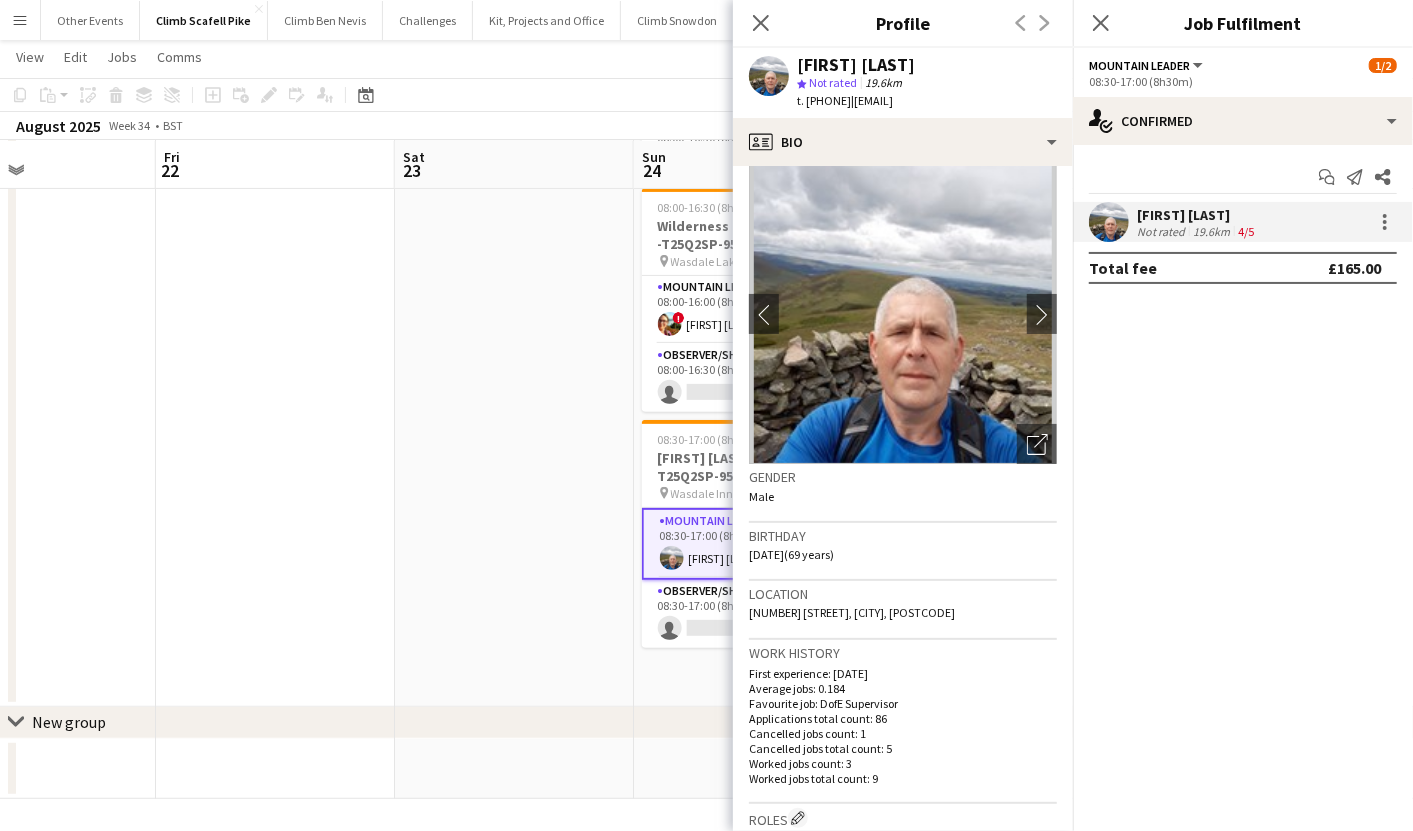 scroll, scrollTop: 21, scrollLeft: 0, axis: vertical 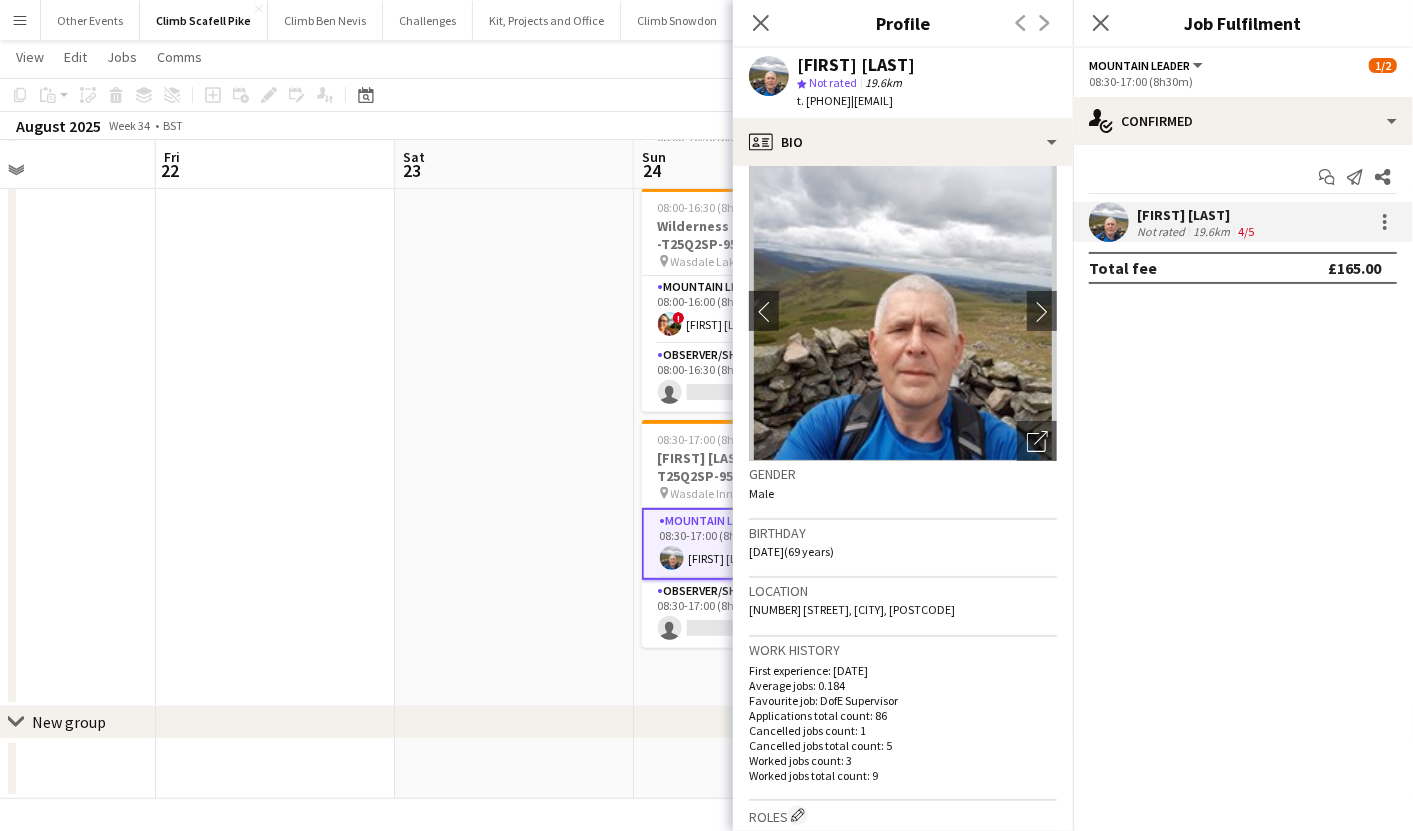 click at bounding box center [514, 336] 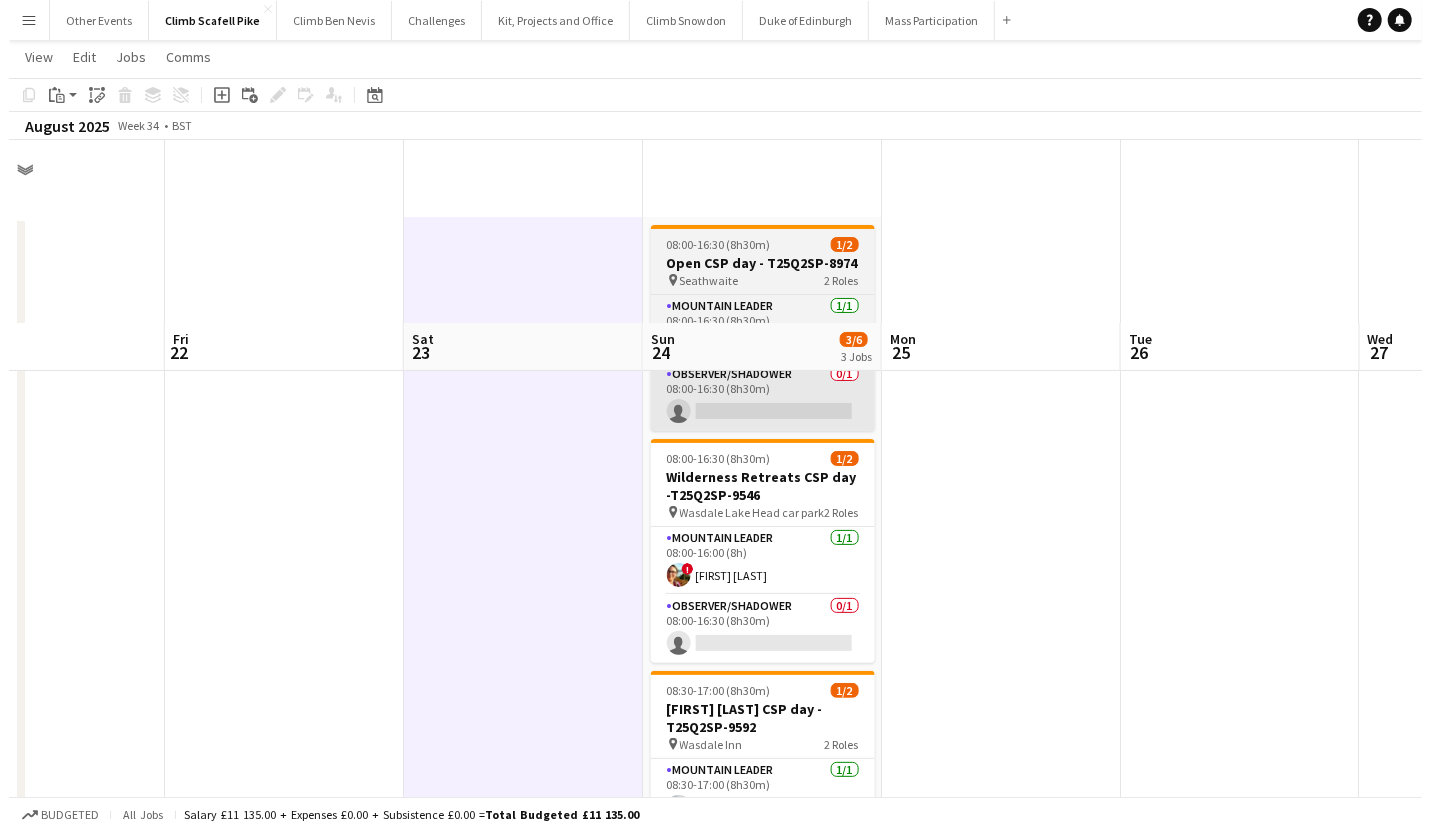 scroll, scrollTop: 0, scrollLeft: 0, axis: both 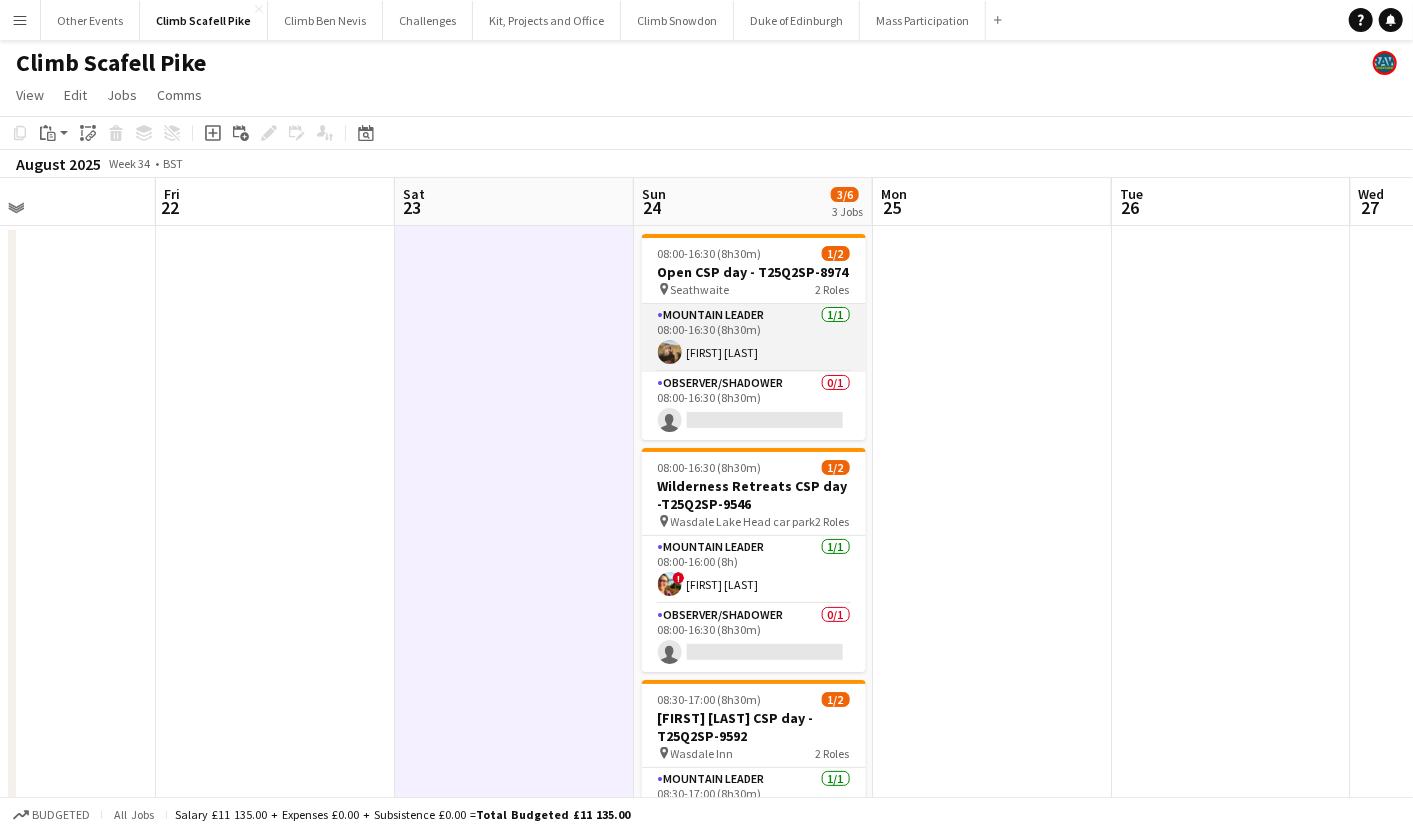 click on "Mountain Leader    1/1   08:00-16:30 (8h30m)
[FIRST] [LAST]" at bounding box center [754, 338] 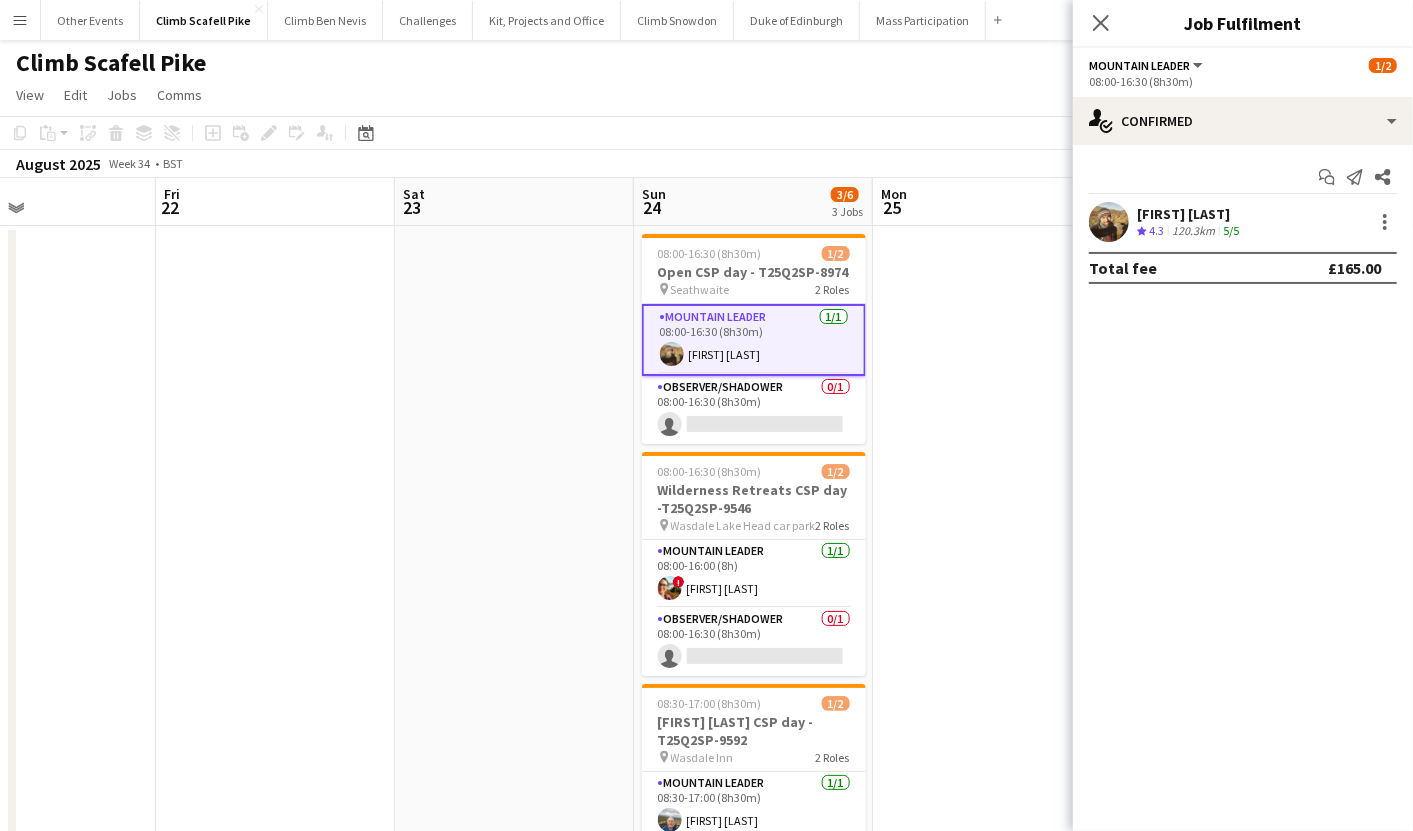 click at bounding box center [1109, 222] 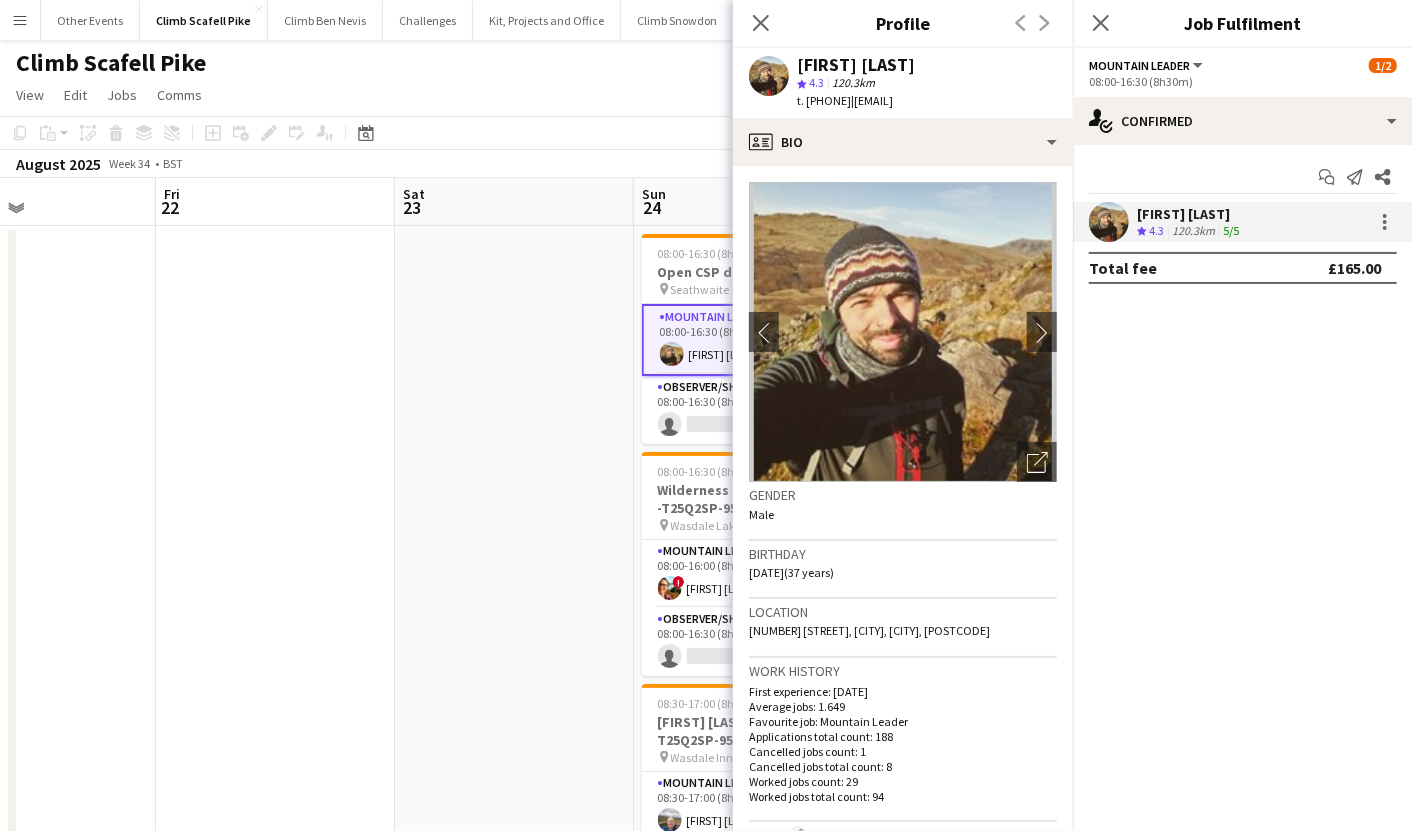 drag, startPoint x: 889, startPoint y: 107, endPoint x: 808, endPoint y: 102, distance: 81.154175 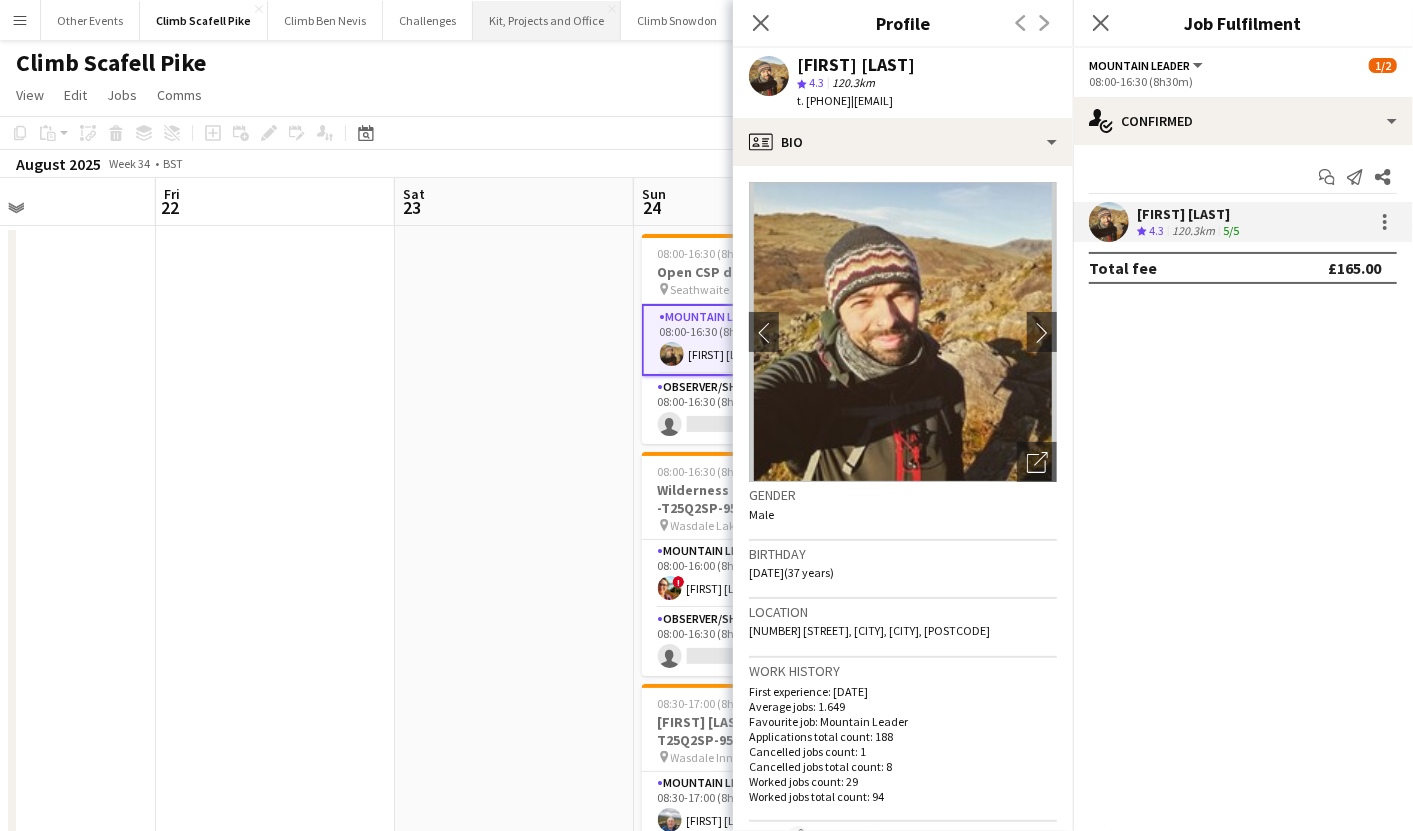 copy on "[PHONE]" 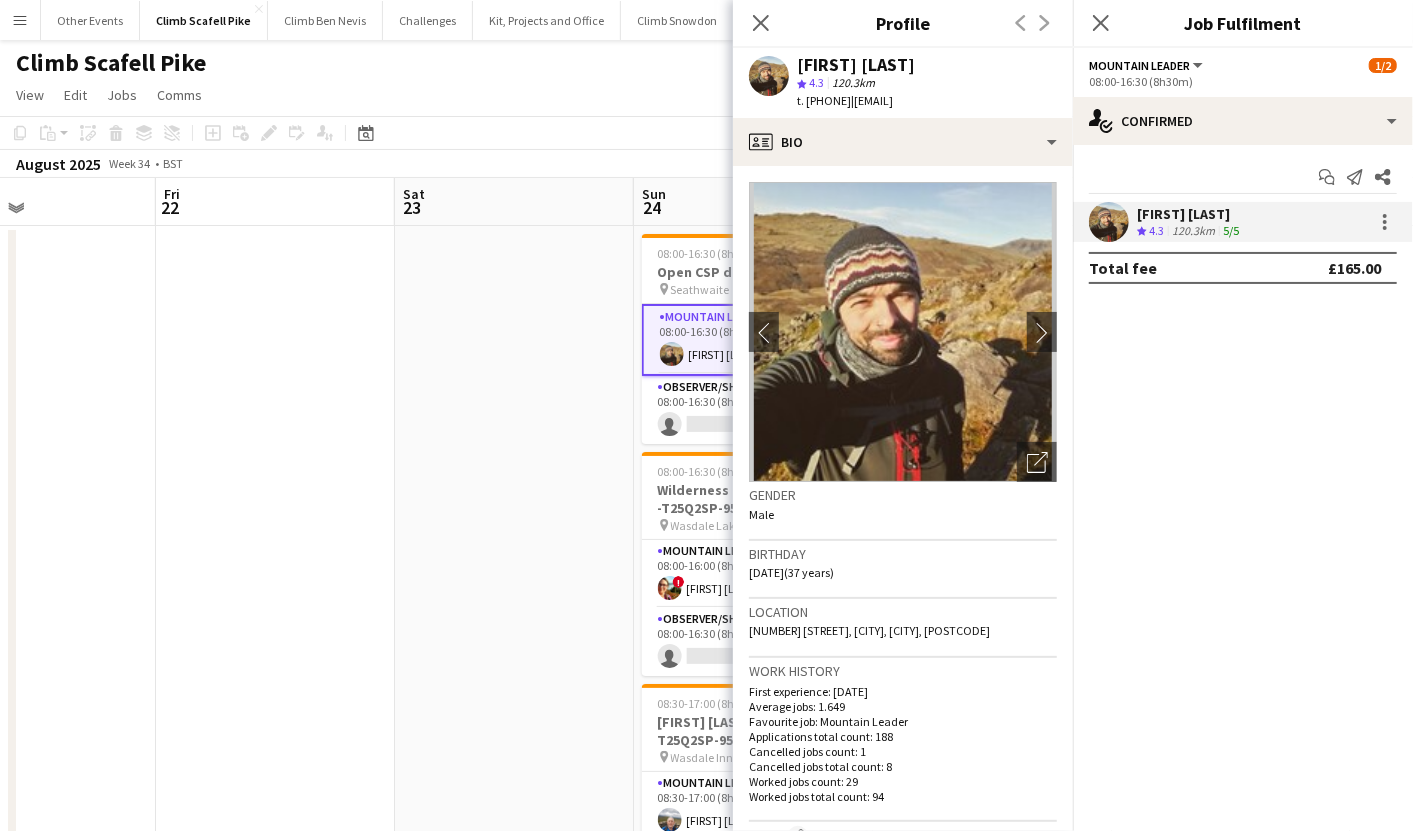 click on "View  Day view expanded Day view collapsed Month view Date picker Jump to today Expand Linked Jobs Collapse Linked Jobs  Edit  Copy
Command
C  Paste  Without Crew
Command
V With Crew
Command
Shift
V Paste as linked job  Group  Group Ungroup  Jobs  New Job Edit Job Delete Job New Linked Job Edit Linked Jobs Job fulfilment Promote Role Copy Role URL  Comms  Notify confirmed crew Create chat" 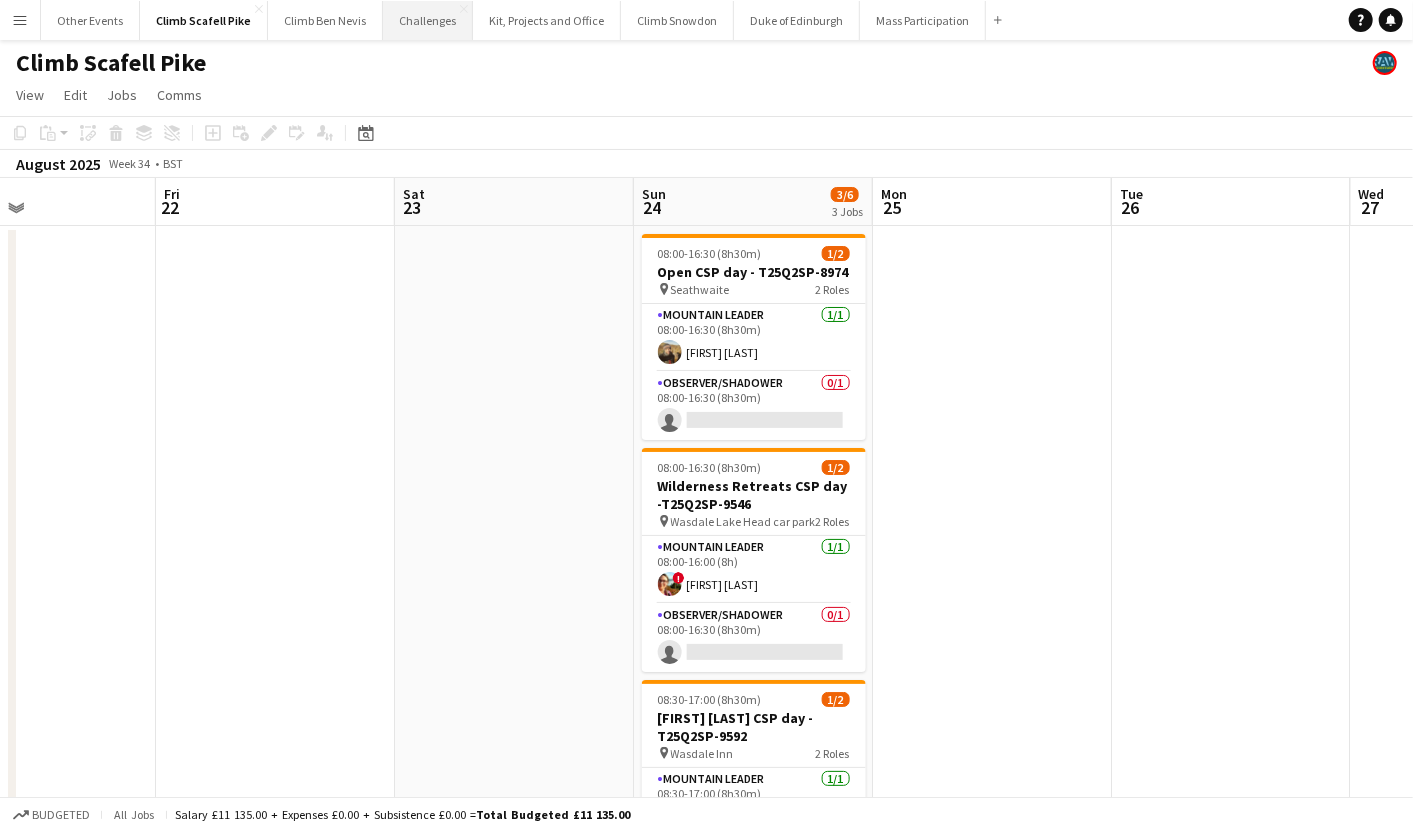 click on "Challenges
Close" at bounding box center (428, 20) 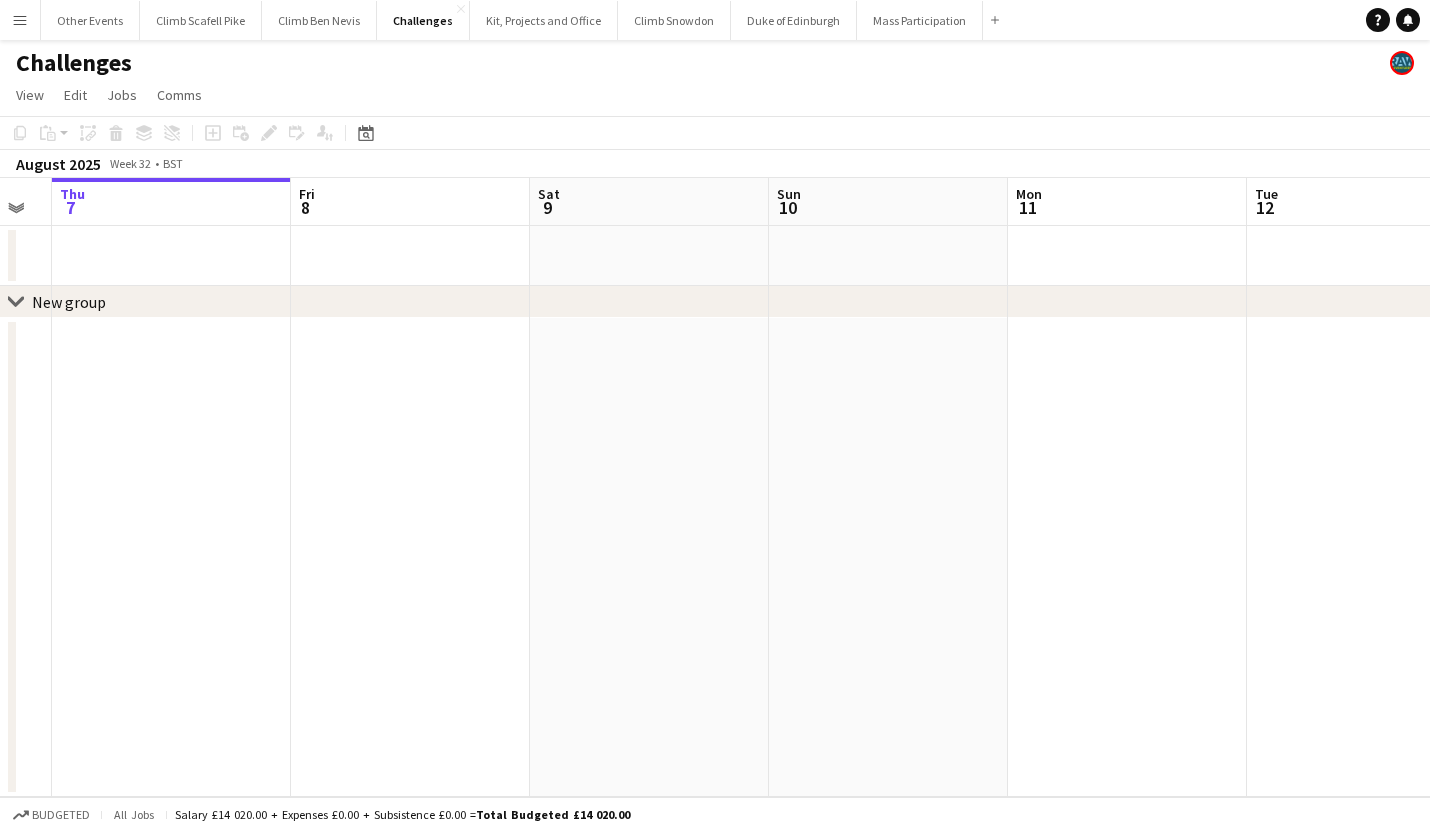drag, startPoint x: 1232, startPoint y: 497, endPoint x: 18, endPoint y: 484, distance: 1214.0696 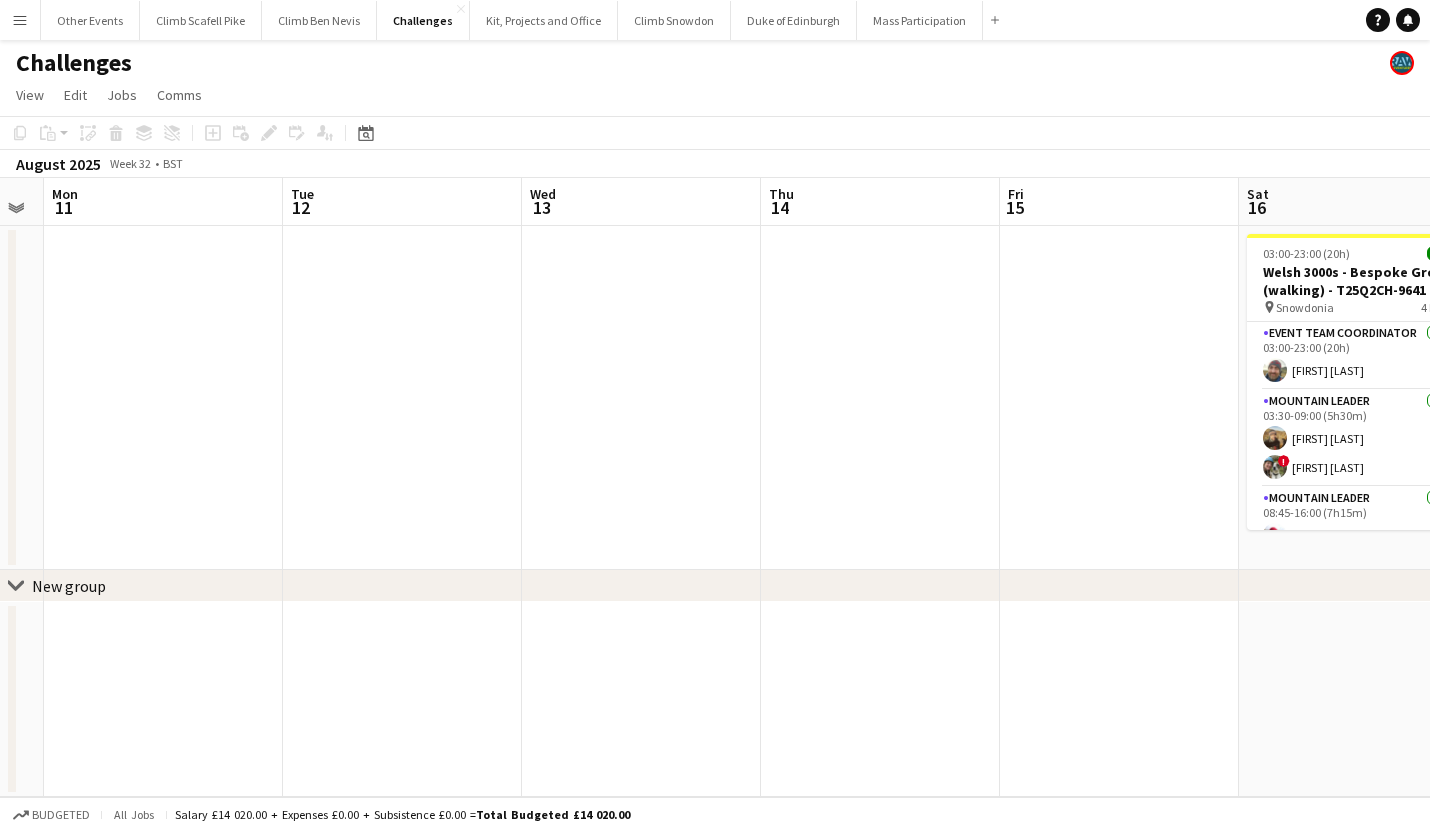 drag, startPoint x: -48, startPoint y: 461, endPoint x: 17, endPoint y: 472, distance: 65.9242 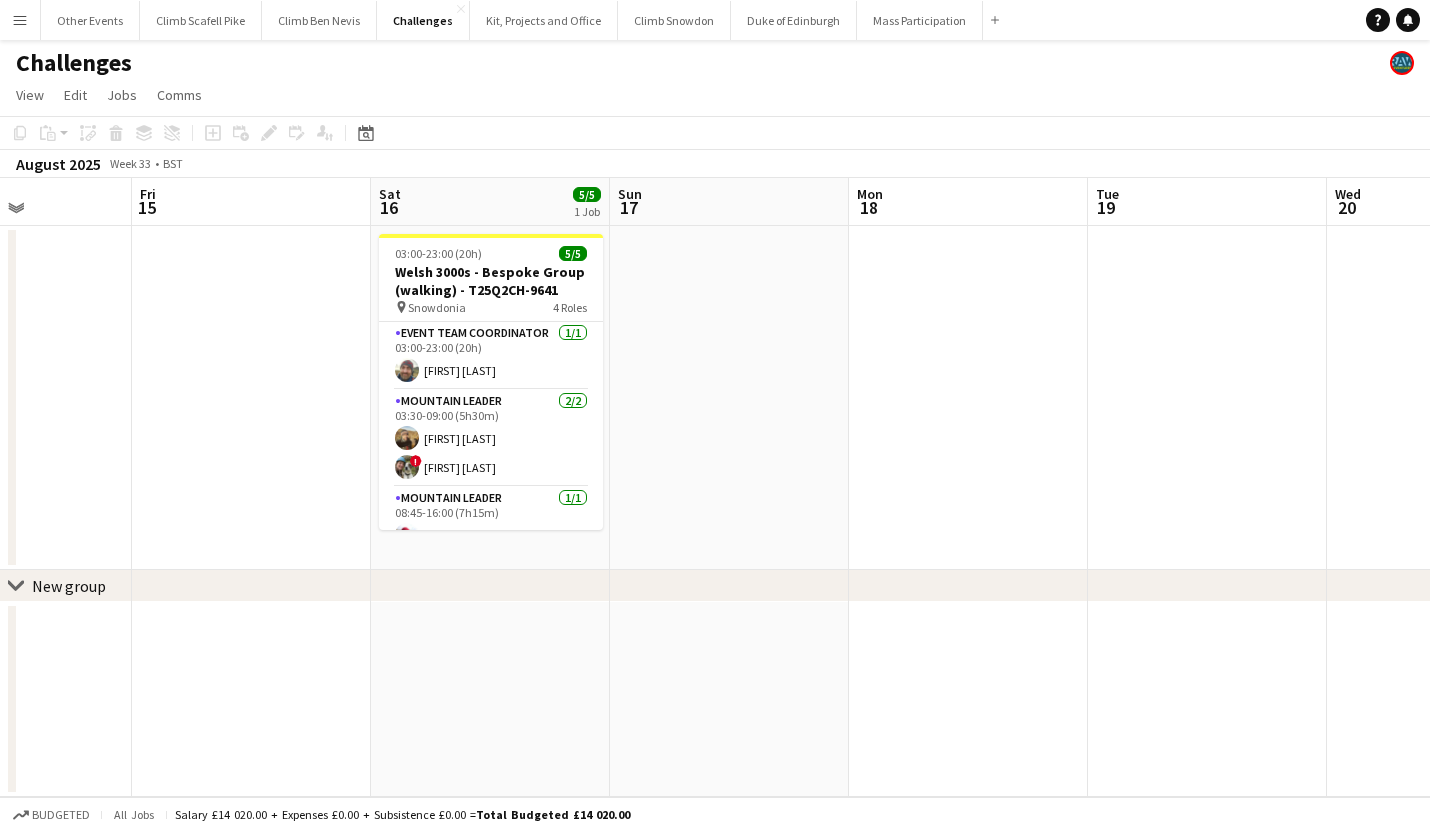scroll, scrollTop: 0, scrollLeft: 548, axis: horizontal 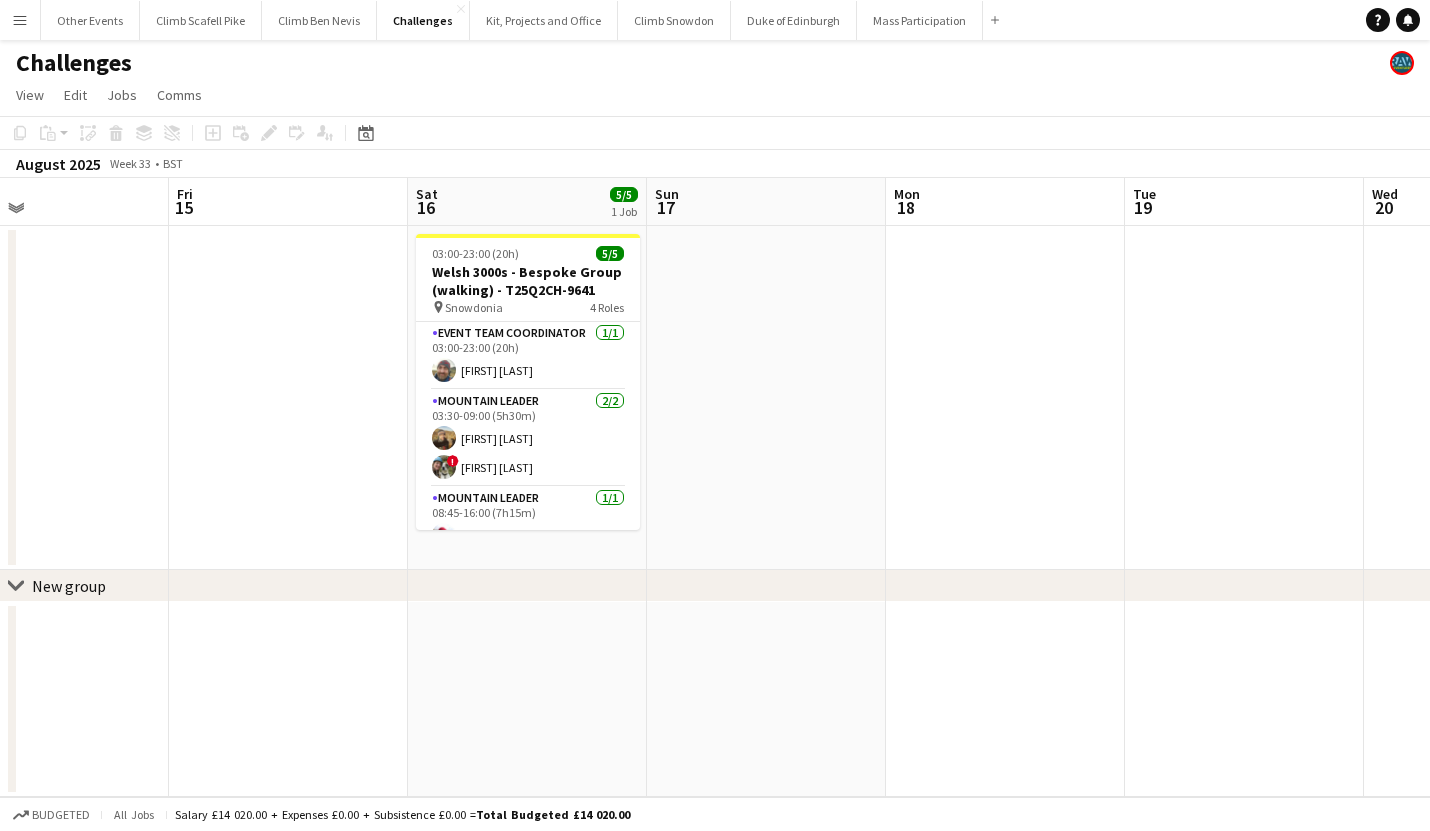drag, startPoint x: 699, startPoint y: 431, endPoint x: 791, endPoint y: 419, distance: 92.779305 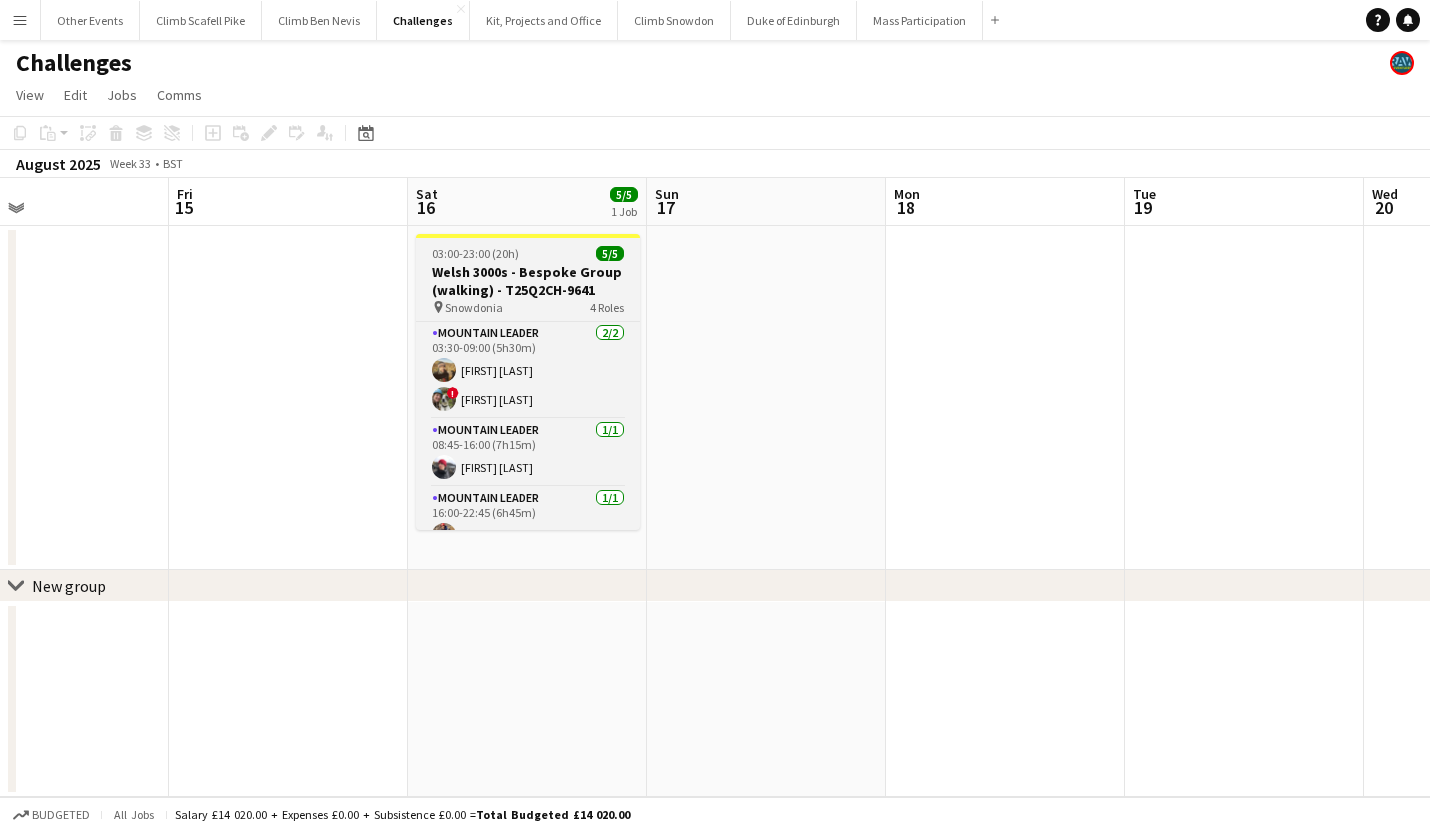 scroll, scrollTop: 0, scrollLeft: 0, axis: both 